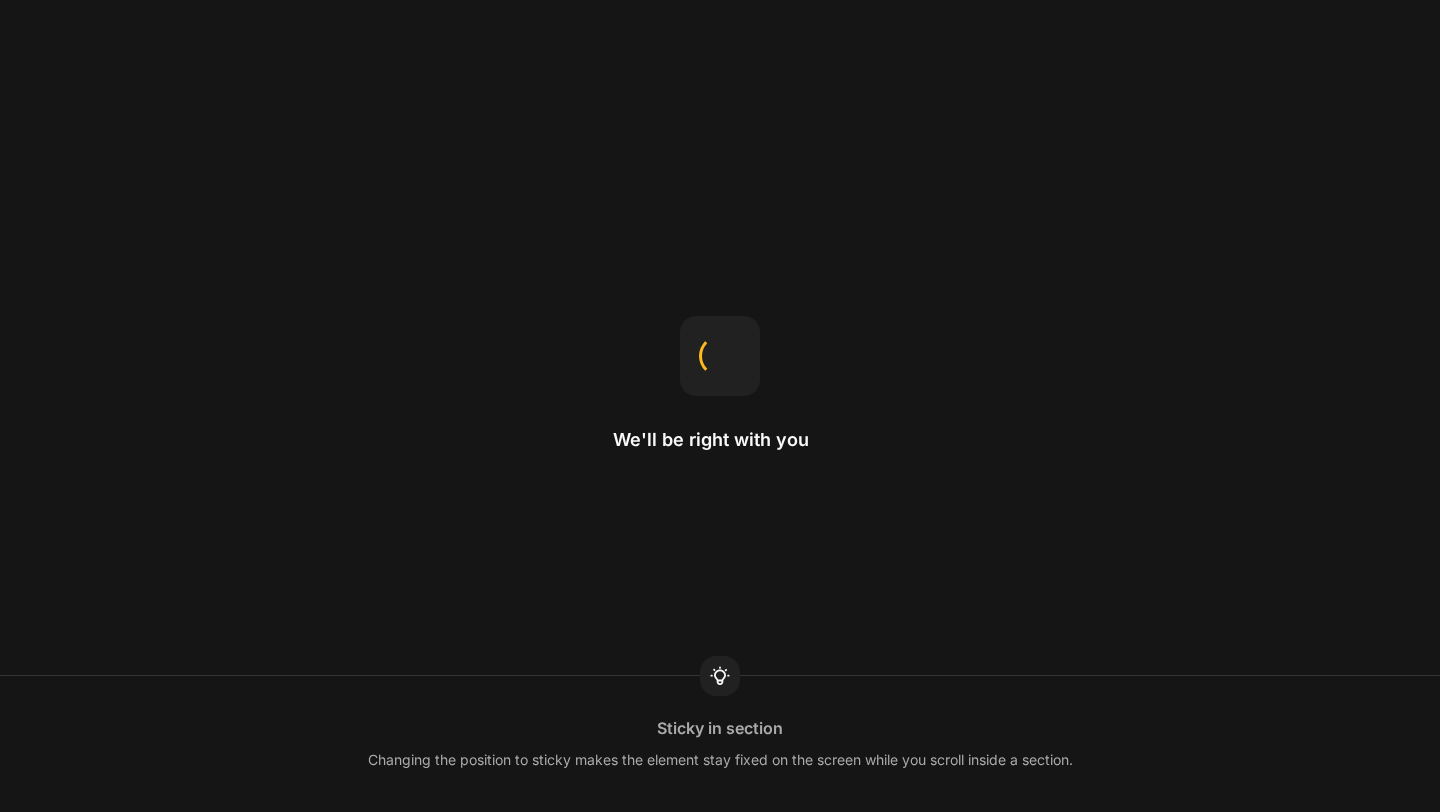 scroll, scrollTop: 0, scrollLeft: 0, axis: both 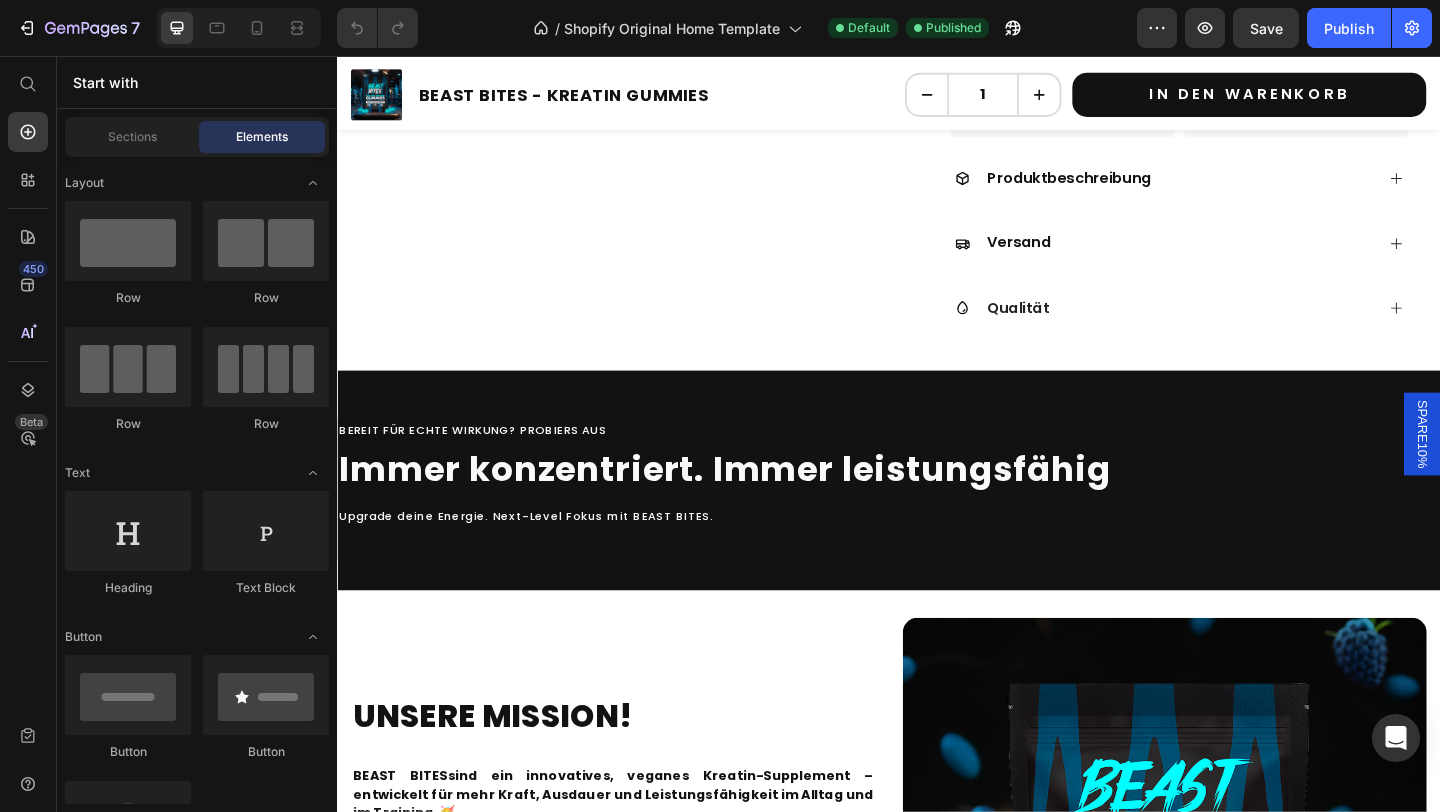 click on "7   /  Shopify Original Home Template Default Published Preview  Save   Publish" 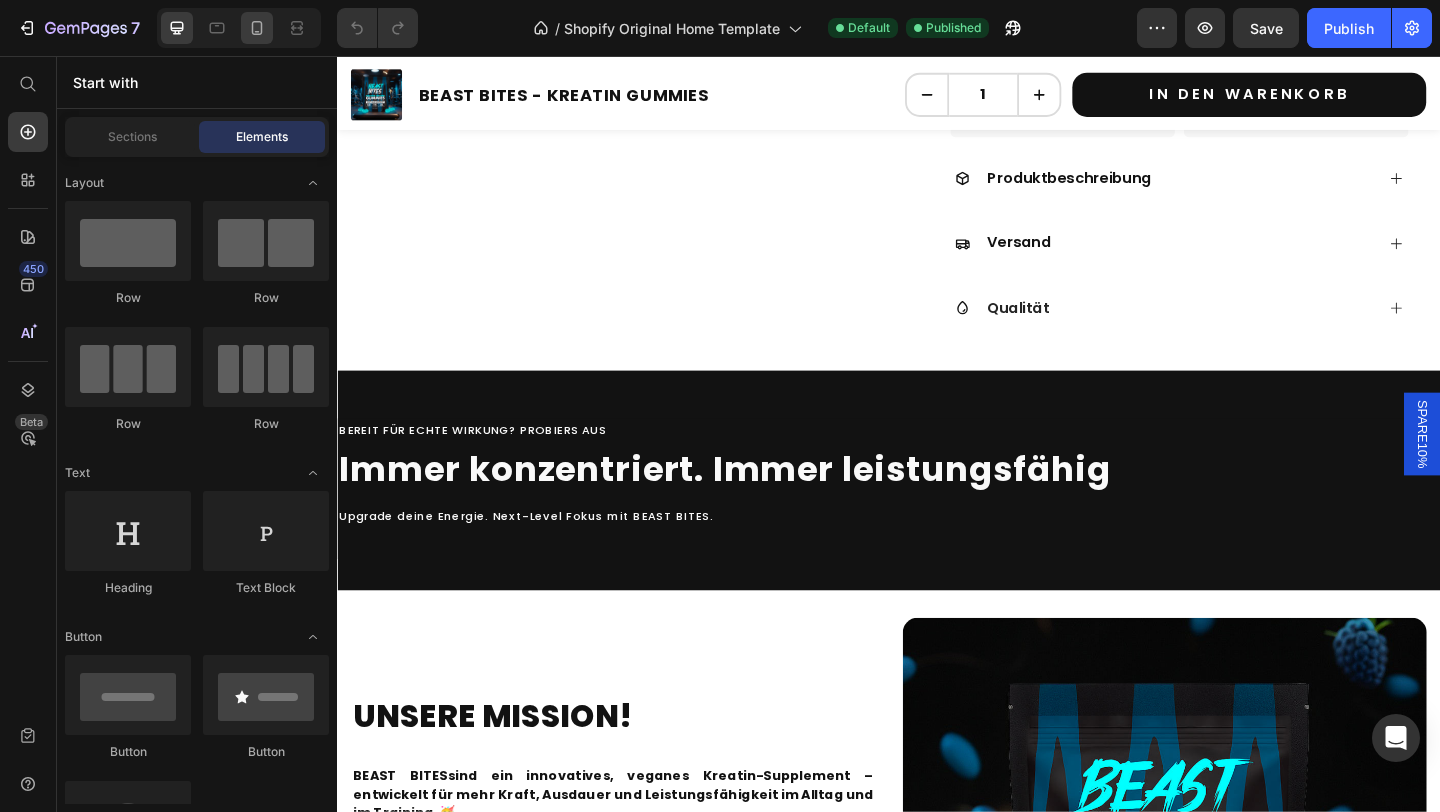 click 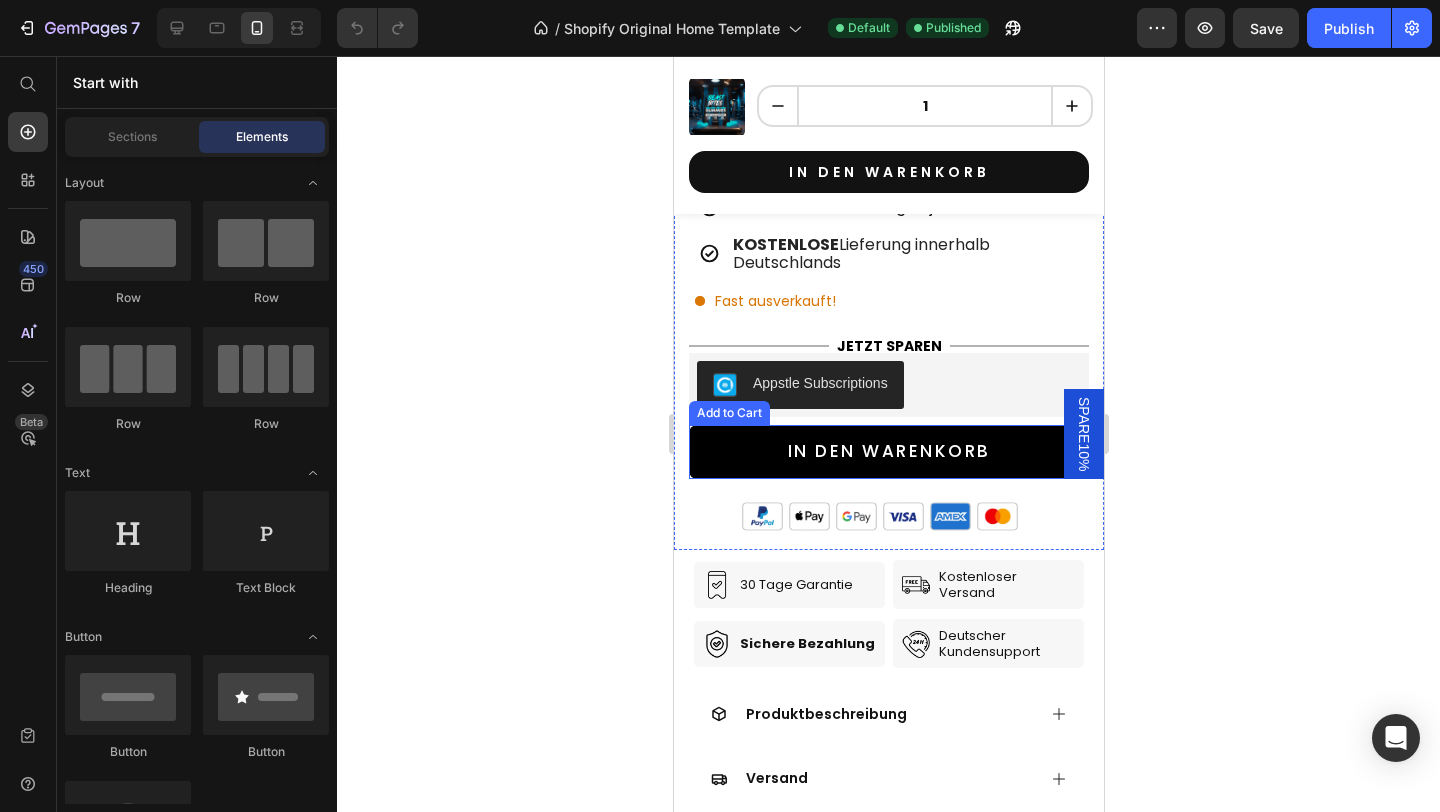 scroll, scrollTop: 1471, scrollLeft: 0, axis: vertical 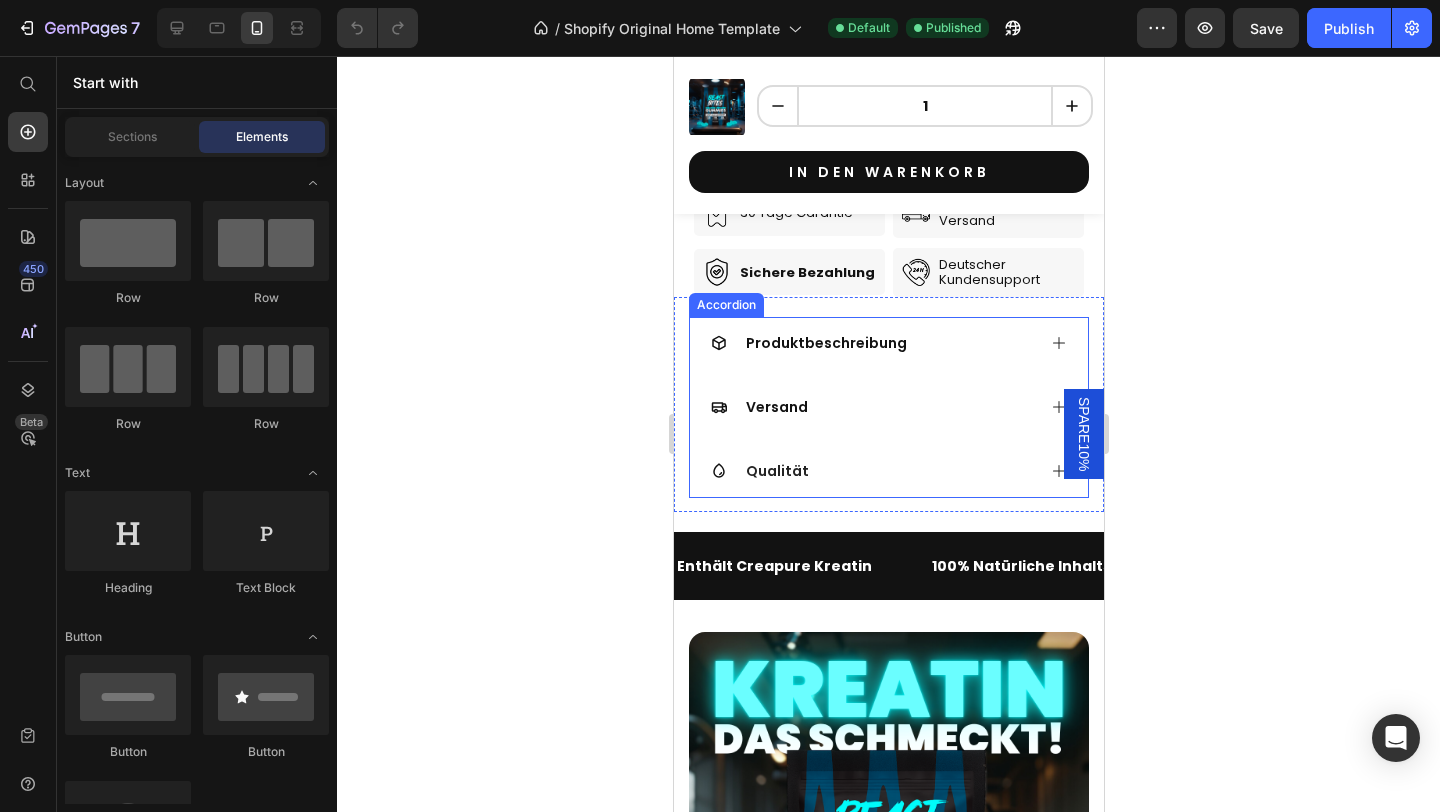 click on "Produktbeschreibung" at bounding box center [825, 343] 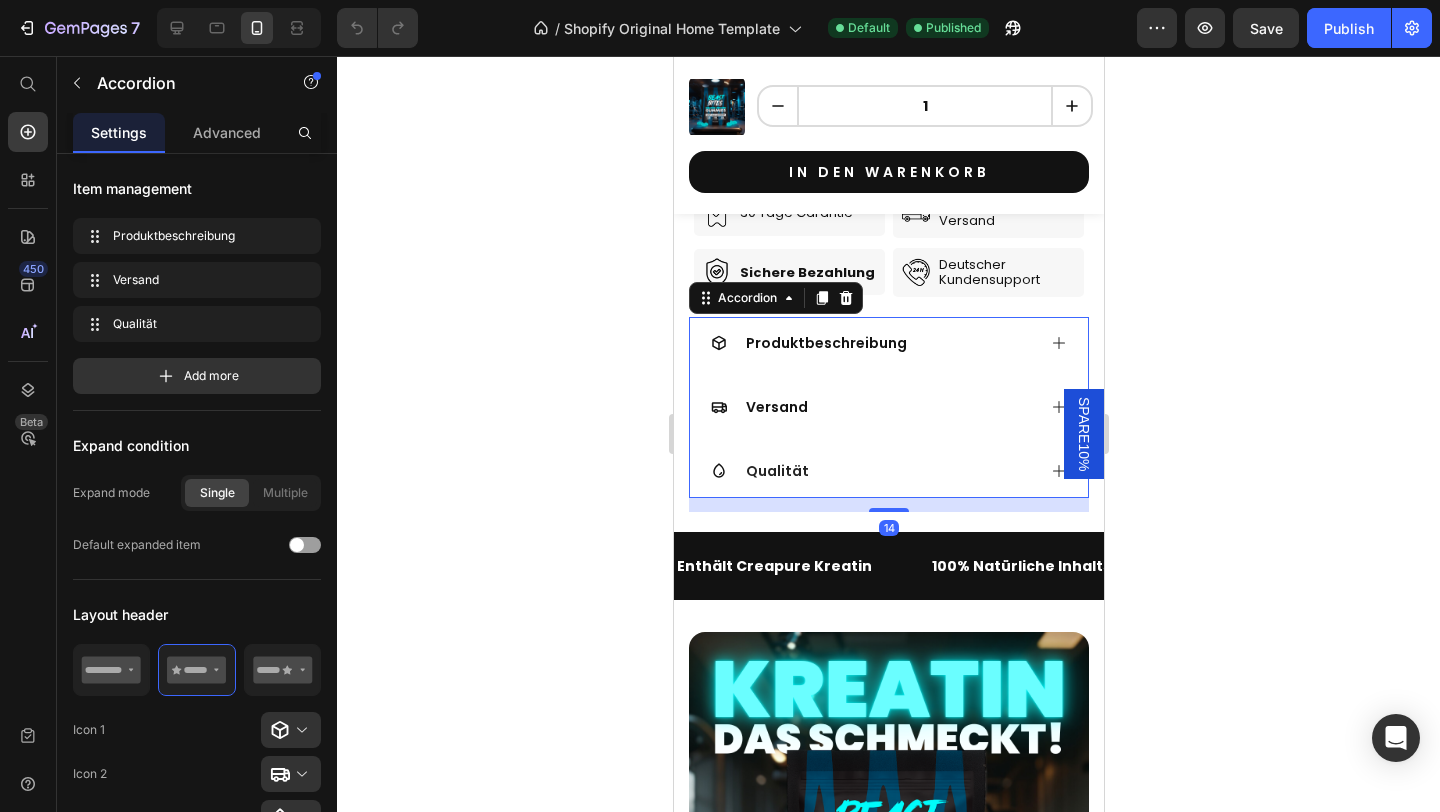 click on "Produktbeschreibung" at bounding box center (888, 343) 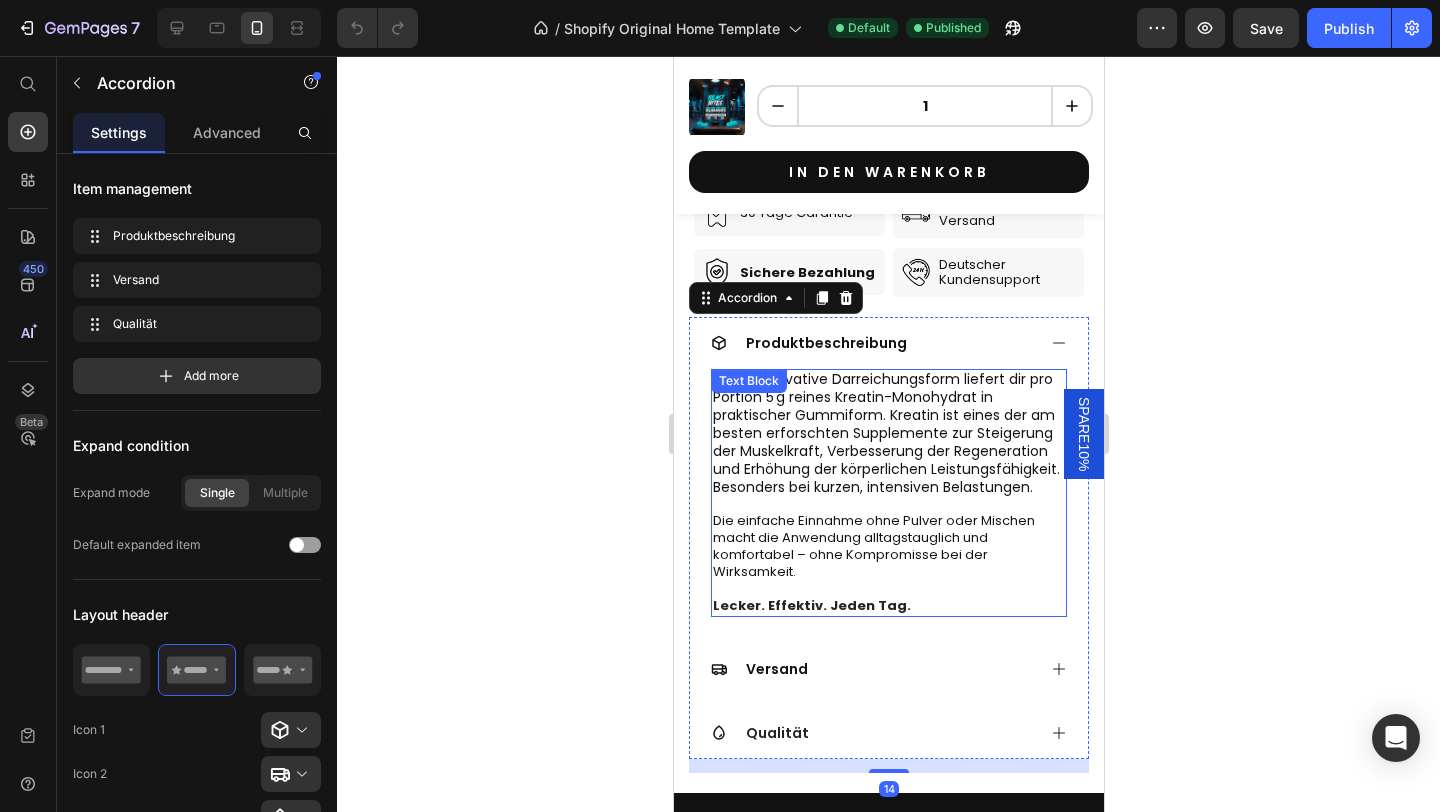 click on "Die einfache Einnahme ohne Pulver oder Mischen macht die Anwendung alltagstauglich und komfortabel – ohne Kompromisse bei der Wirksamkeit." at bounding box center [873, 546] 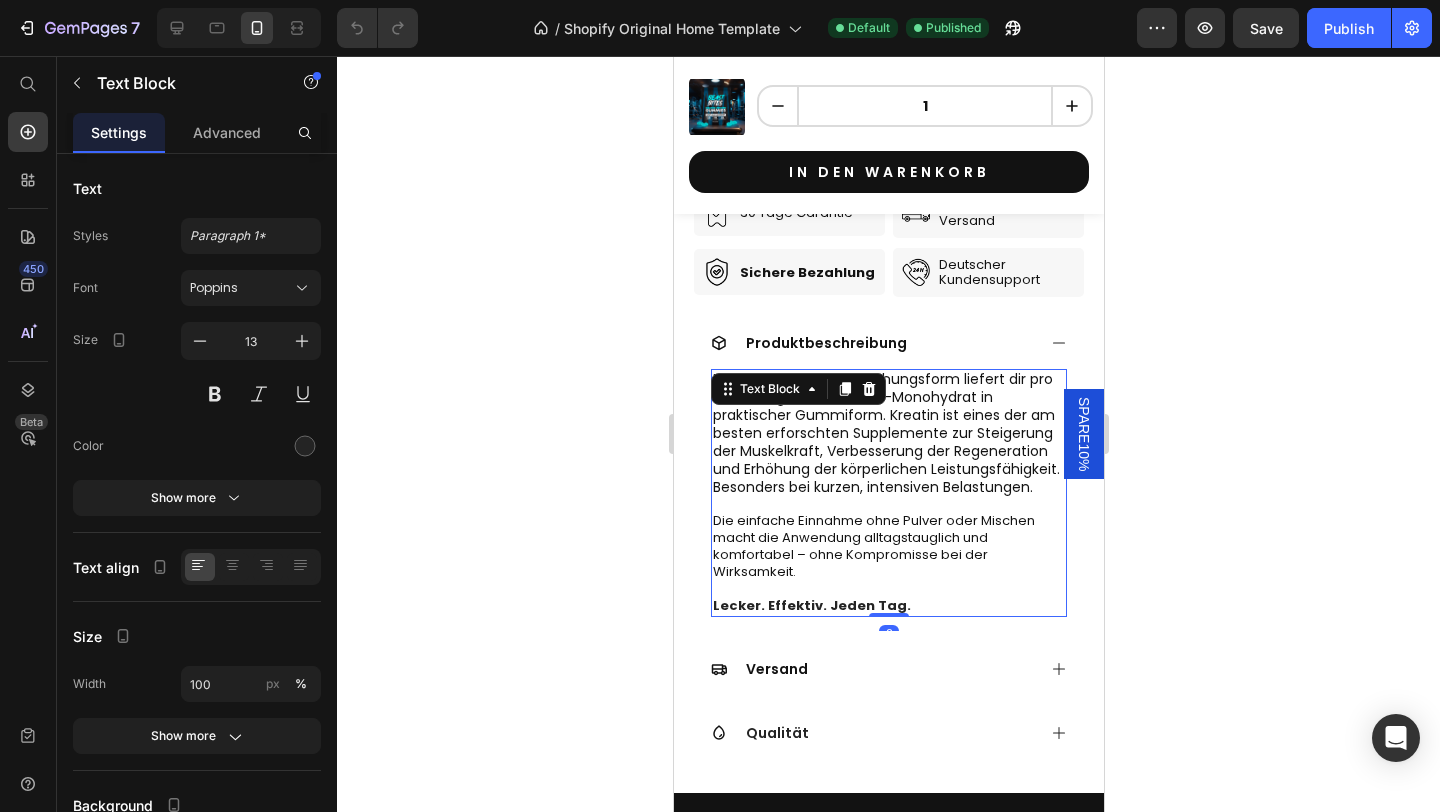 click on "Die einfache Einnahme ohne Pulver oder Mischen macht die Anwendung alltagstauglich und komfortabel – ohne Kompromisse bei der Wirksamkeit." at bounding box center (873, 546) 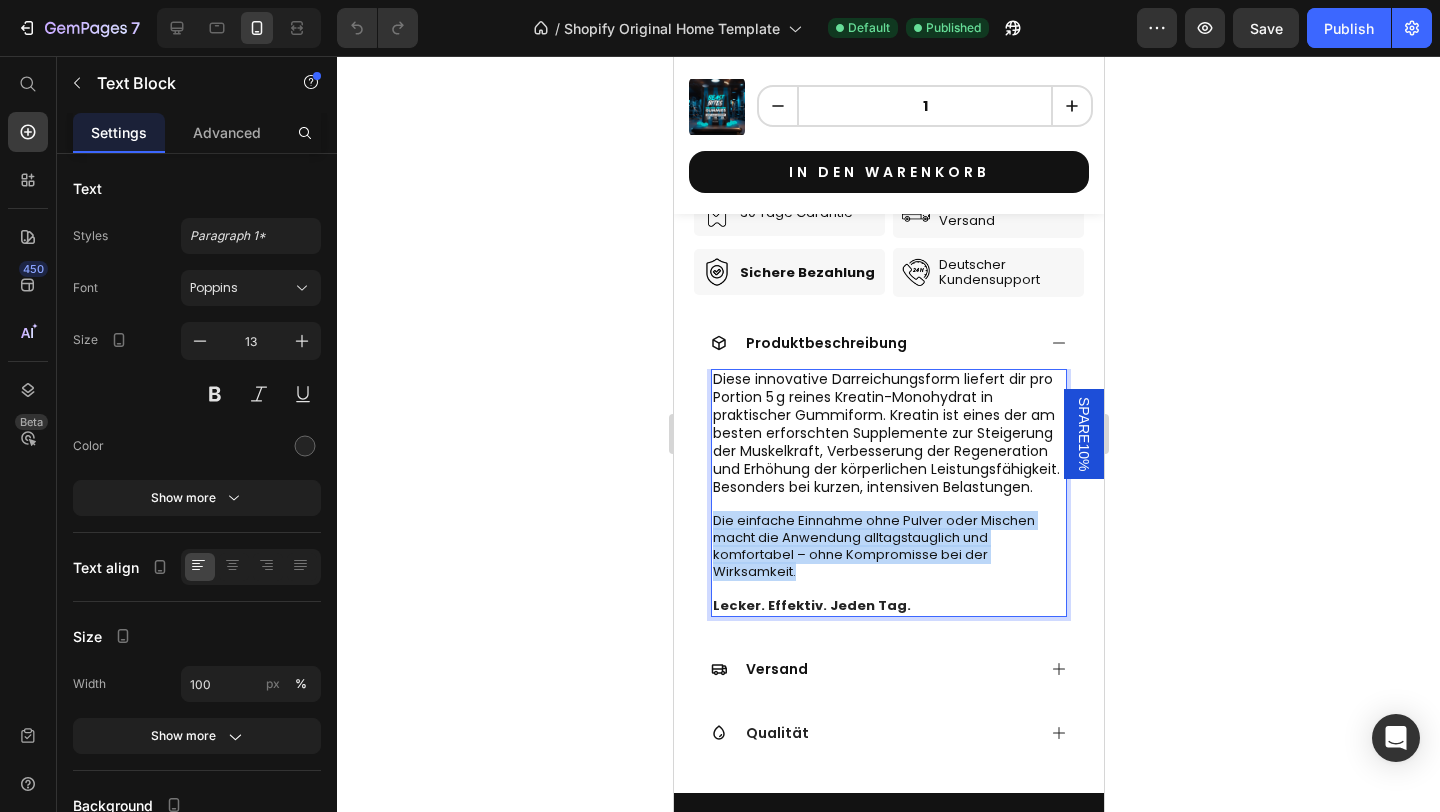 click on "Die einfache Einnahme ohne Pulver oder Mischen macht die Anwendung alltagstauglich und komfortabel – ohne Kompromisse bei der Wirksamkeit." at bounding box center (873, 546) 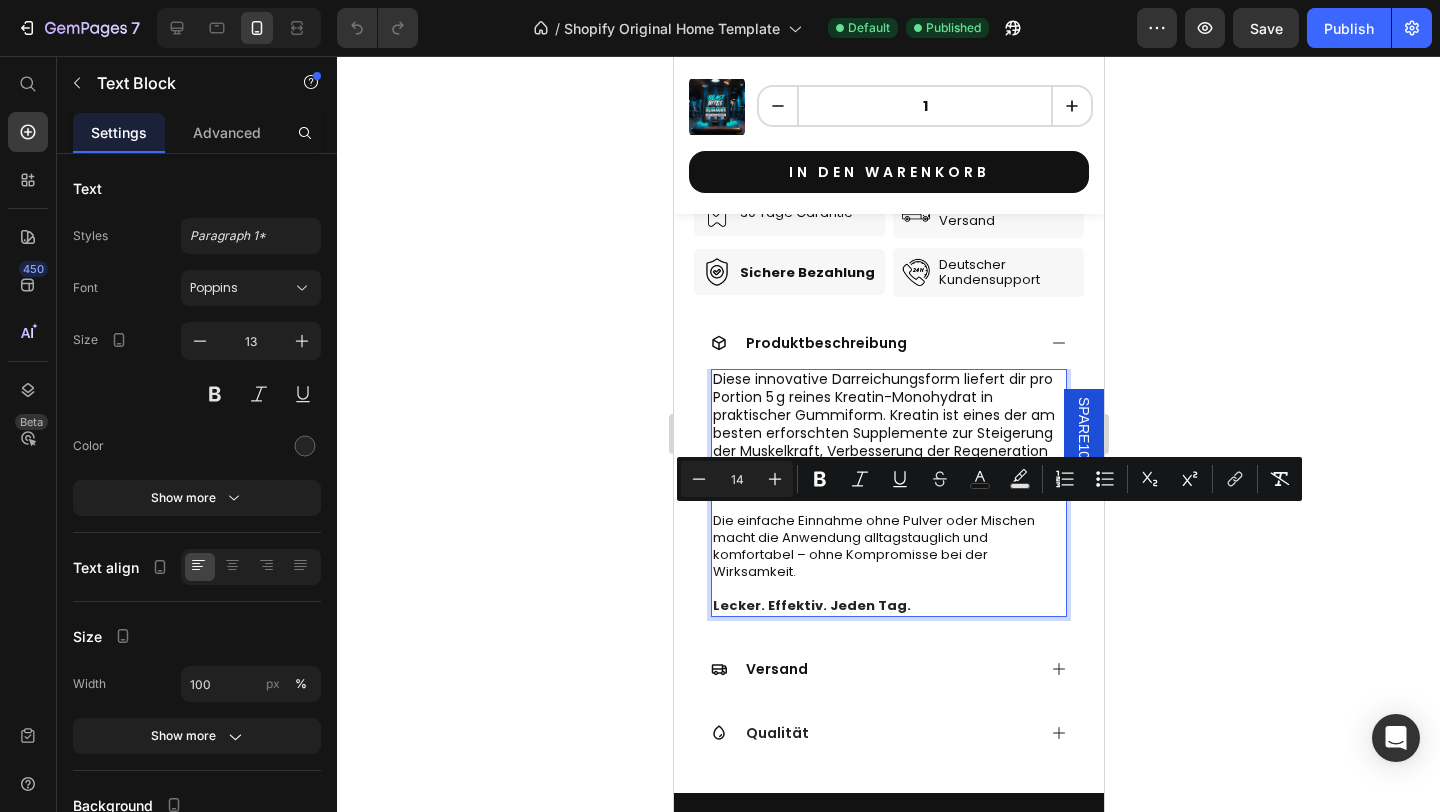 click on "Diese innovative Darreichungsform liefert dir pro Portion 5 g reines Kreatin-Monohydrat in praktischer Gummiform. Kreatin ist eines der am besten erforschten Supplemente zur Steigerung der Muskelkraft, Verbesserung der Regeneration und Erhöhung der körperlichen Leistungsfähigkeit. Besonders bei kurzen, intensiven Belastungen." at bounding box center (885, 432) 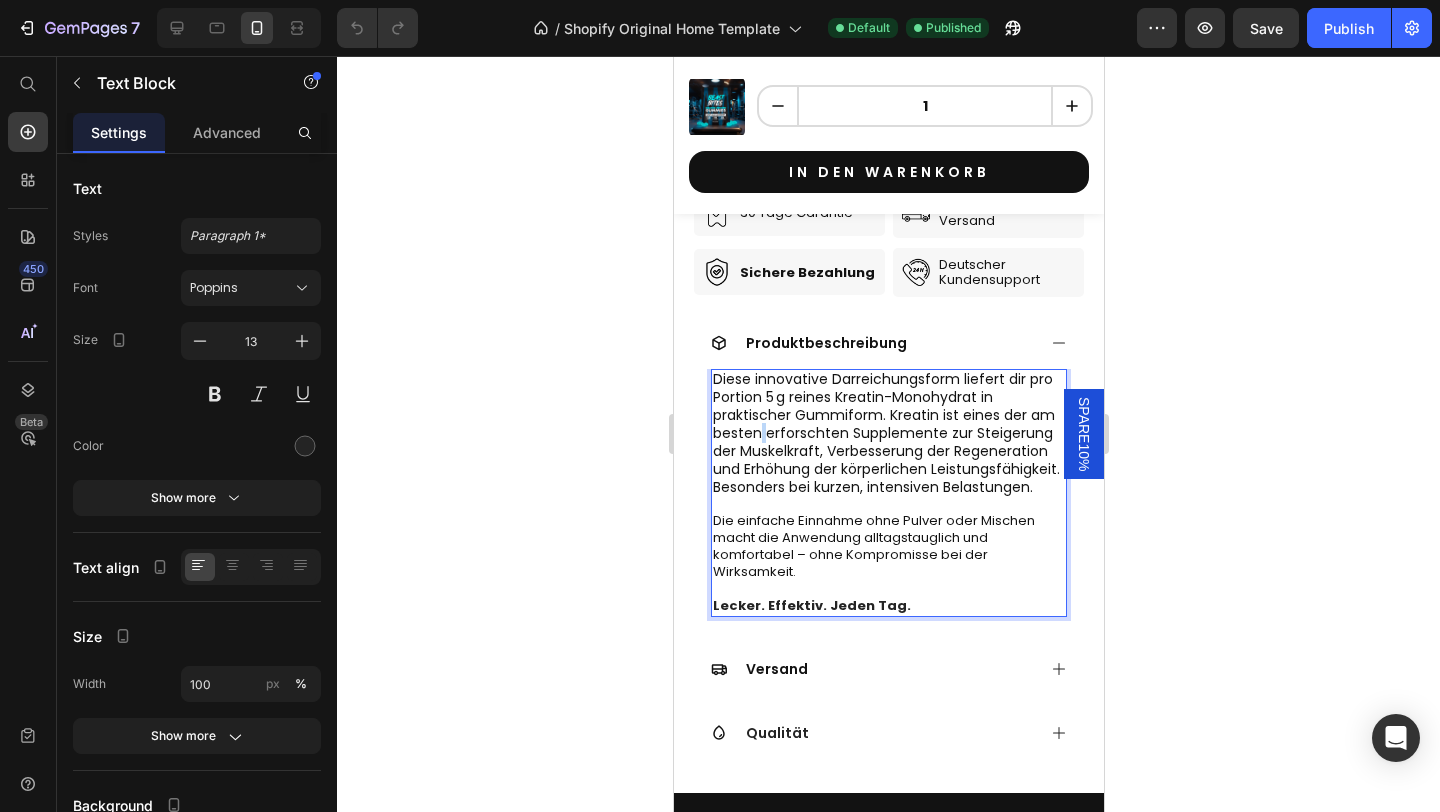 click on "Diese innovative Darreichungsform liefert dir pro Portion 5 g reines Kreatin-Monohydrat in praktischer Gummiform. Kreatin ist eines der am besten erforschten Supplemente zur Steigerung der Muskelkraft, Verbesserung der Regeneration und Erhöhung der körperlichen Leistungsfähigkeit. Besonders bei kurzen, intensiven Belastungen." at bounding box center [885, 432] 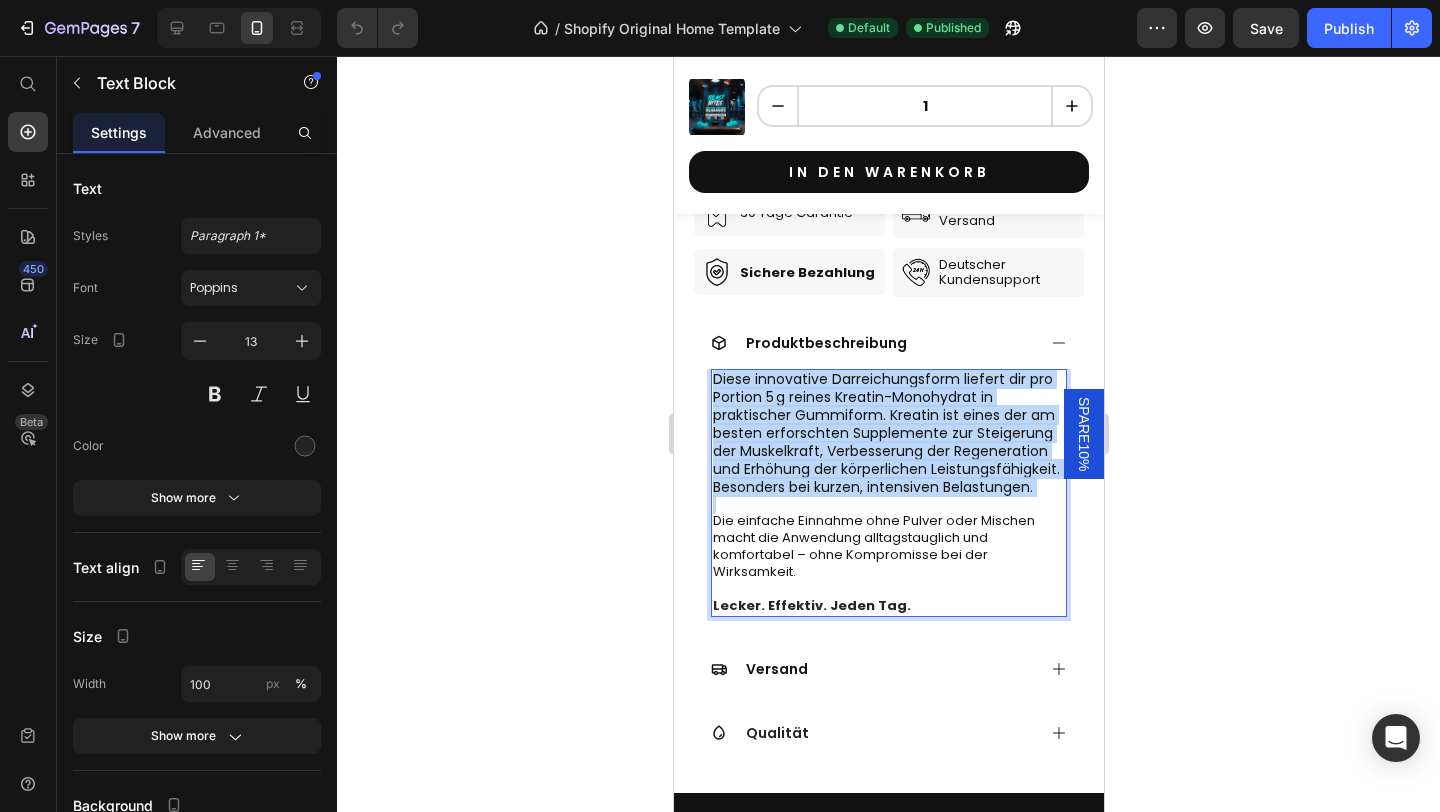 click on "Diese innovative Darreichungsform liefert dir pro Portion 5 g reines Kreatin-Monohydrat in praktischer Gummiform. Kreatin ist eines der am besten erforschten Supplemente zur Steigerung der Muskelkraft, Verbesserung der Regeneration und Erhöhung der körperlichen Leistungsfähigkeit. Besonders bei kurzen, intensiven Belastungen." at bounding box center [885, 432] 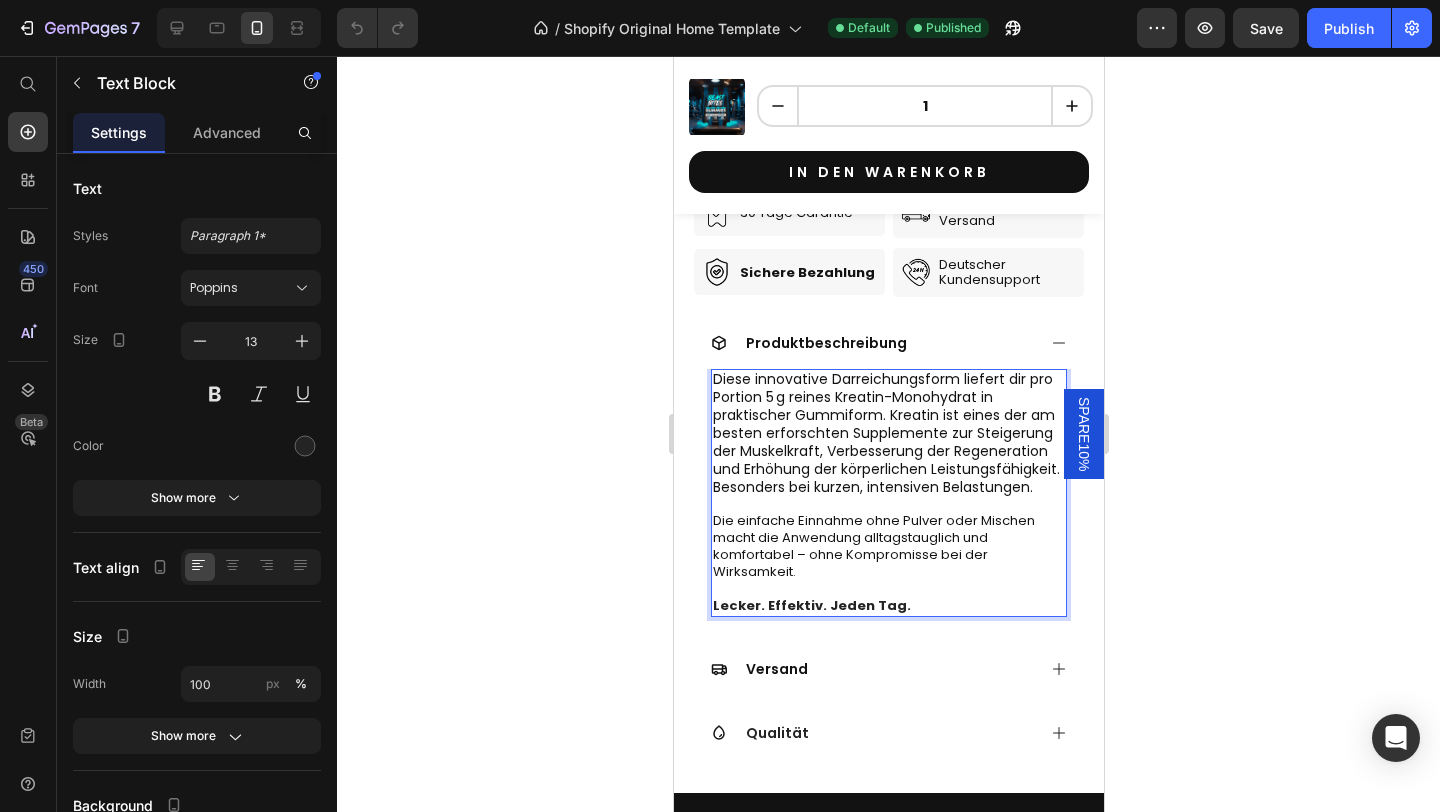 click on "Die einfache Einnahme ohne Pulver oder Mischen macht die Anwendung alltagstauglich und komfortabel – ohne Kompromisse bei der Wirksamkeit." at bounding box center [873, 546] 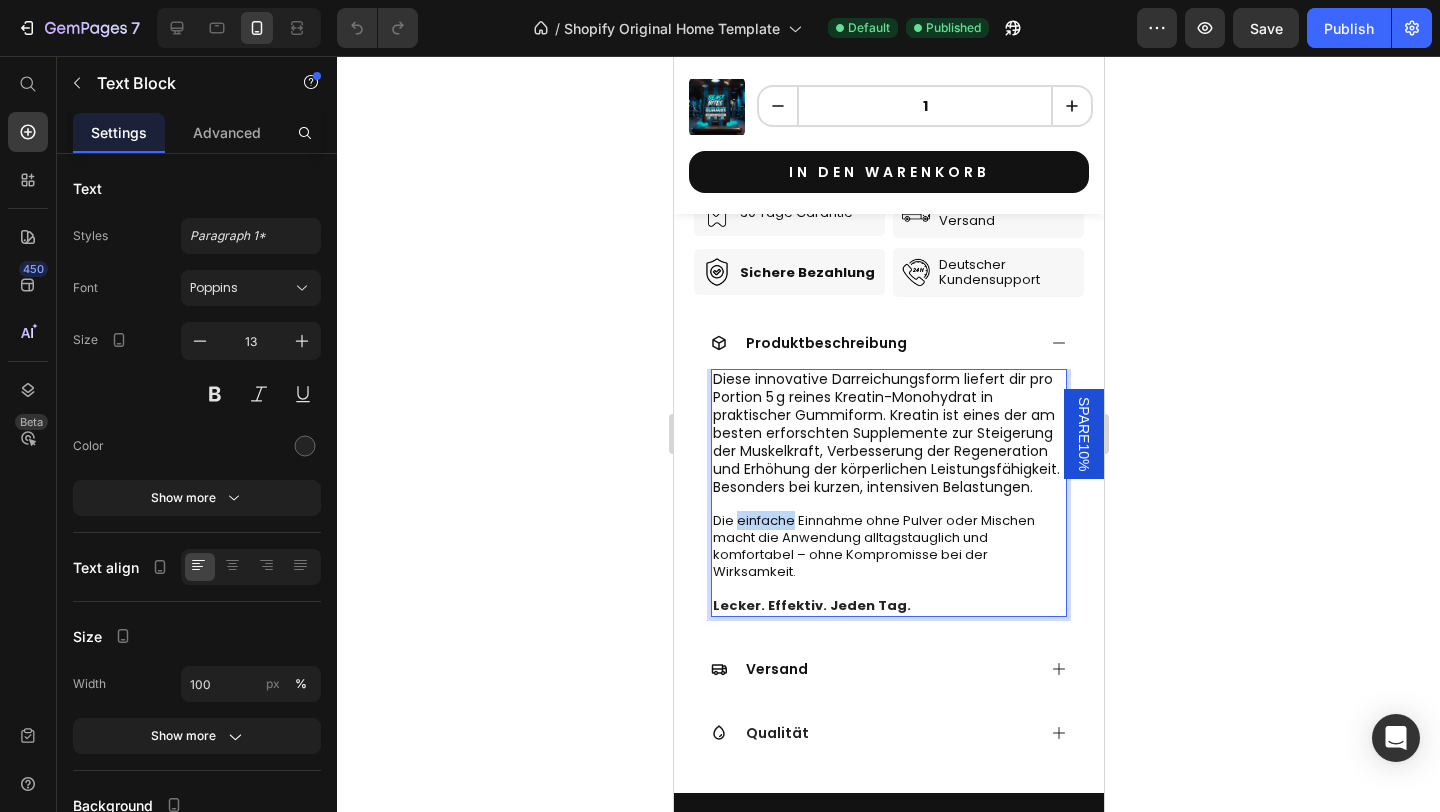 click on "Die einfache Einnahme ohne Pulver oder Mischen macht die Anwendung alltagstauglich und komfortabel – ohne Kompromisse bei der Wirksamkeit." at bounding box center [873, 546] 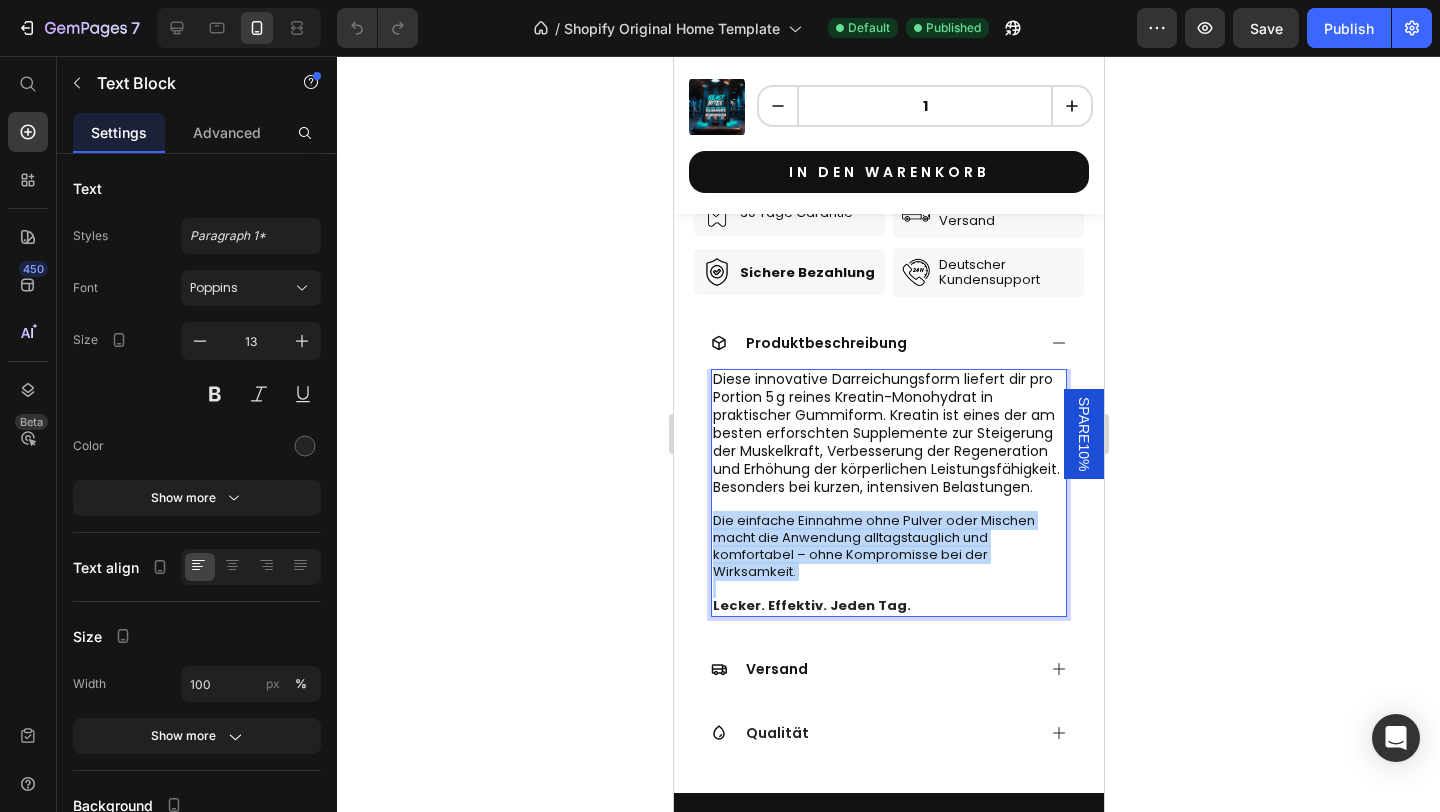 click on "Die einfache Einnahme ohne Pulver oder Mischen macht die Anwendung alltagstauglich und komfortabel – ohne Kompromisse bei der Wirksamkeit." at bounding box center (873, 546) 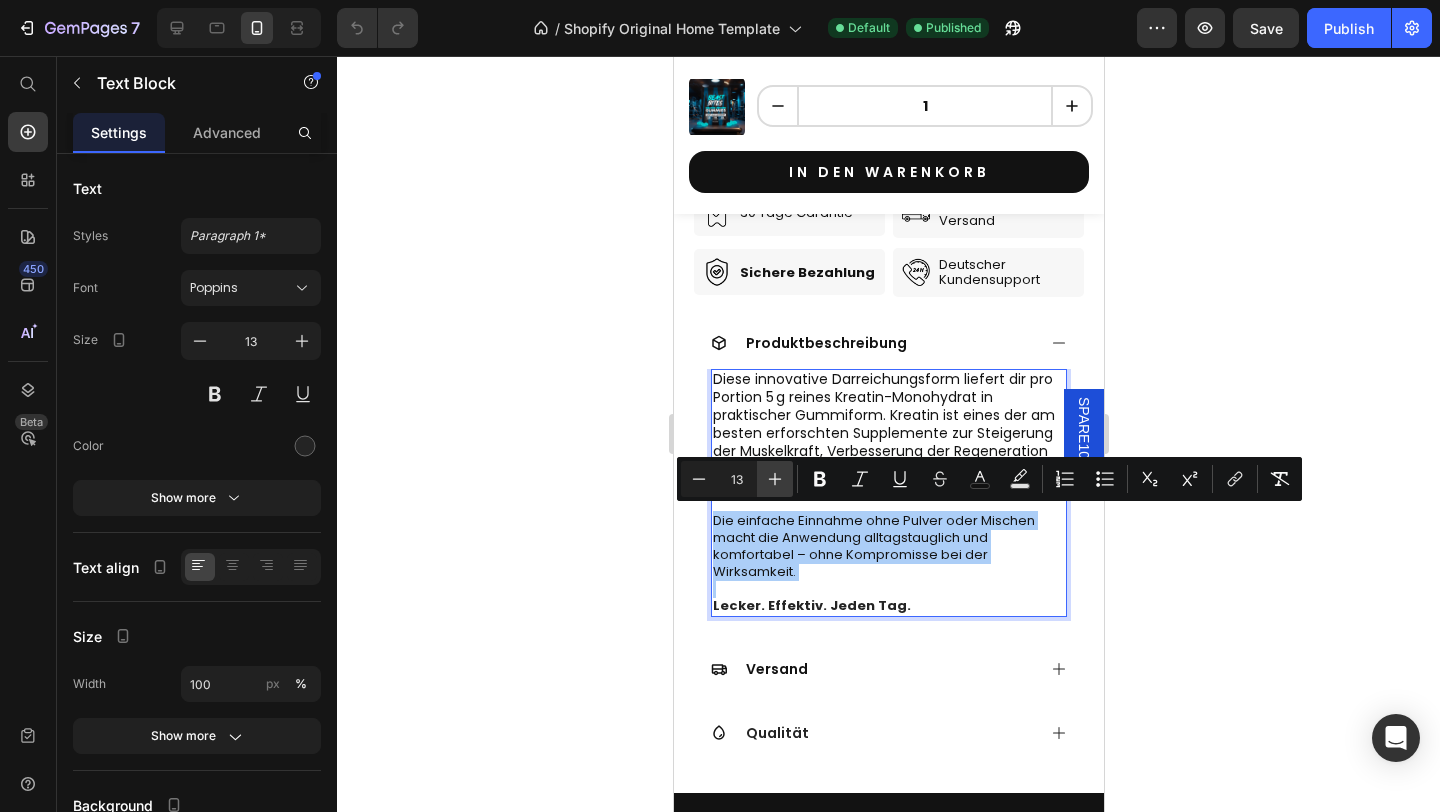 click on "Plus" at bounding box center [775, 479] 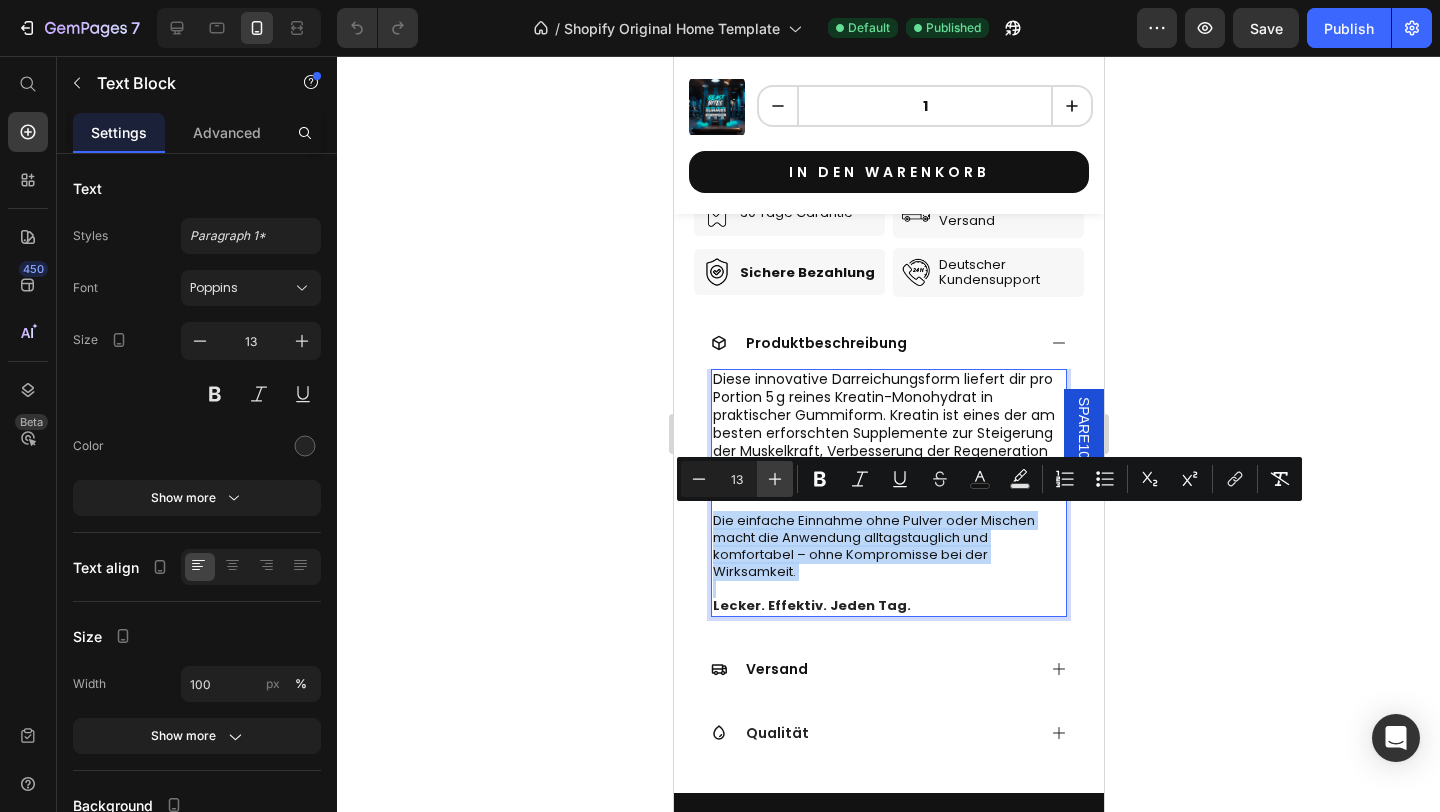 type on "14" 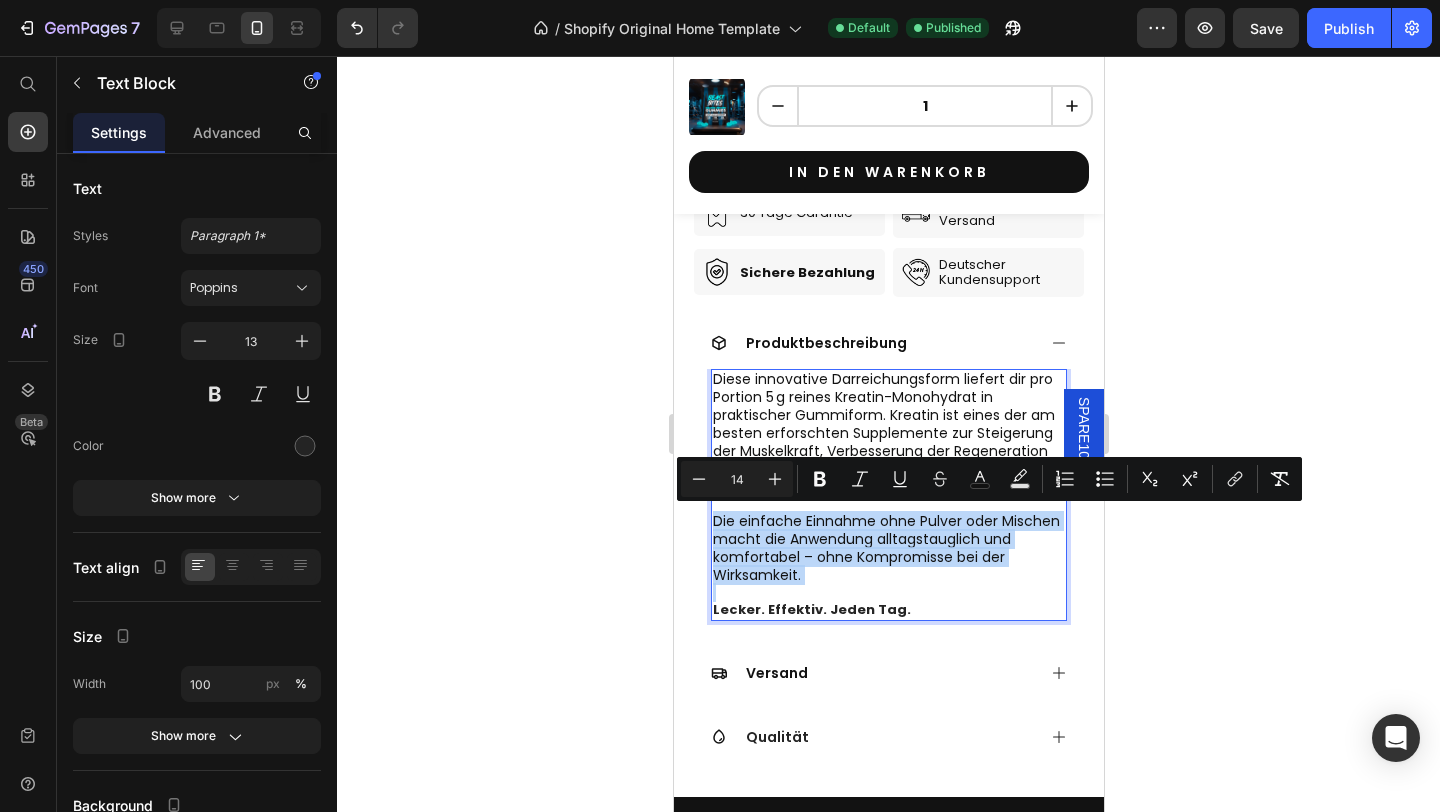 click on "Diese innovative Darreichungsform liefert dir pro Portion 5 g reines Kreatin-Monohydrat in praktischer Gummiform. Kreatin ist eines der am besten erforschten Supplemente zur Steigerung der Muskelkraft, Verbesserung der Regeneration und Erhöhung der körperlichen Leistungsfähigkeit. Besonders bei kurzen, intensiven Belastungen.   Die einfache Einnahme ohne Pulver oder Mischen macht die Anwendung alltagstauglich und komfortabel – ohne Kompromisse bei der Wirksamkeit. Lecker. Effektiv. Jeden Tag. Text Block  0" at bounding box center (888, 502) 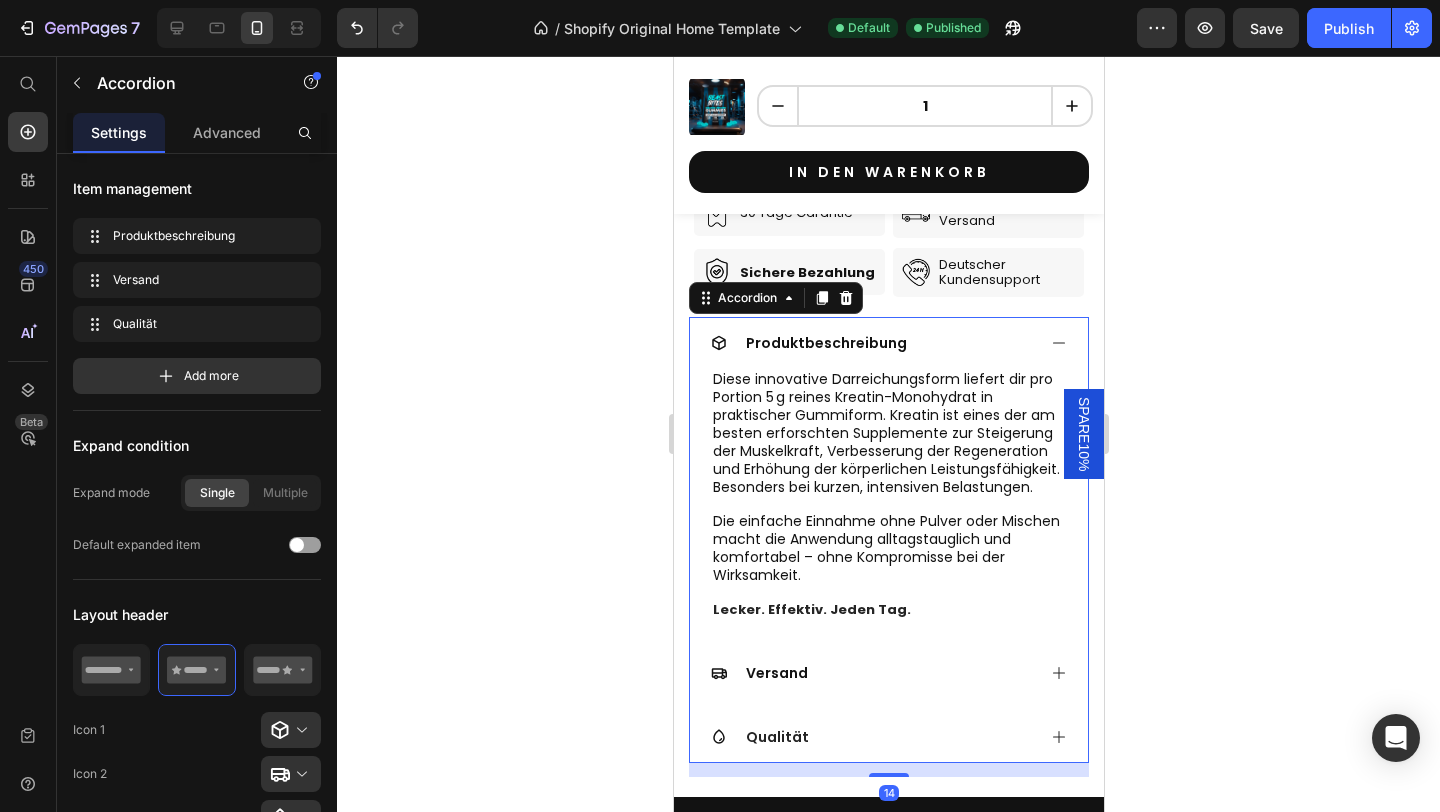 click on "Versand" at bounding box center [888, 673] 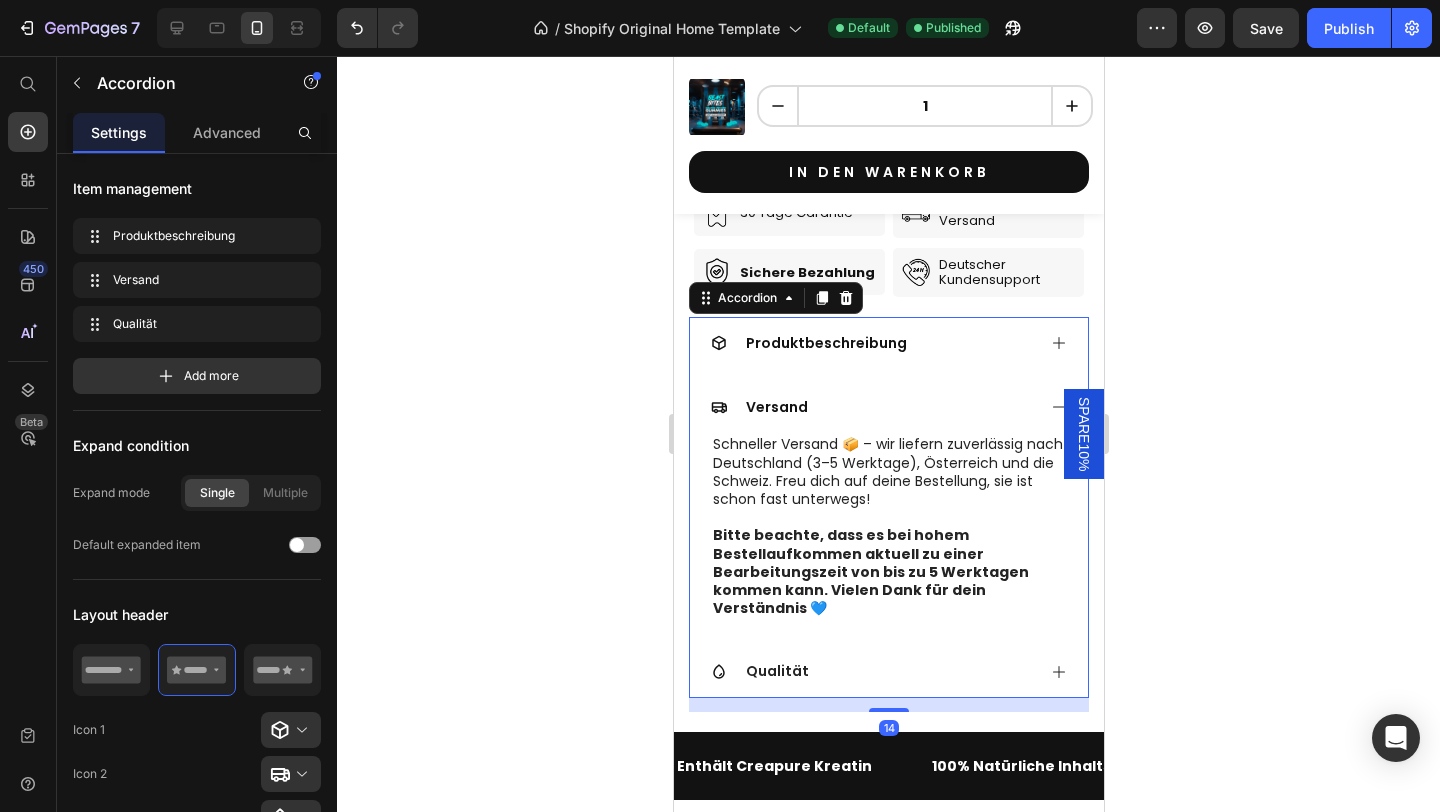 click on "Bitte beachte, dass es bei hohem Bestellaufkommen aktuell zu einer Bearbeitungszeit von bis zu 5 Werktagen kommen kann. Vielen Dank für dein Verständnis 💙" at bounding box center (870, 571) 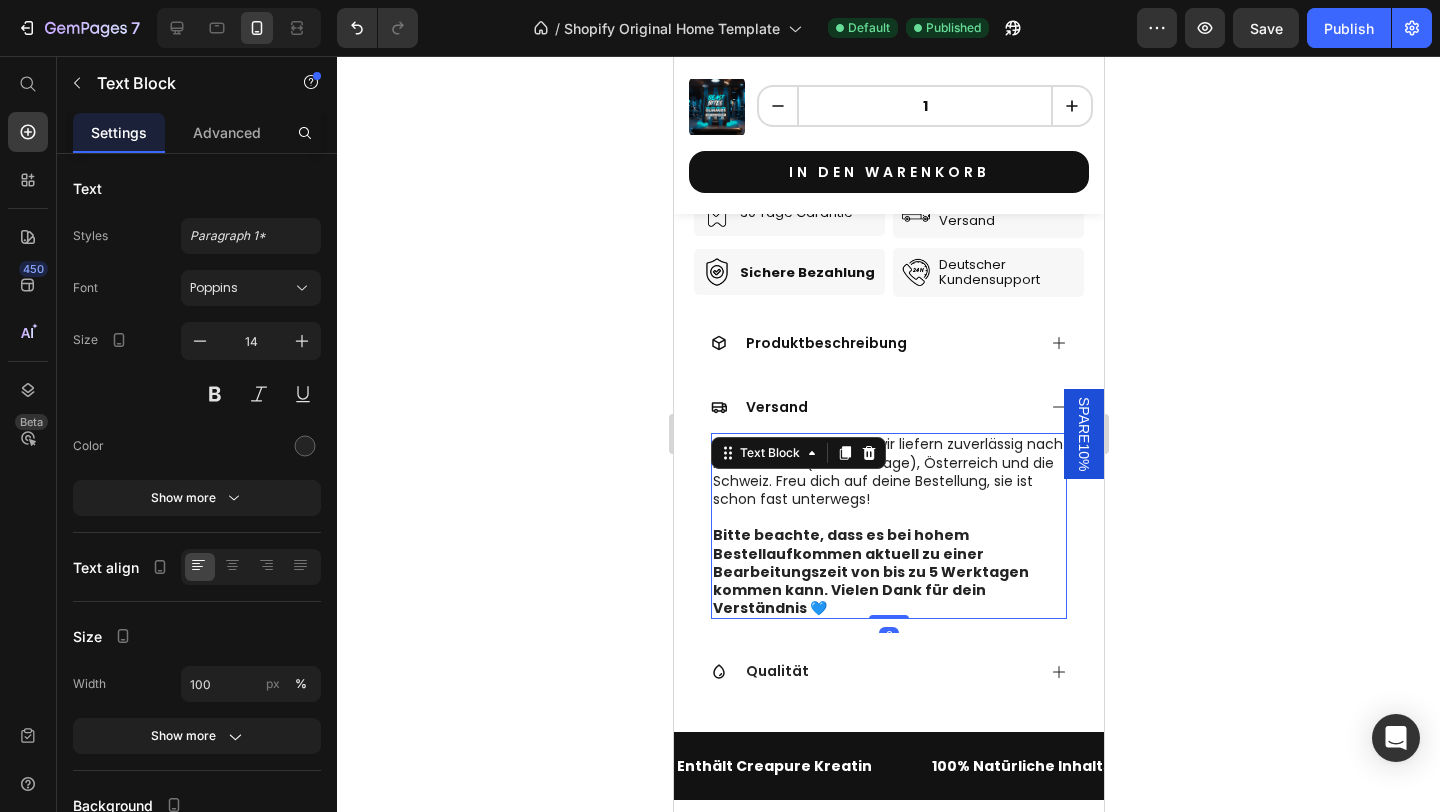 click on "Schneller Versand 📦 – wir liefern zuverlässig nach Deutschland (3–5 Werktage), Österreich und die Schweiz. Freu dich auf deine Bestellung, sie ist schon fast unterwegs!" at bounding box center [888, 471] 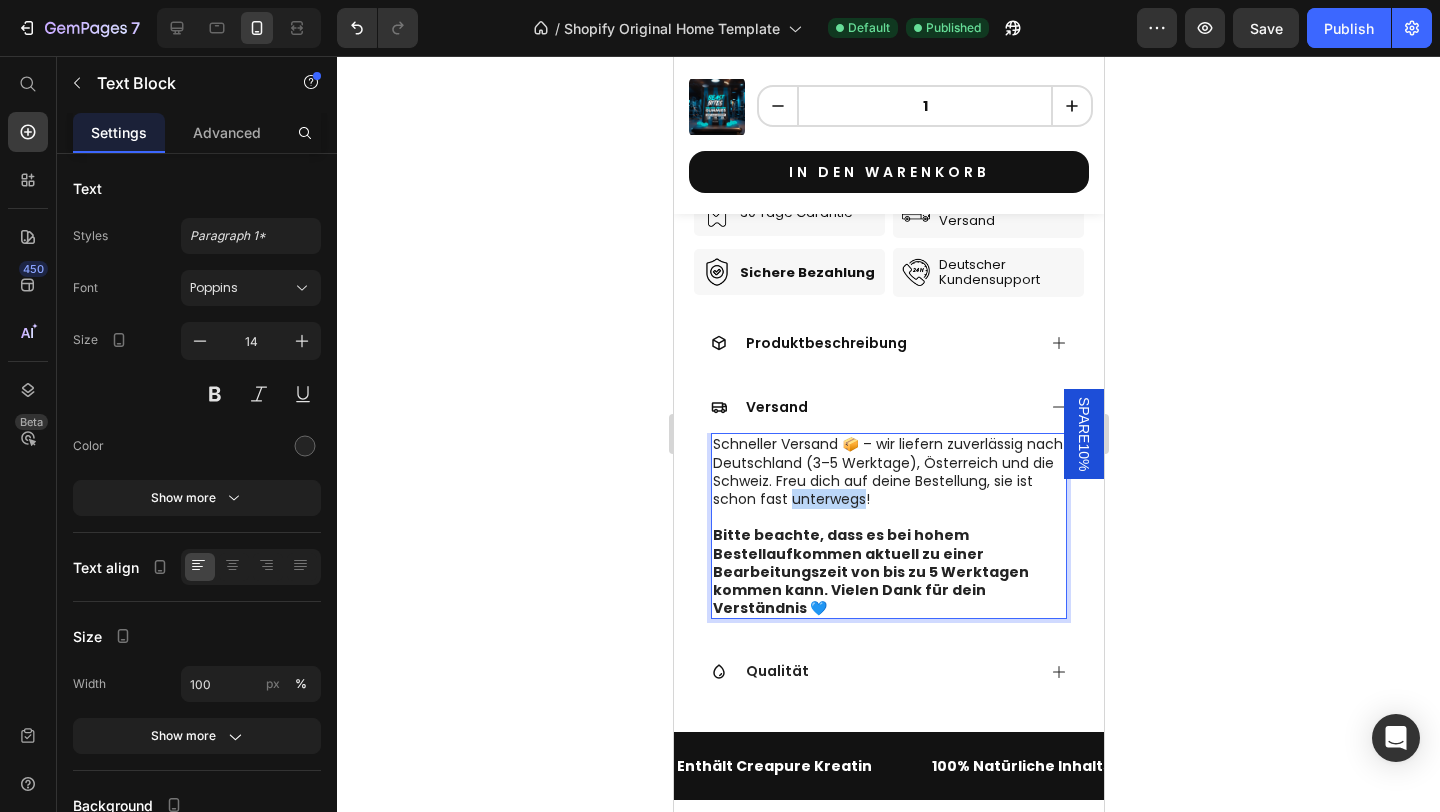 click on "Schneller Versand 📦 – wir liefern zuverlässig nach Deutschland (3–5 Werktage), Österreich und die Schweiz. Freu dich auf deine Bestellung, sie ist schon fast unterwegs!" at bounding box center [888, 471] 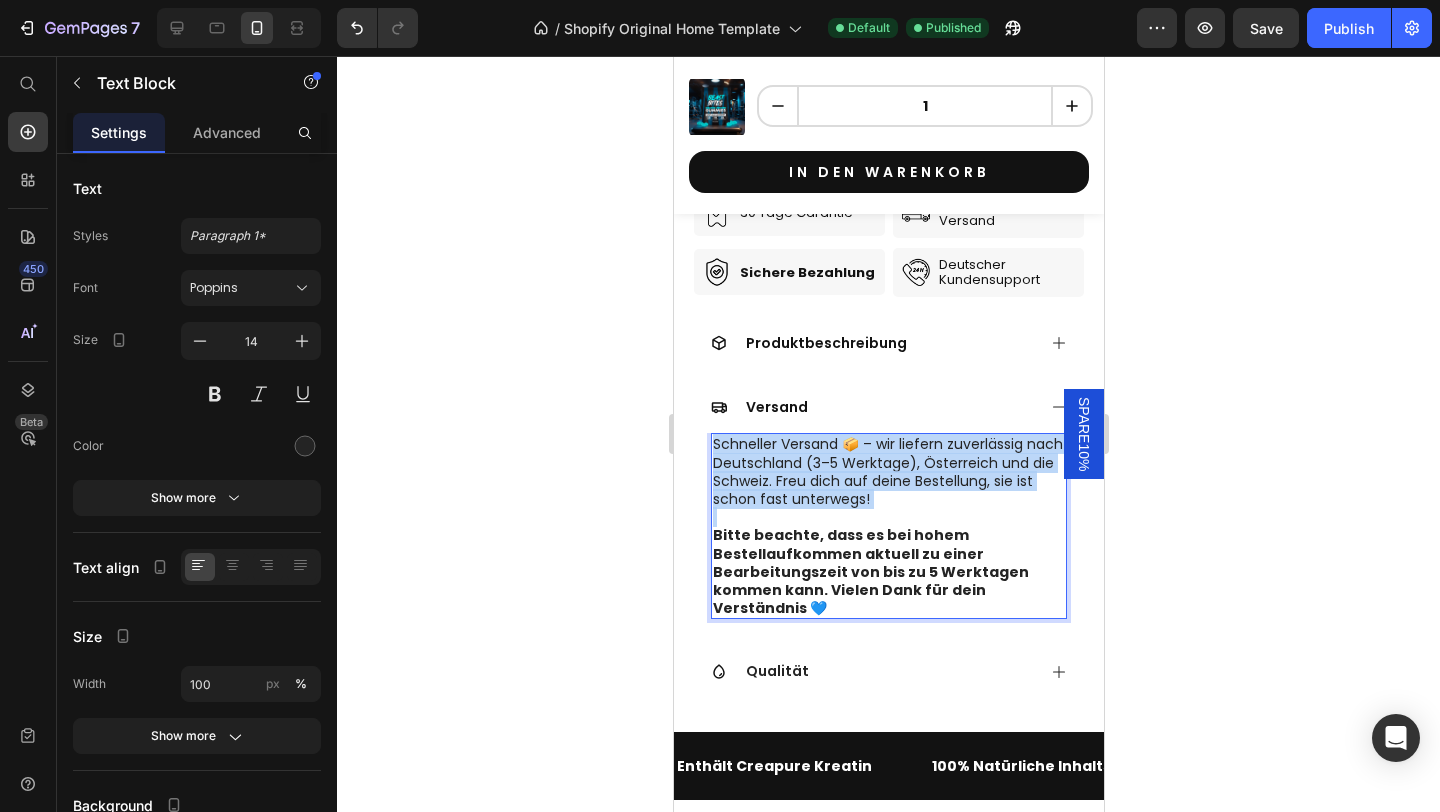 click on "Schneller Versand 📦 – wir liefern zuverlässig nach Deutschland (3–5 Werktage), Österreich und die Schweiz. Freu dich auf deine Bestellung, sie ist schon fast unterwegs!" at bounding box center (888, 471) 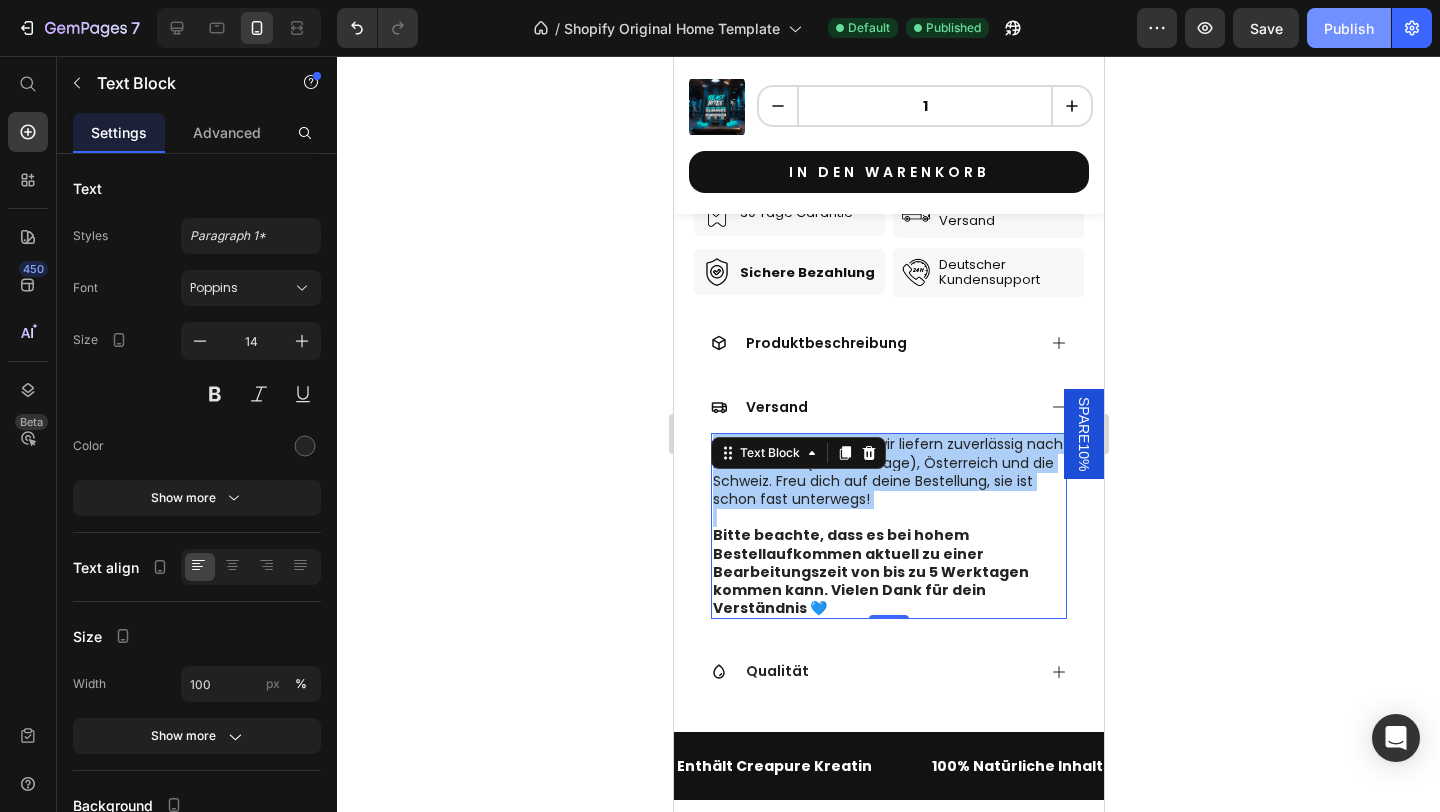 click on "Publish" 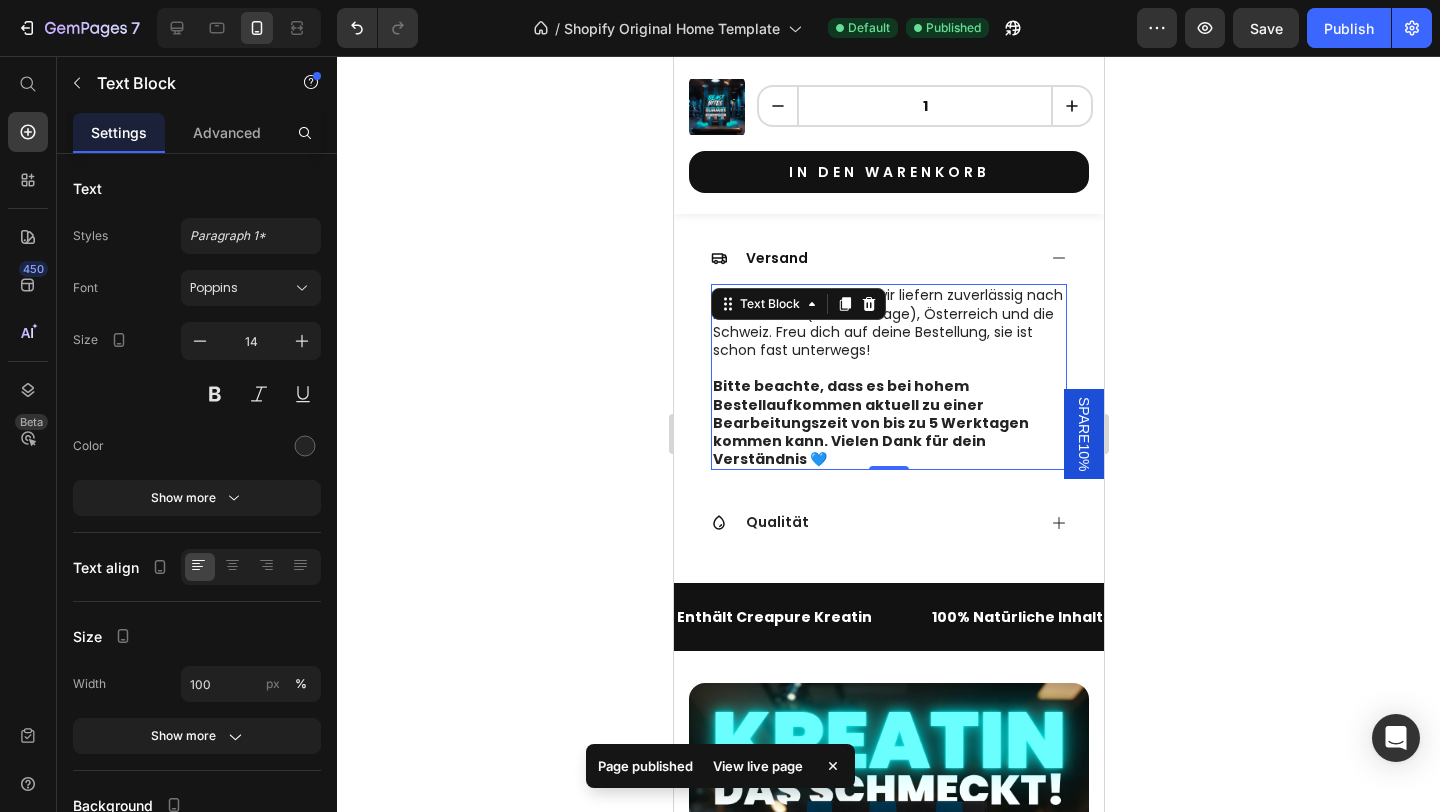scroll, scrollTop: 1679, scrollLeft: 0, axis: vertical 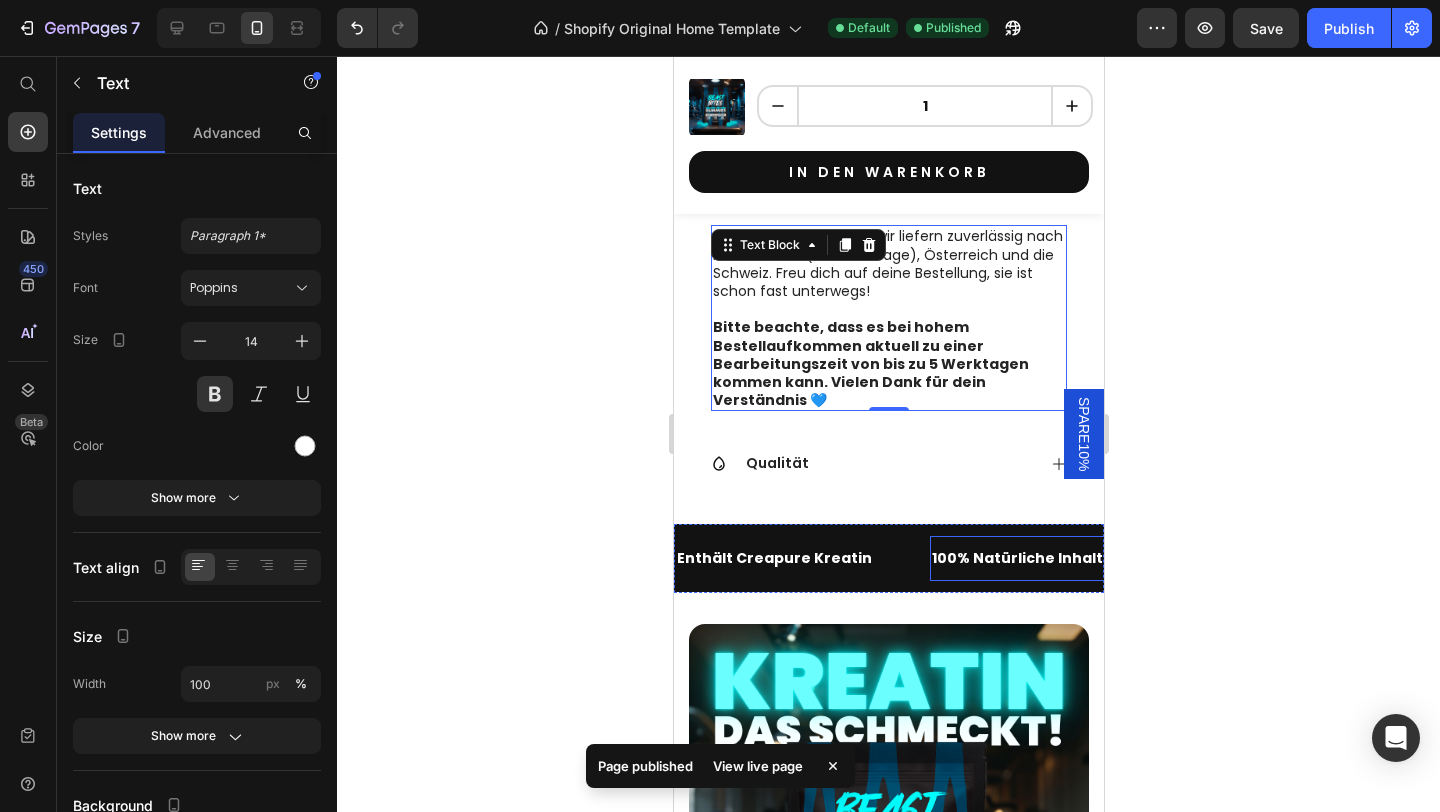 click on "100% Natürliche Inhaltsstoffe" at bounding box center (1045, 558) 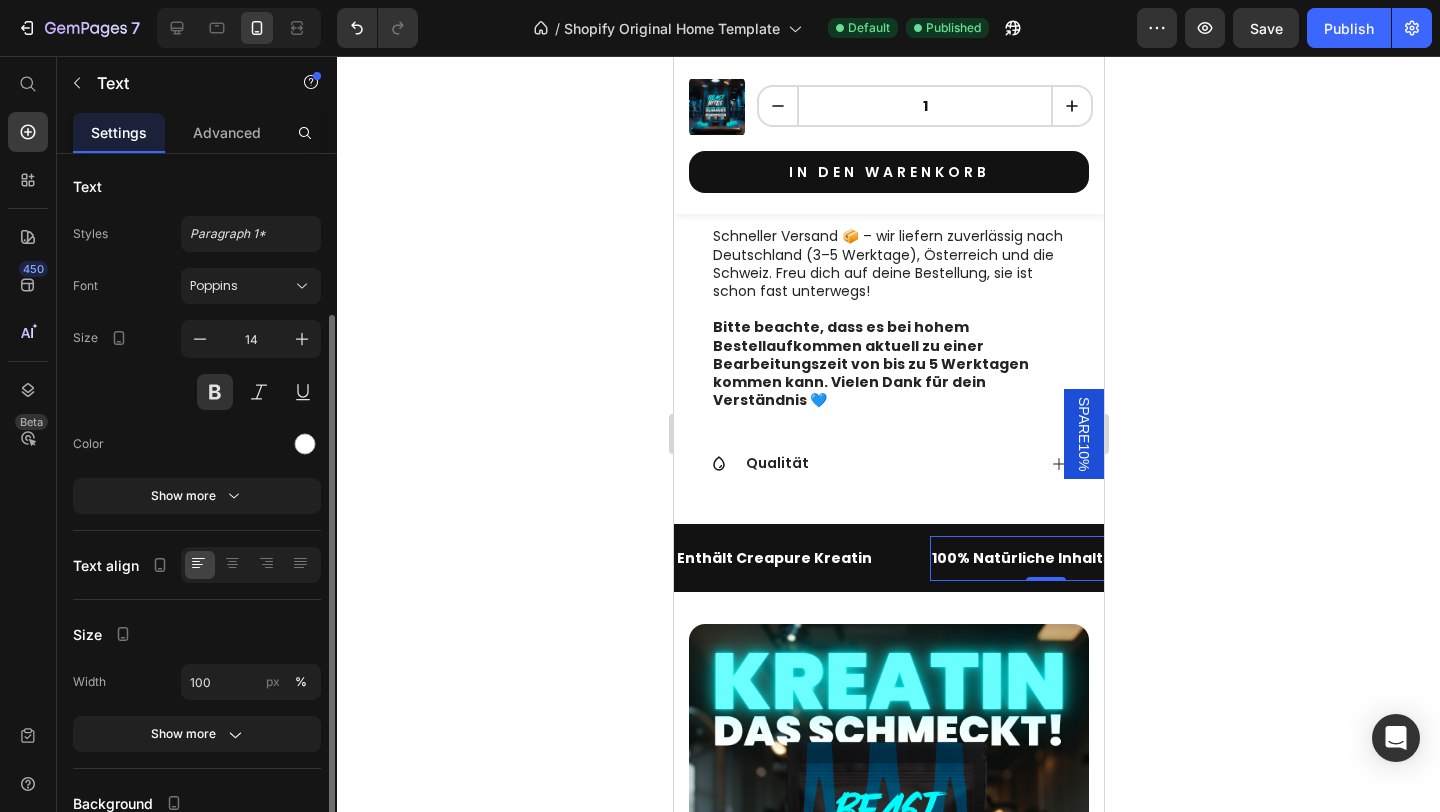 scroll, scrollTop: 180, scrollLeft: 0, axis: vertical 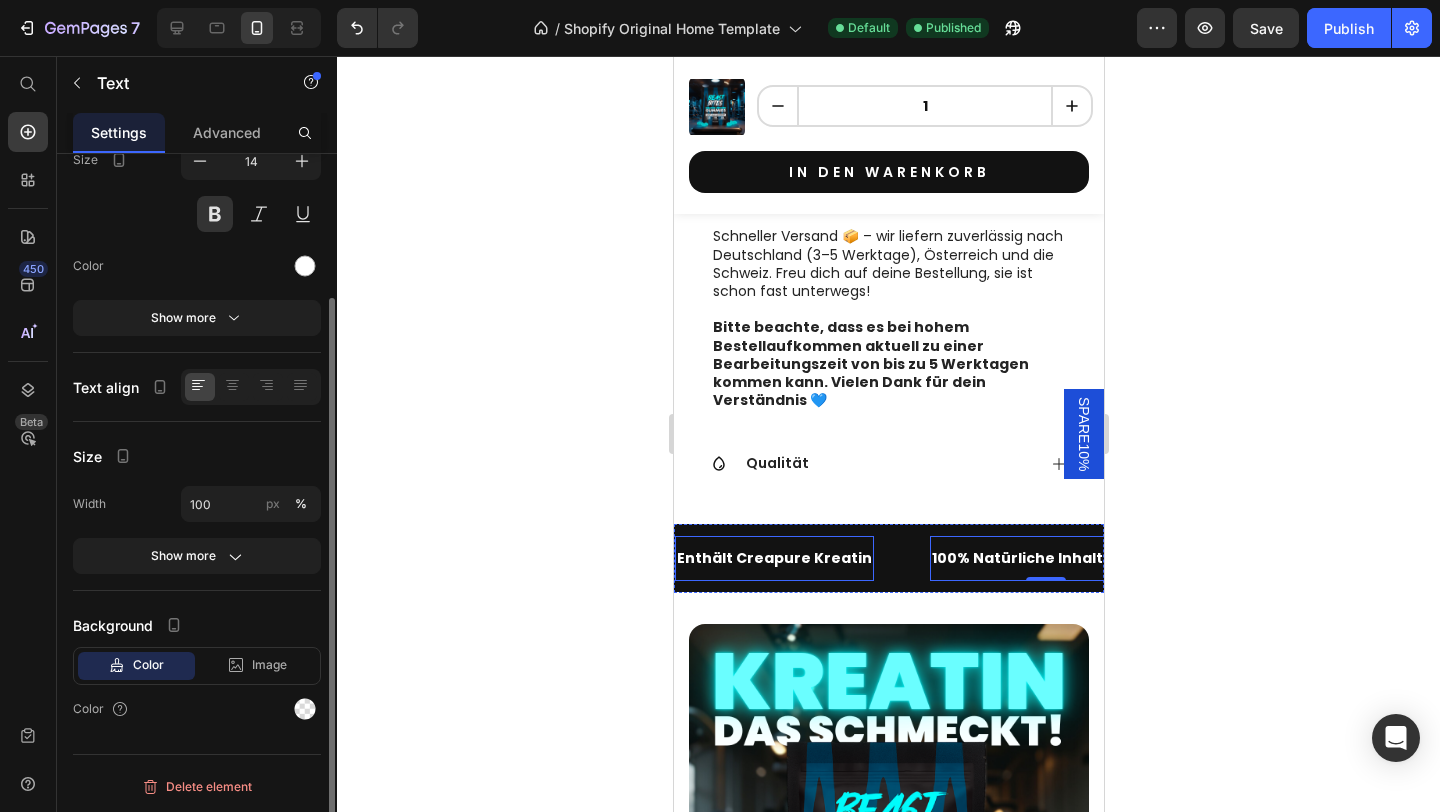 click on "Image Row SUMMER SALE ANGEBOT 20% Discount Tag Nur bis ende Monat noch erhältlich Text Block Row
Product Images BEAST BITES - KREATIN GUMMIES Product Title Icon Icon Icon Icon Icon Icon List 4.6/5 (68 Bewertungen) Text Block Row €39,95 Product Price €49,95 Product Price SPARE 20% Discount Tag
Drop element here Row                Title Line
[NAME], [NAME]
und  4563 andere  sind begeistert von BEAST BITES!
Trust_Names
Mehr Kraft & Leistung im Training
Pausieren oder kündigen jederzeit
KOSTENLOSE  Lieferung innerhalb Deutschlands Item List  Nur noch wenige auf Lager! Stock Counter
Fast ausverkauft!
INVENTORY Wrapper JETZT SPAREN
Custom Code Appstle Subscriptions Appstle Subscriptions Row IN DEN WARENKORB Add to Cart Icon Icon Icon Icon" at bounding box center [888, -447] 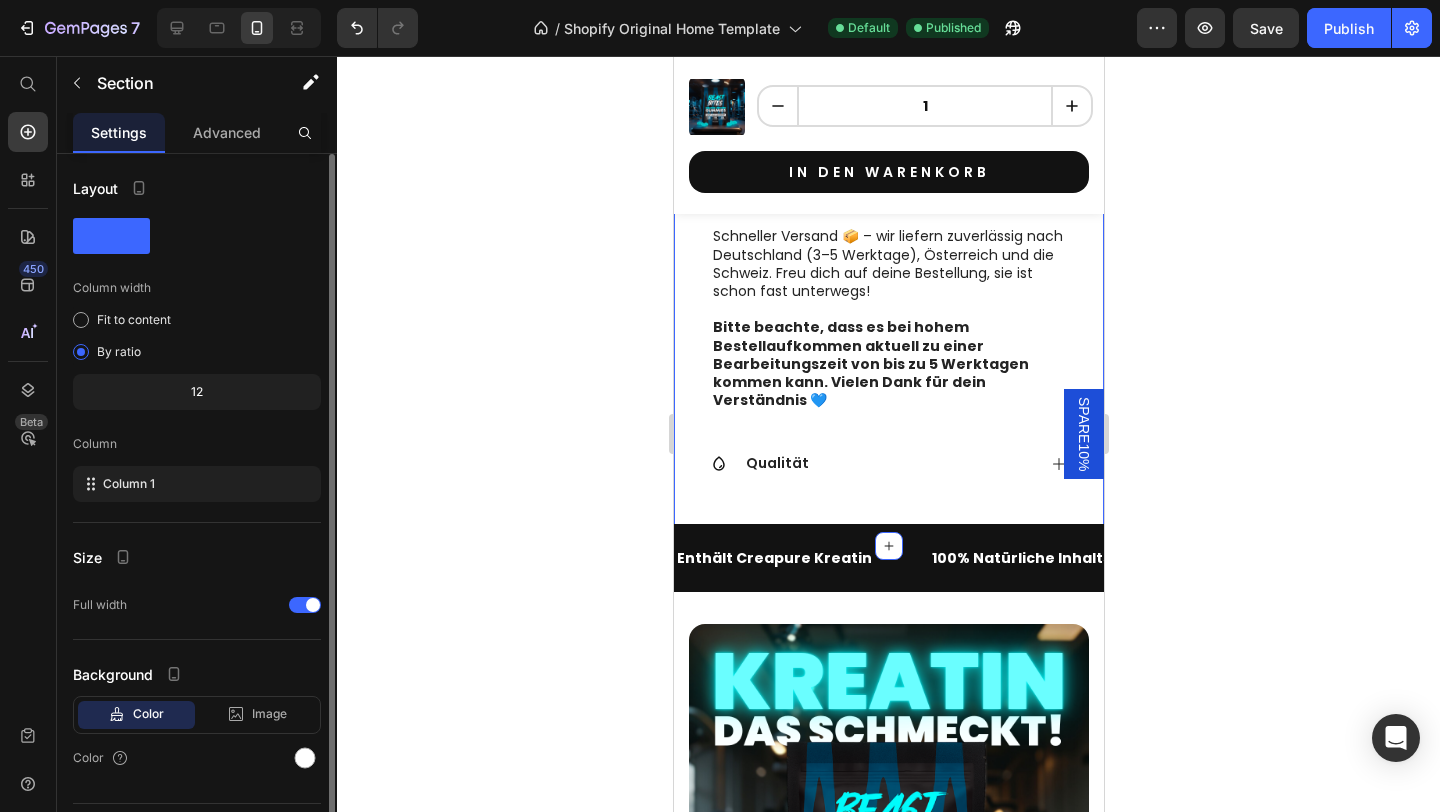 click on "Marquee" at bounding box center (707, 512) 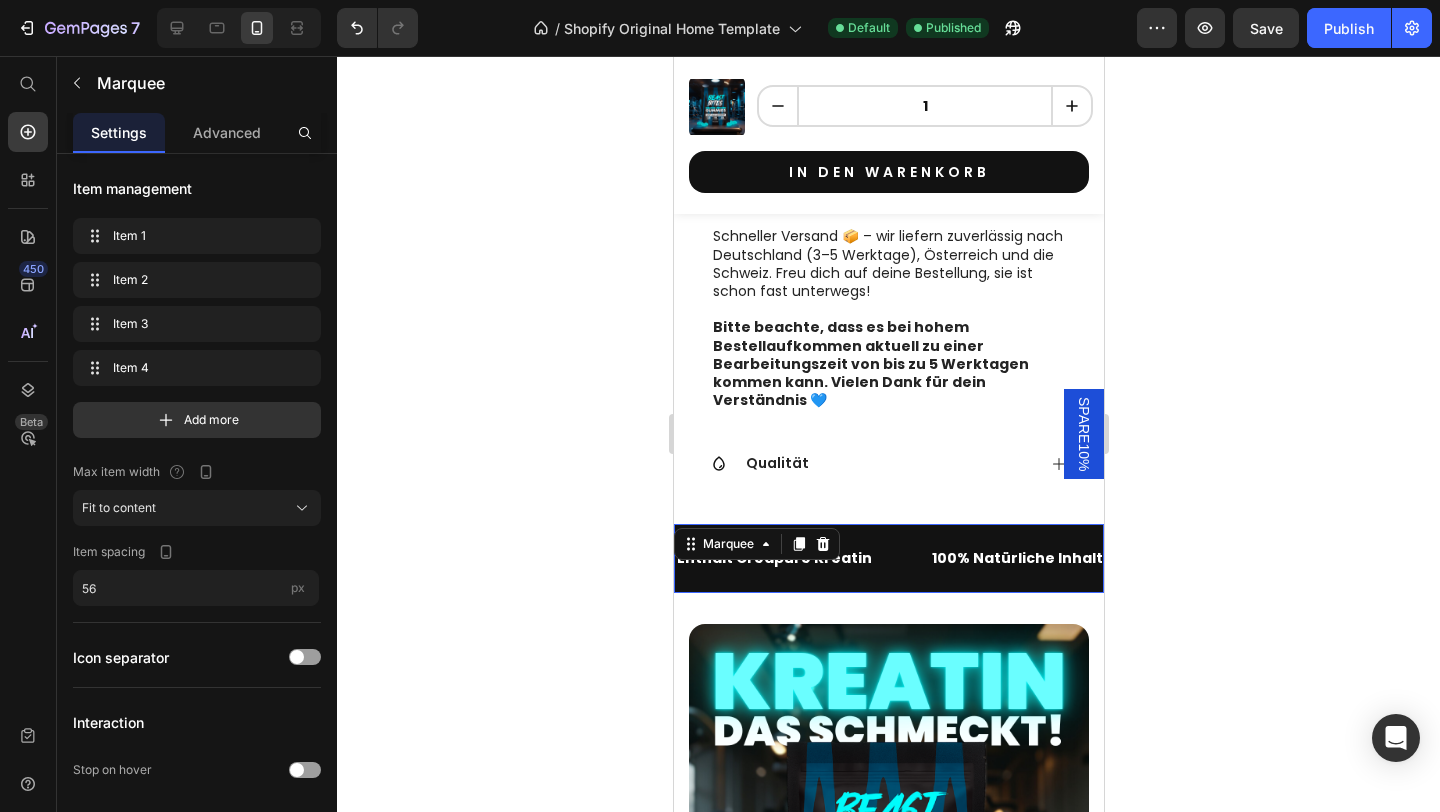 click on "Enthält Creapure Kreatin Text" at bounding box center [801, 558] 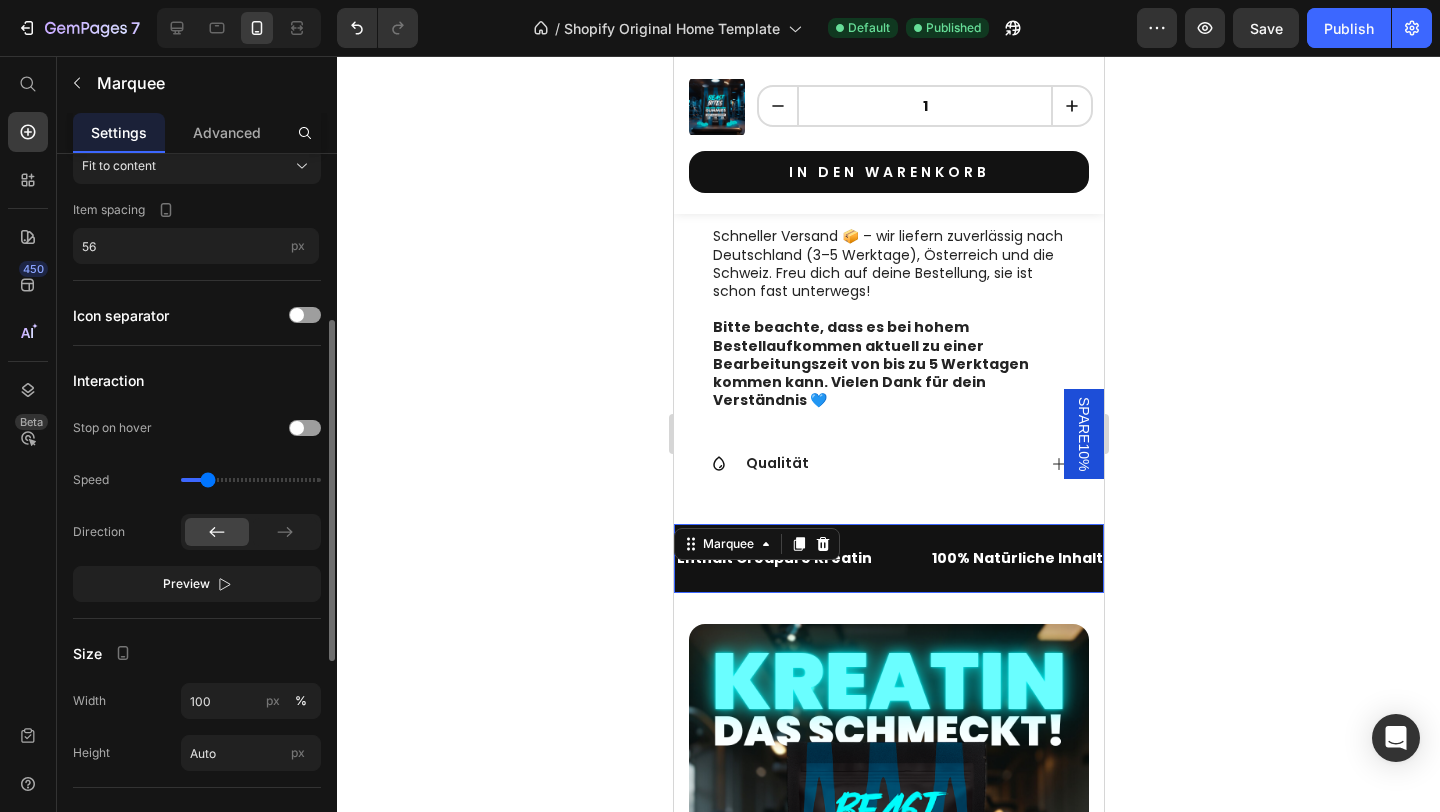 scroll, scrollTop: 344, scrollLeft: 0, axis: vertical 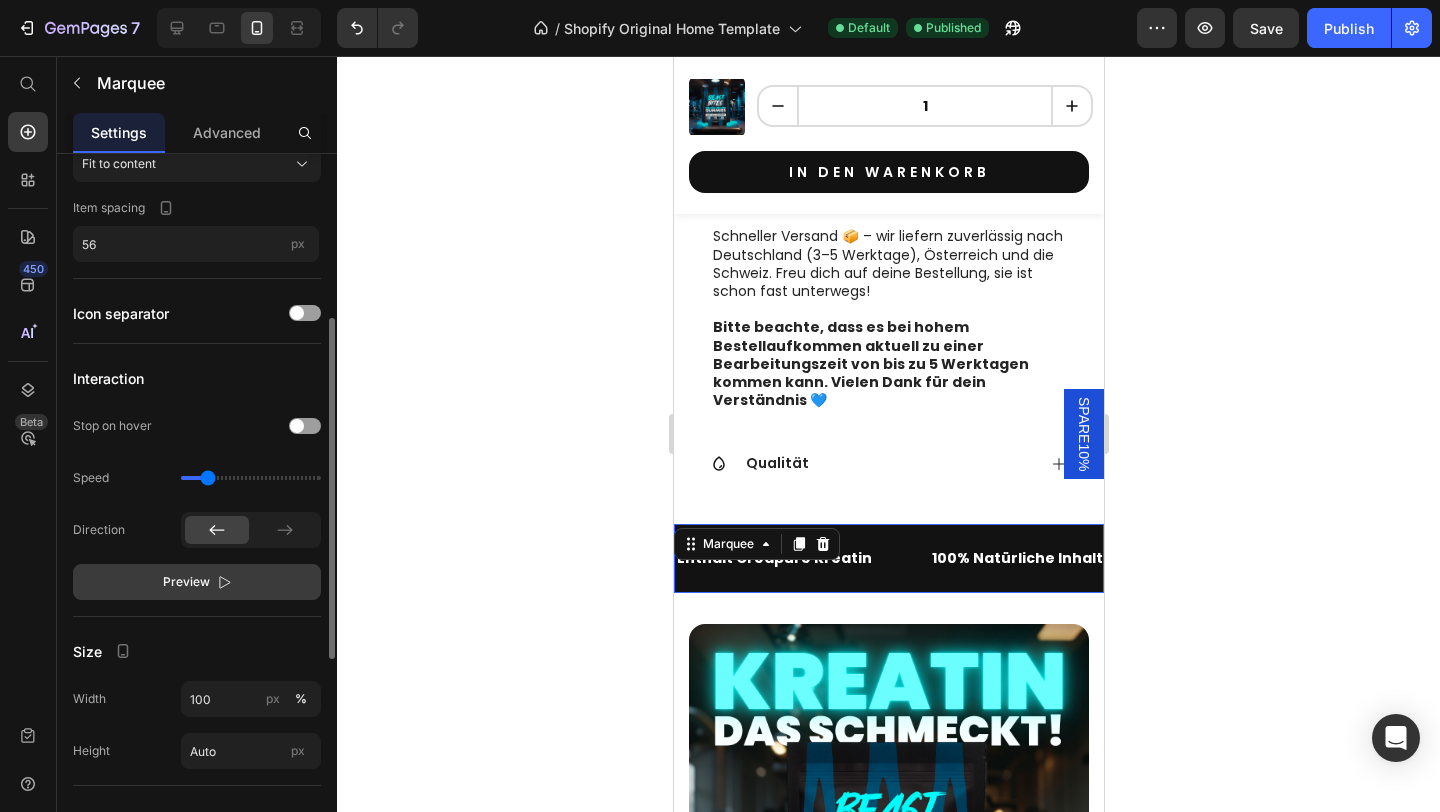 click on "Preview" at bounding box center (197, 582) 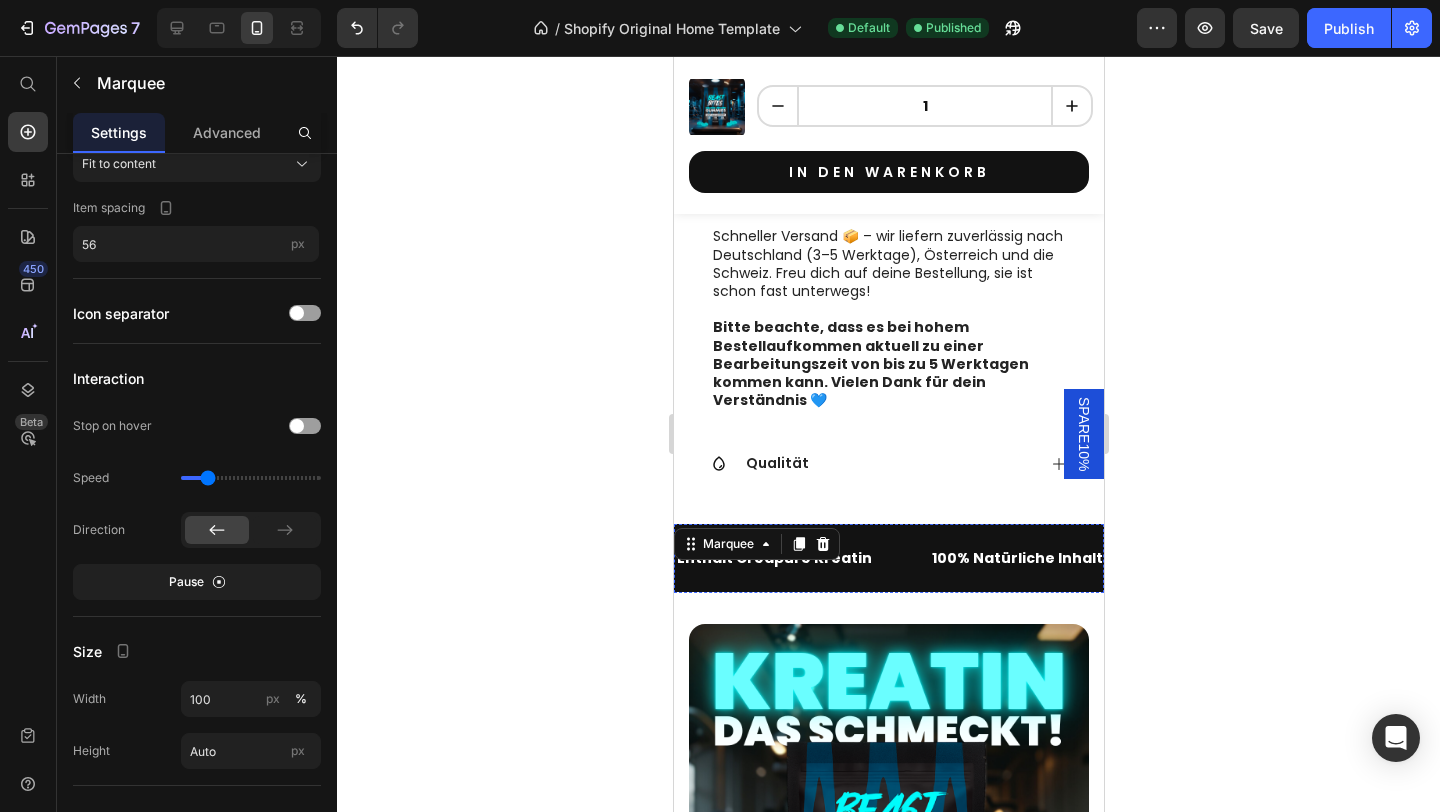 click on "Schnelle Lieferung garantiert" at bounding box center (1330, 558) 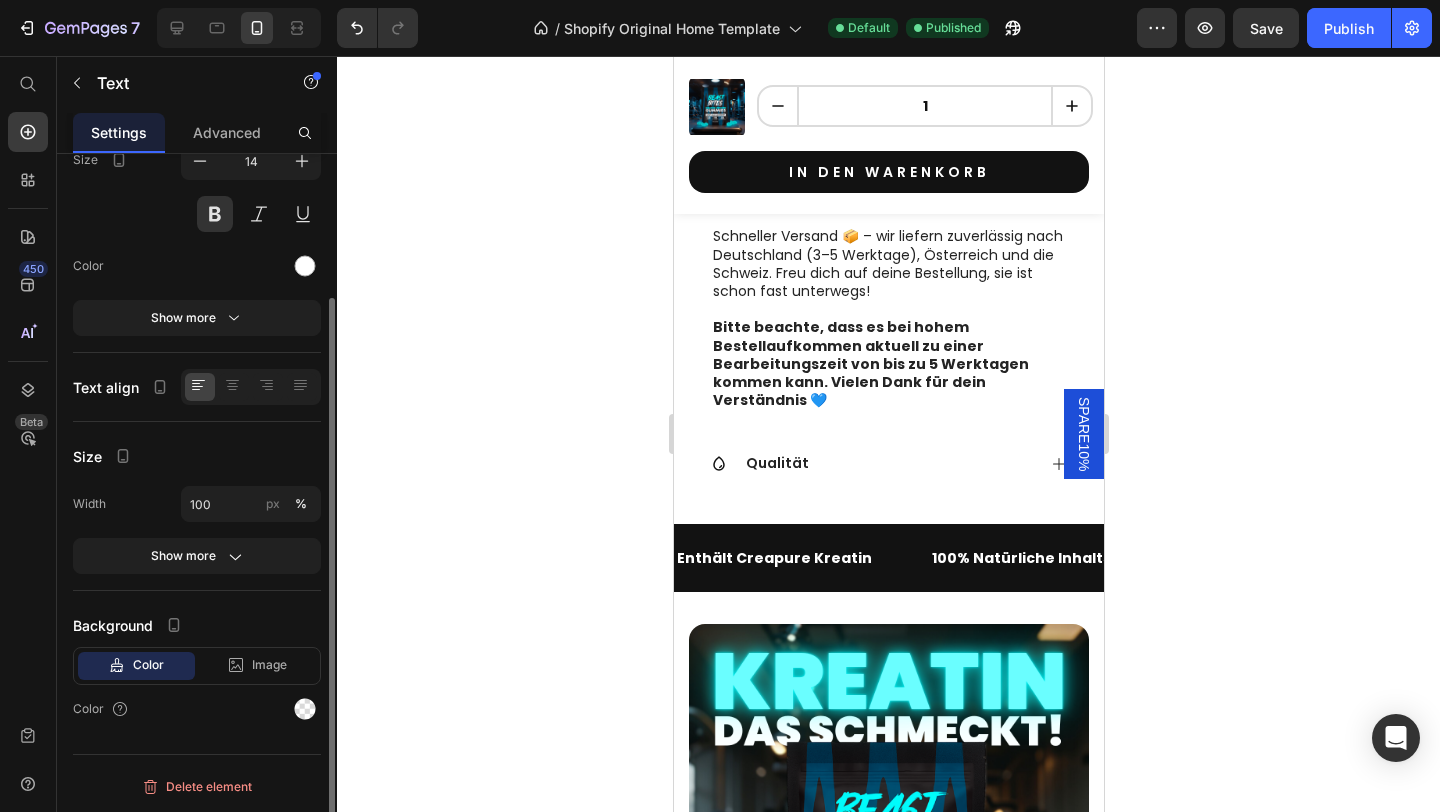 scroll, scrollTop: 0, scrollLeft: 0, axis: both 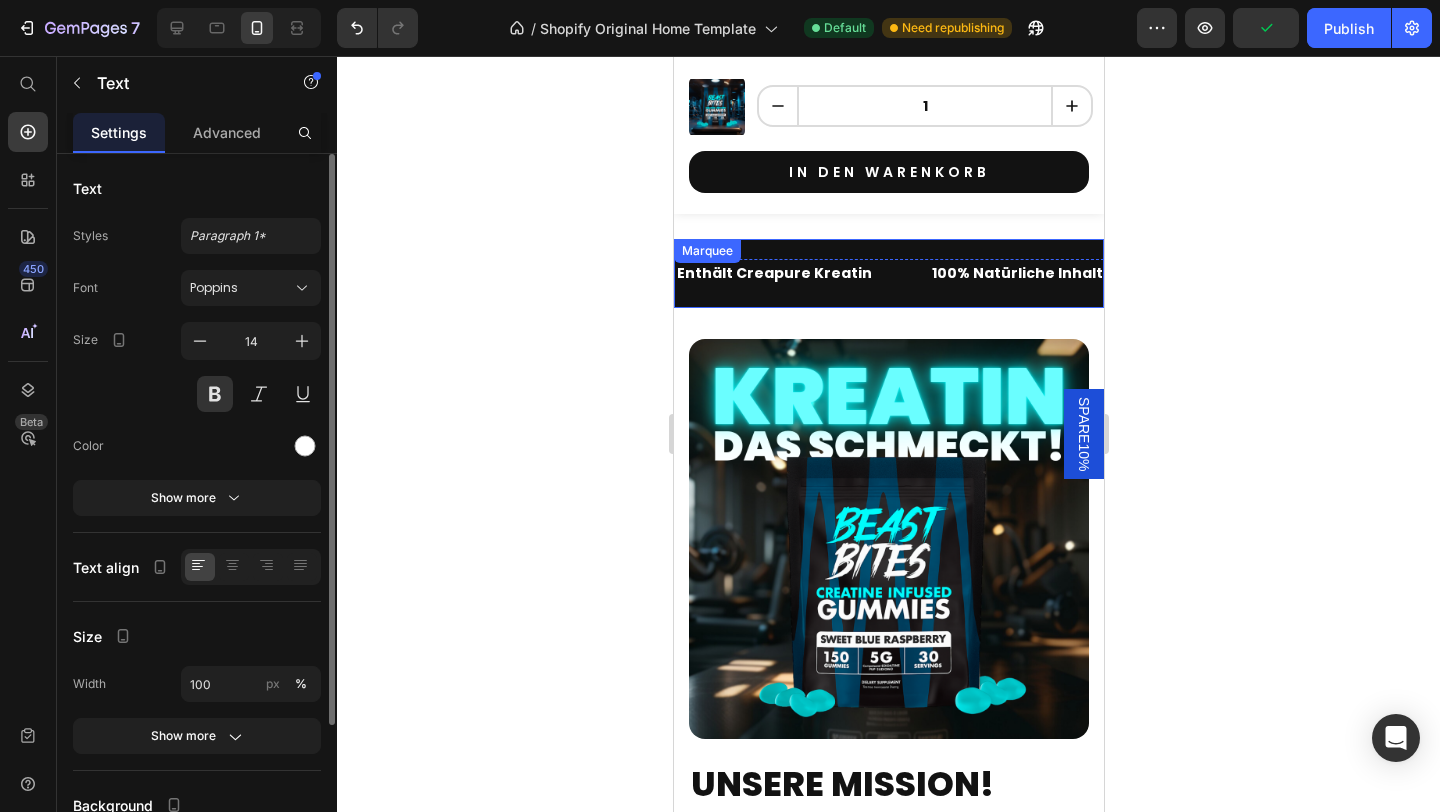 click on "Marquee" at bounding box center [706, 251] 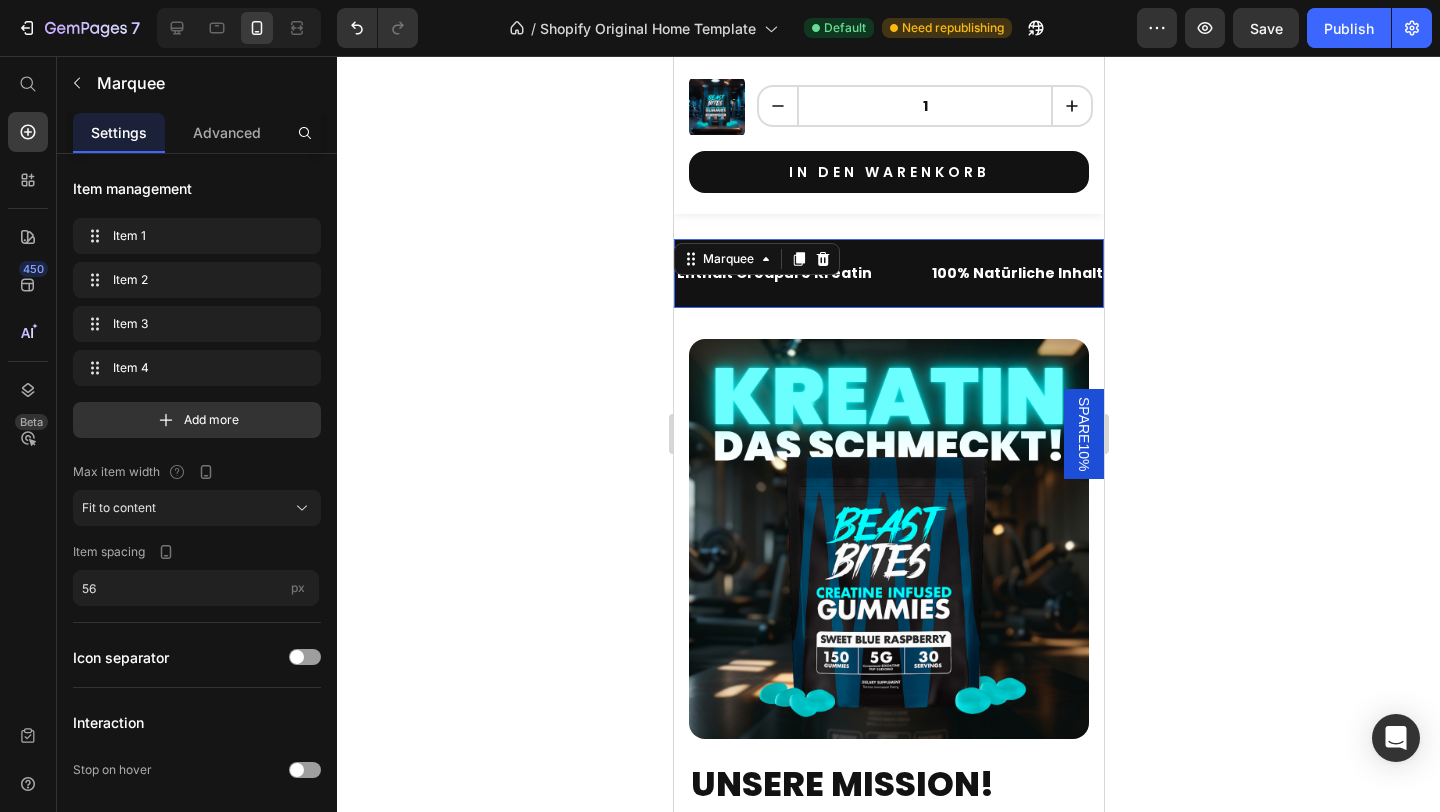 click on "Enthält Creapure Kreatin Text 100% Natürliche Inhaltsstoffe Text Schnelle Lieferung garantiert Text Zufriedenheit garantiert! Text Enthält Creapure Kreatin Text 100% Natürliche Inhaltsstoffe Text Schnelle Lieferung garantiert Text Zufriedenheit garantiert! Text Marquee  33" at bounding box center [888, 273] 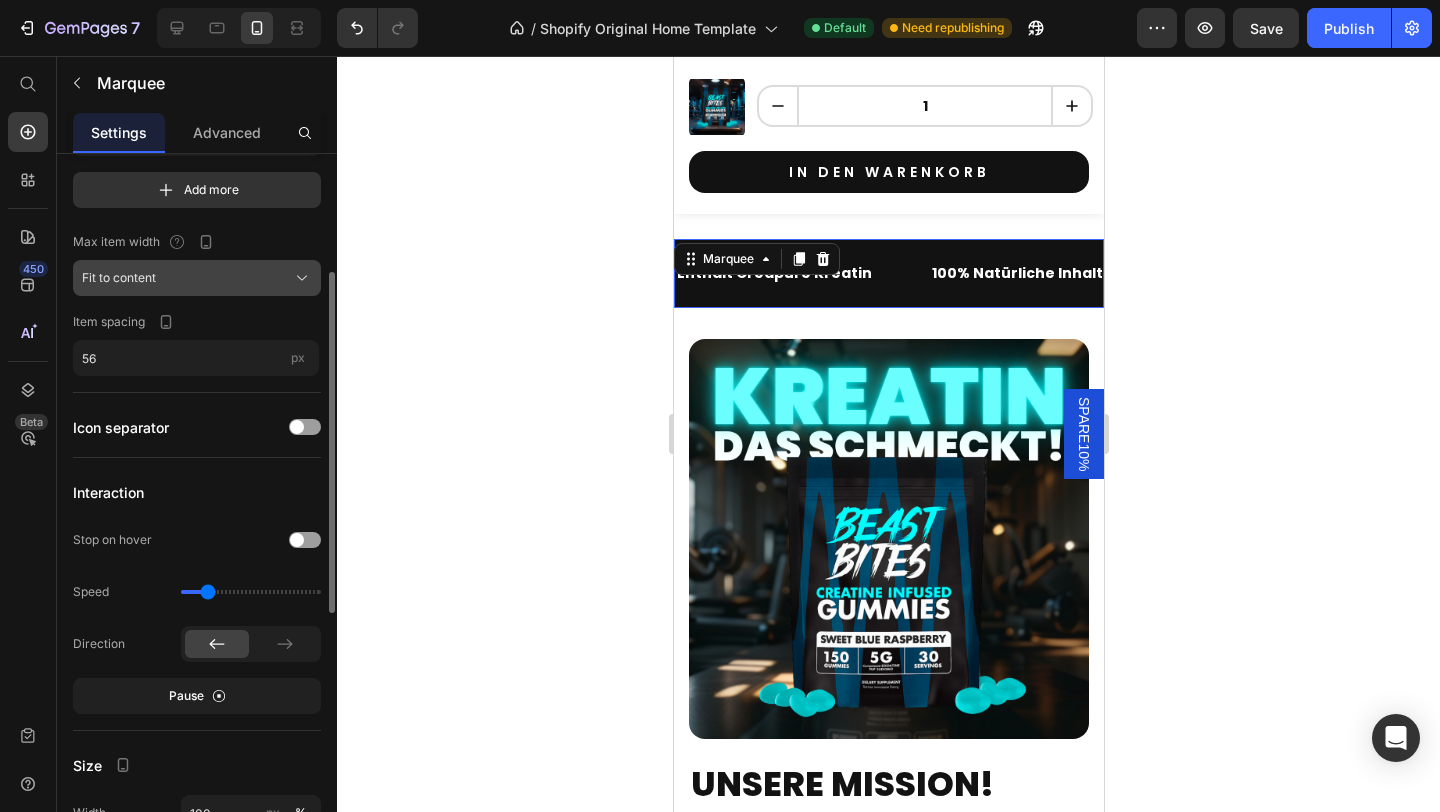 scroll, scrollTop: 270, scrollLeft: 0, axis: vertical 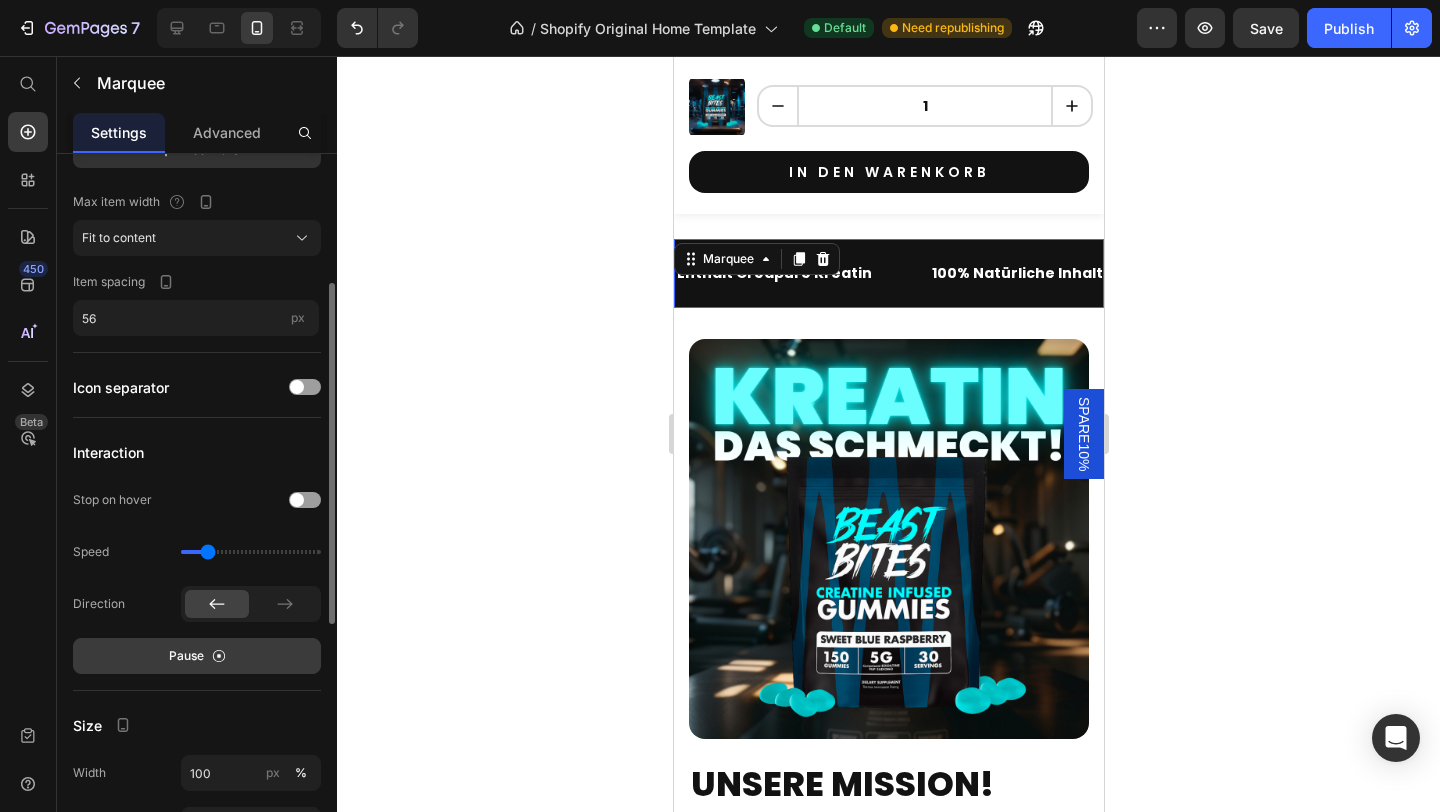 click on "Pause" at bounding box center (197, 656) 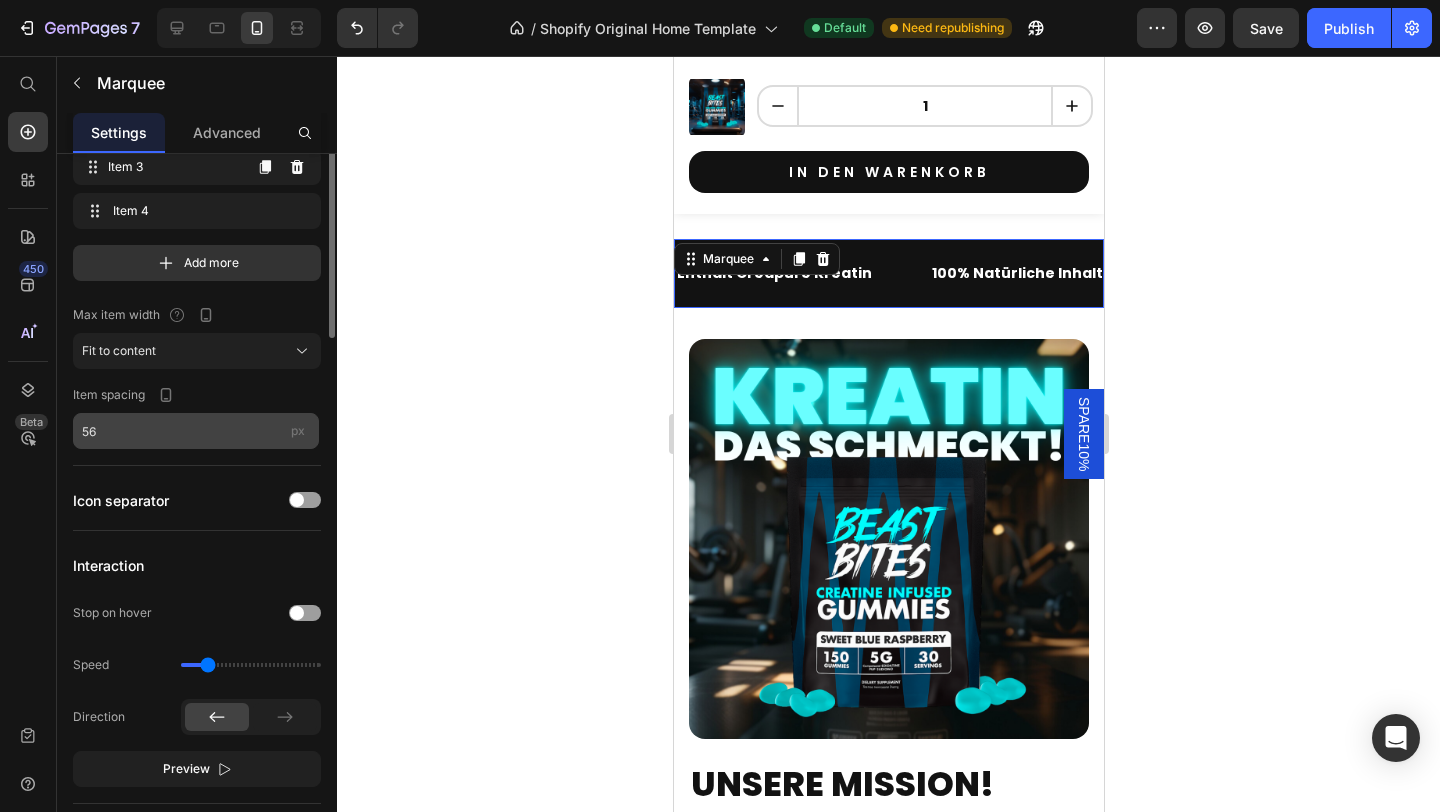 scroll, scrollTop: 0, scrollLeft: 0, axis: both 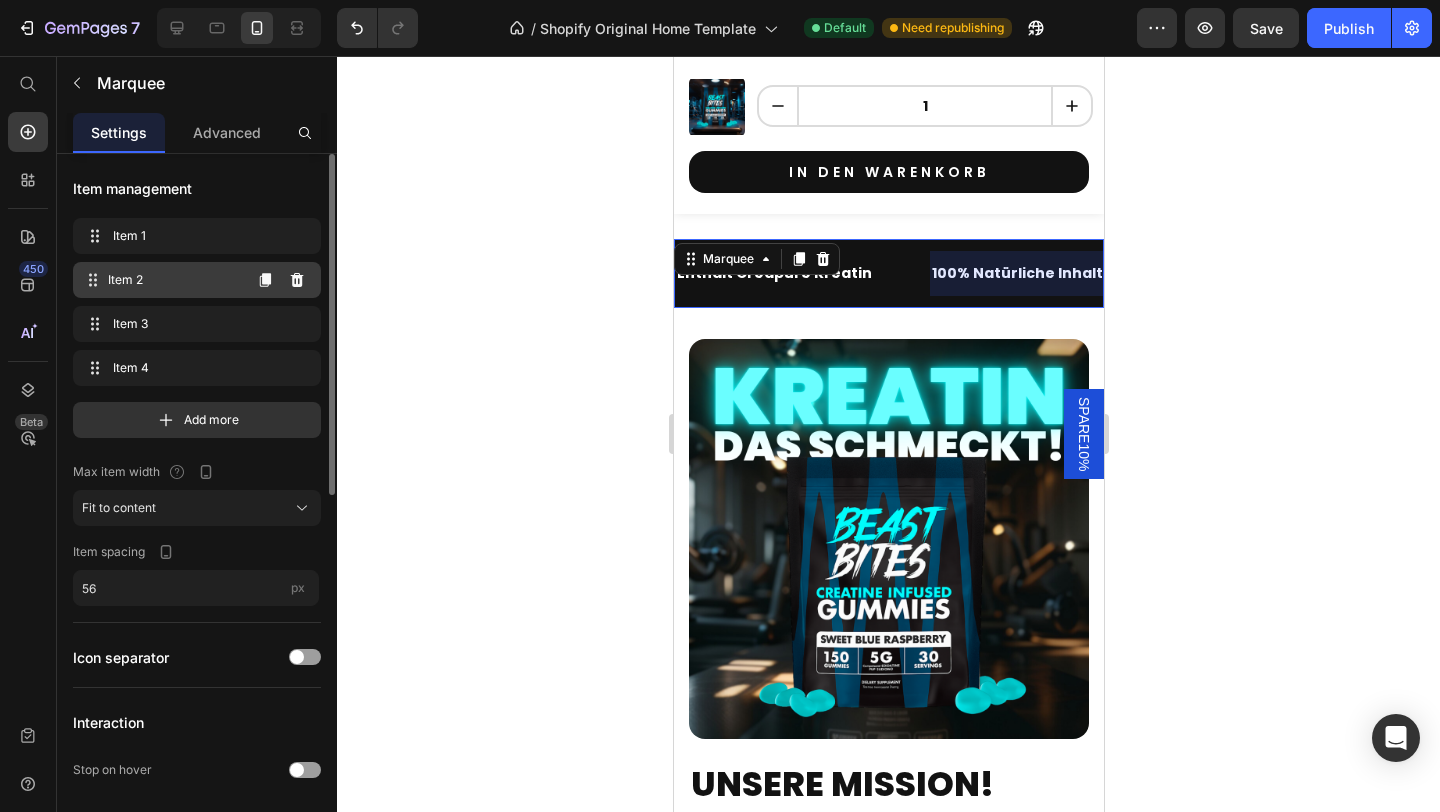 click on "Item 2" at bounding box center (174, 280) 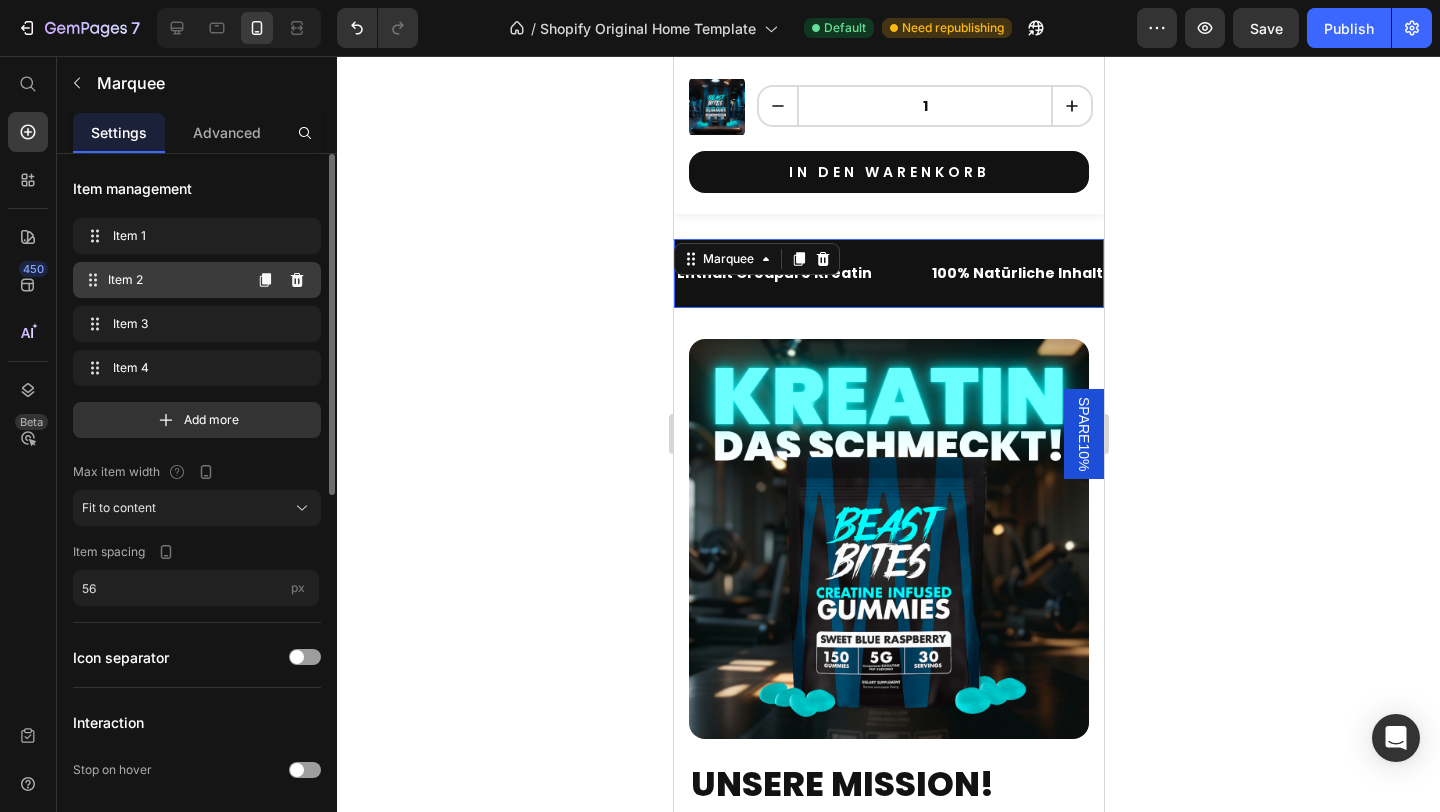 click on "Item 2" at bounding box center (174, 280) 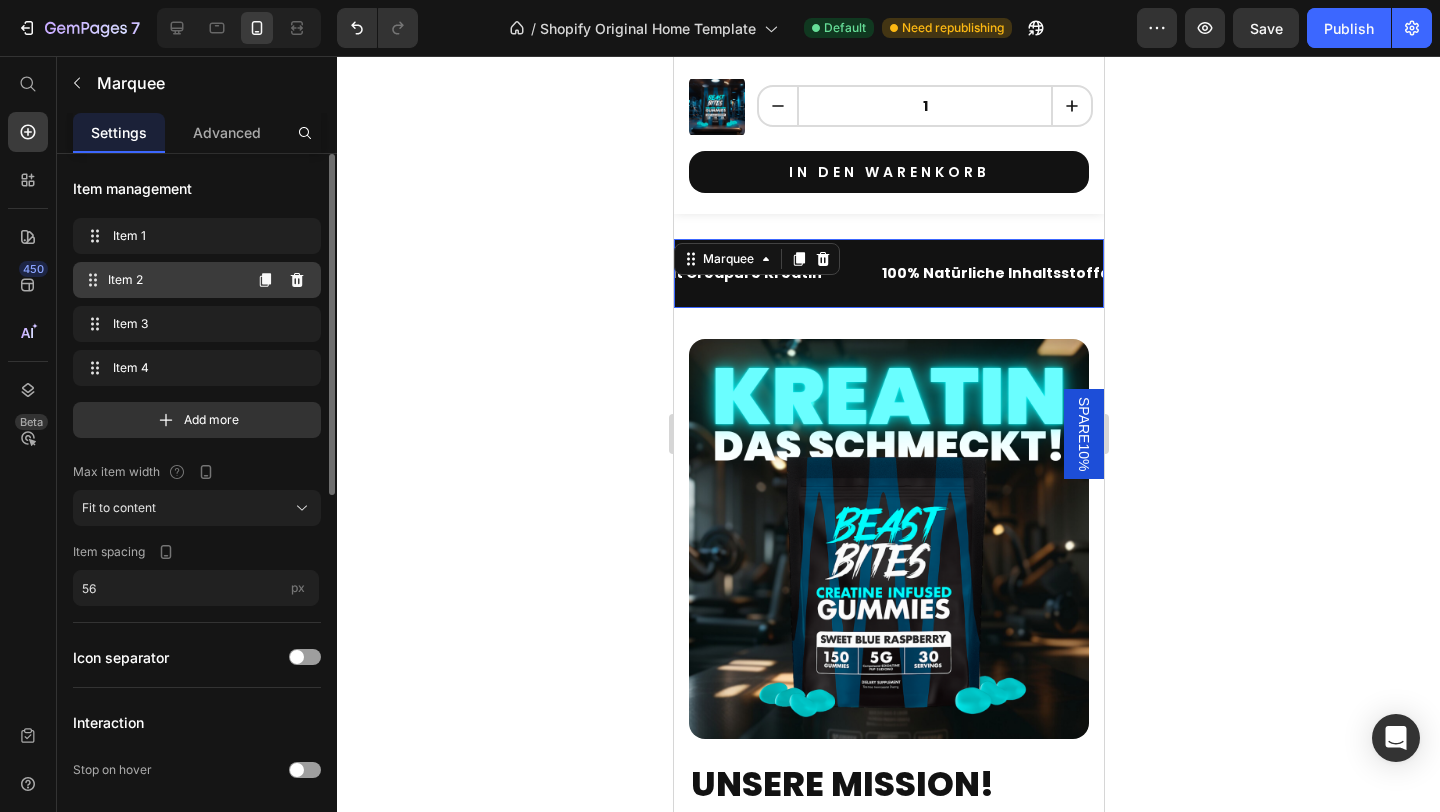 click on "Item 2" at bounding box center [174, 280] 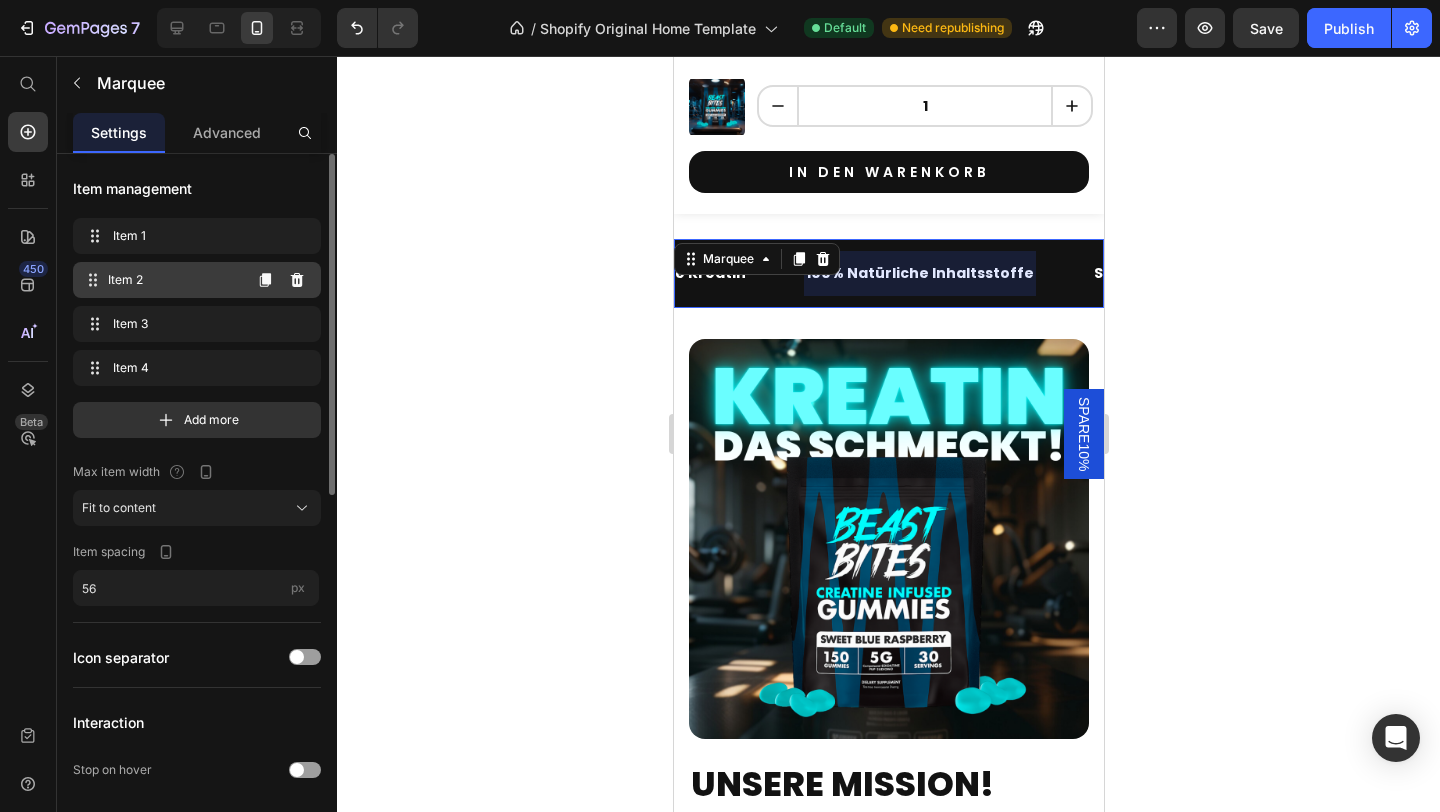 scroll, scrollTop: 0, scrollLeft: 131, axis: horizontal 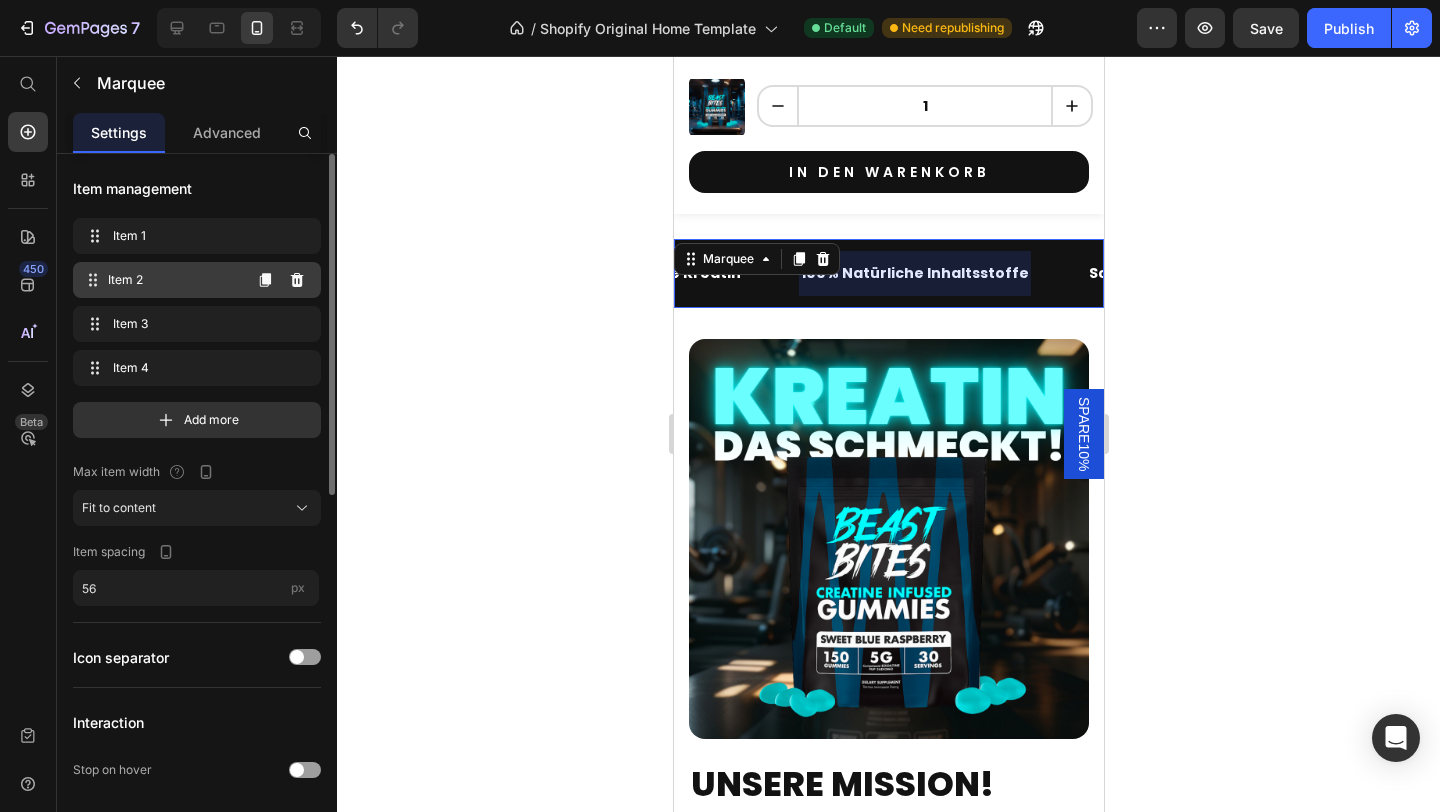 click on "Item 2" at bounding box center (174, 280) 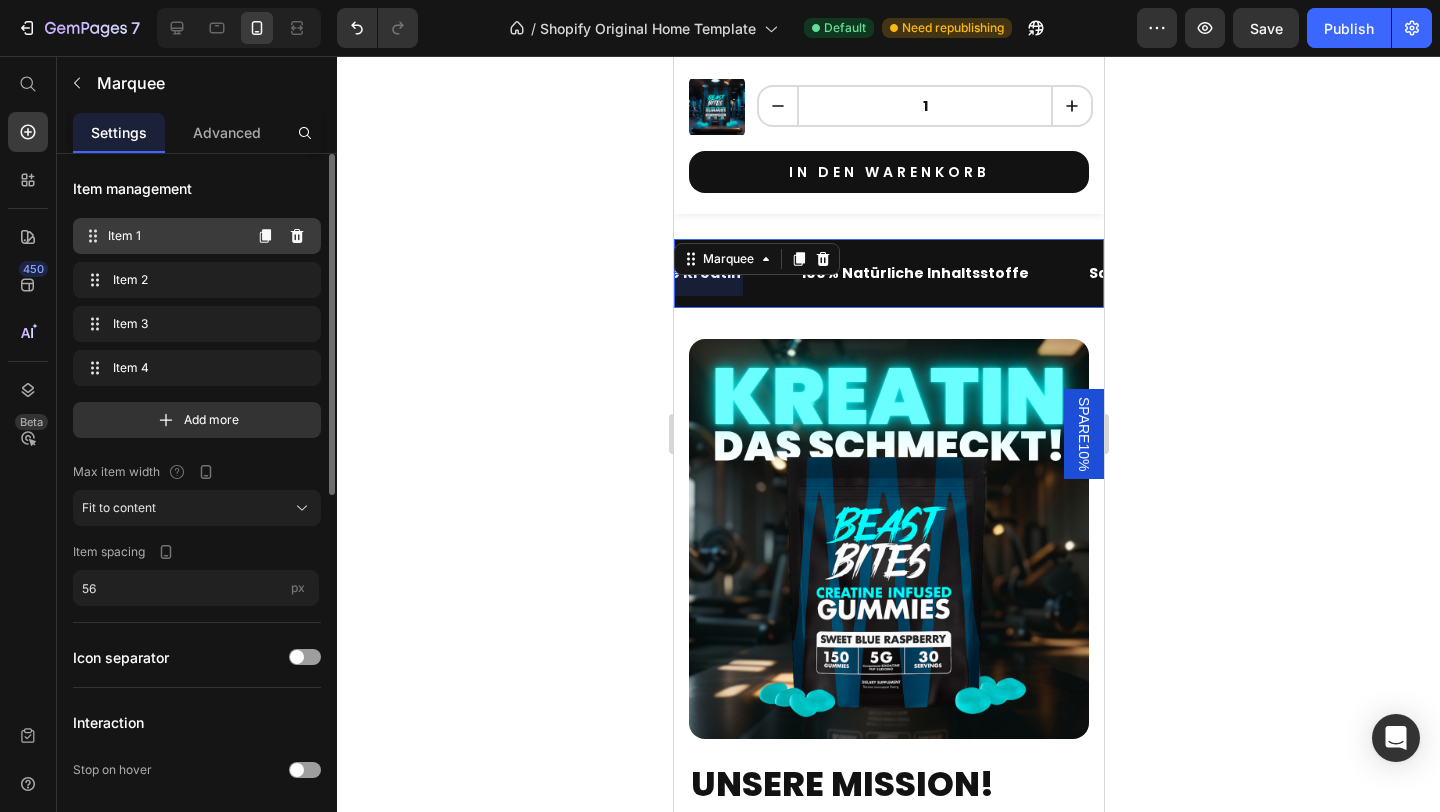 click on "Item 1" at bounding box center [174, 236] 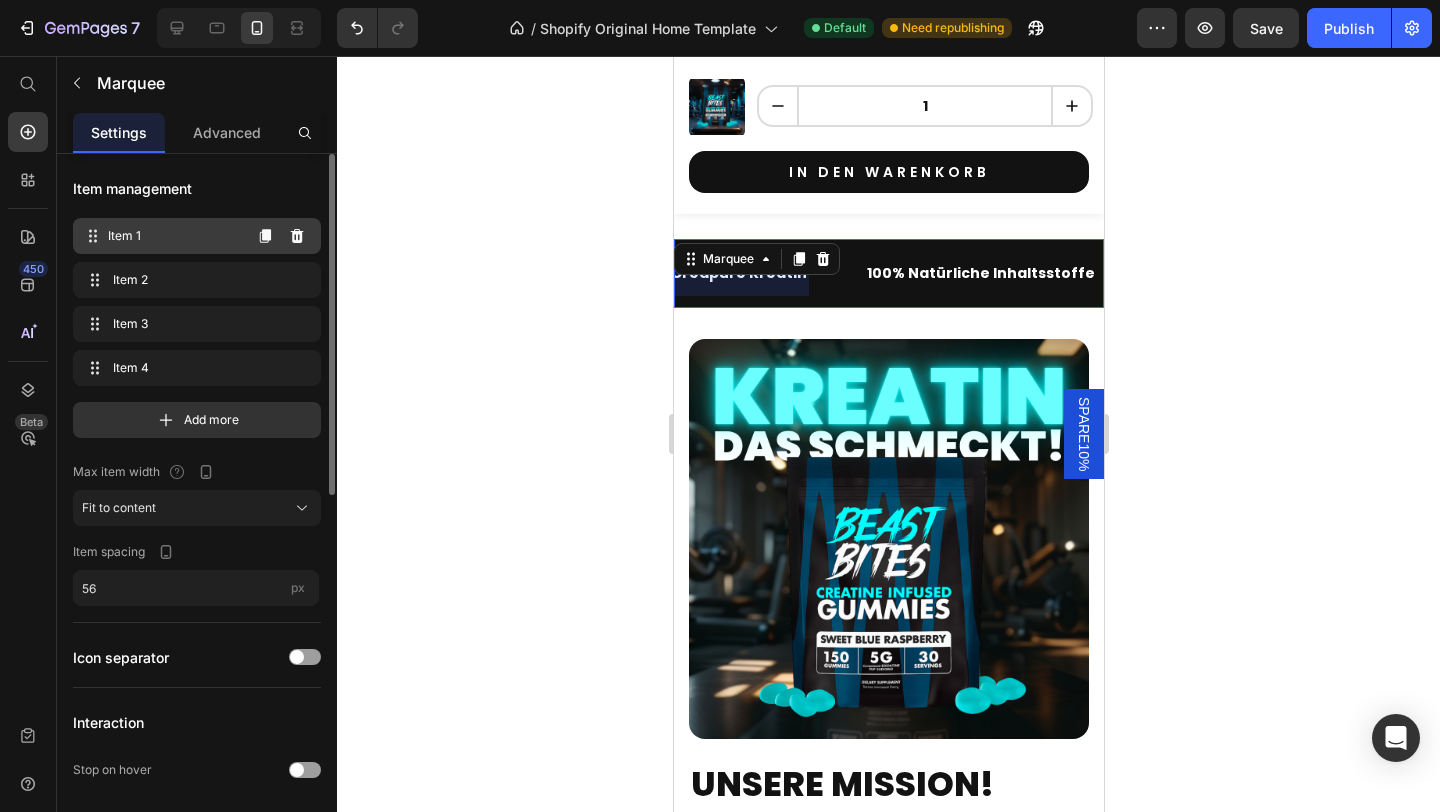click on "Item 1" at bounding box center [174, 236] 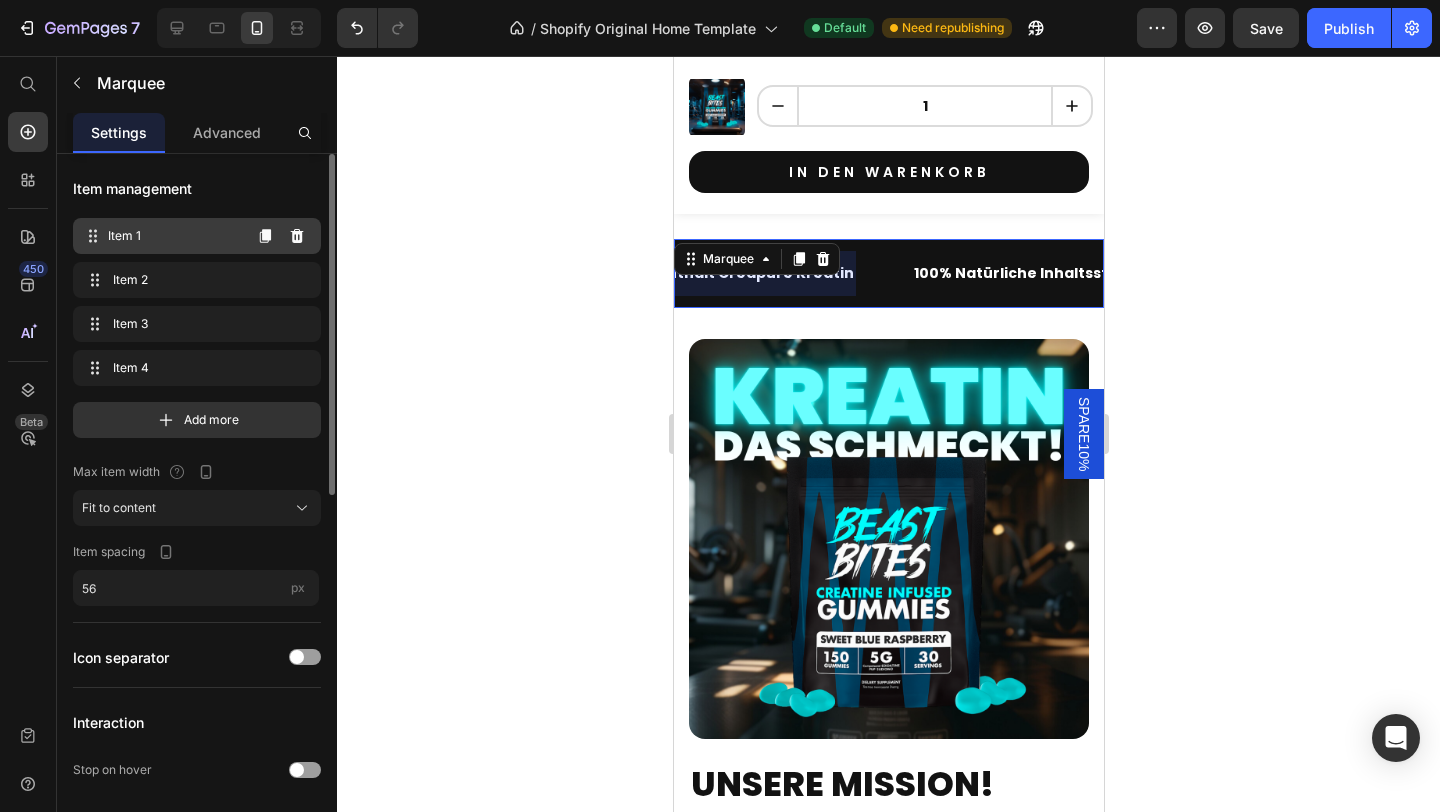 scroll, scrollTop: 0, scrollLeft: 0, axis: both 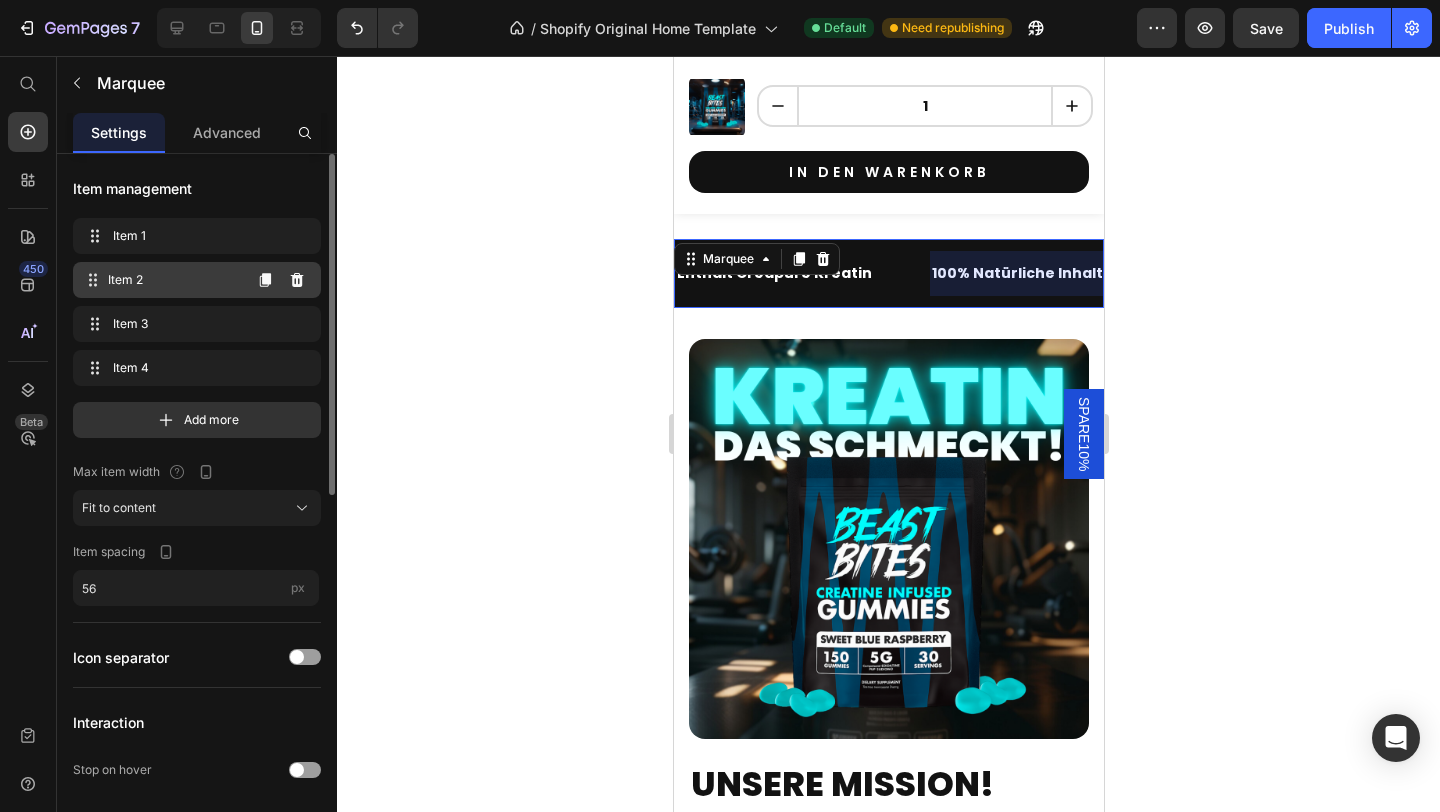 click on "Item 2 Item 2" at bounding box center [197, 280] 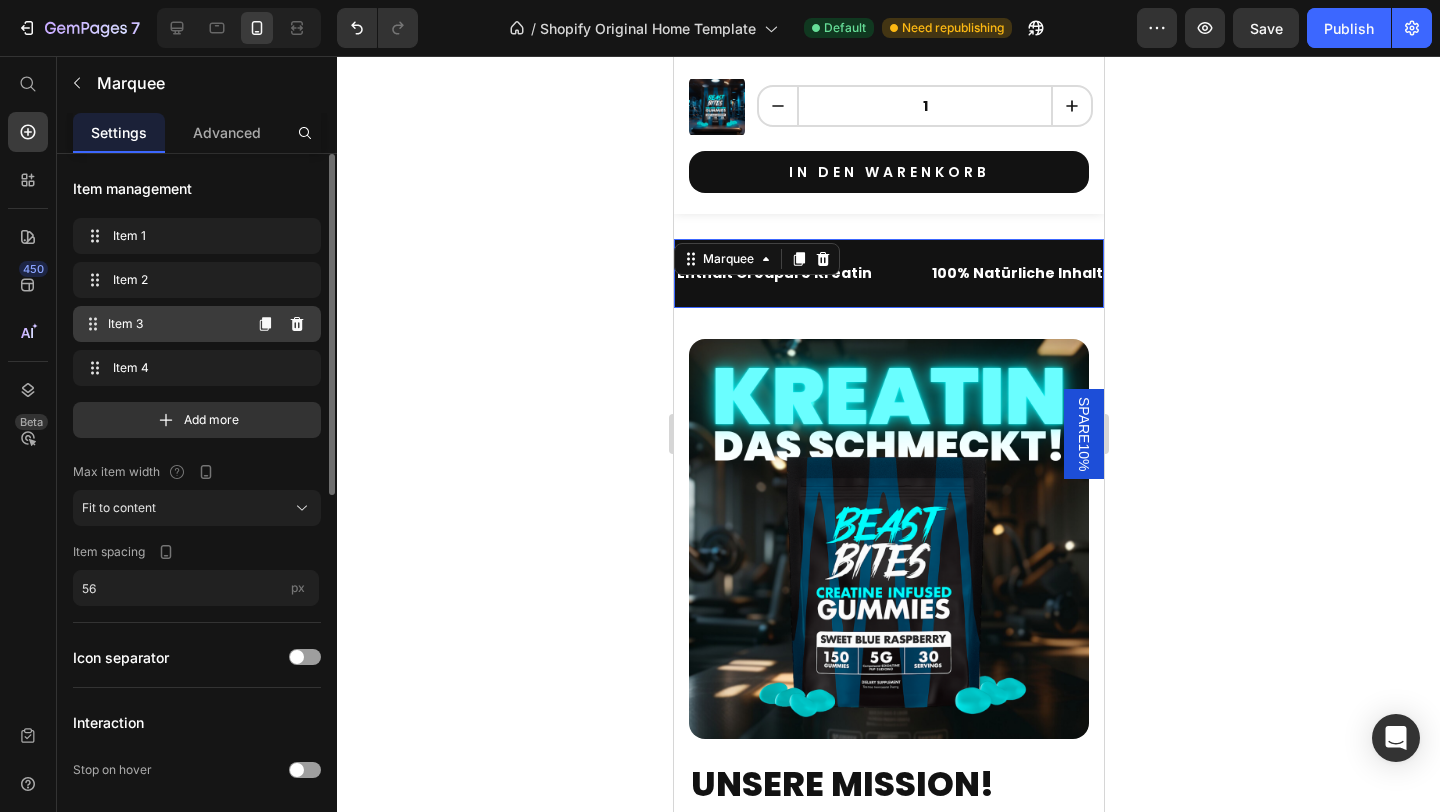 click on "Item 3 Item 3" at bounding box center (161, 324) 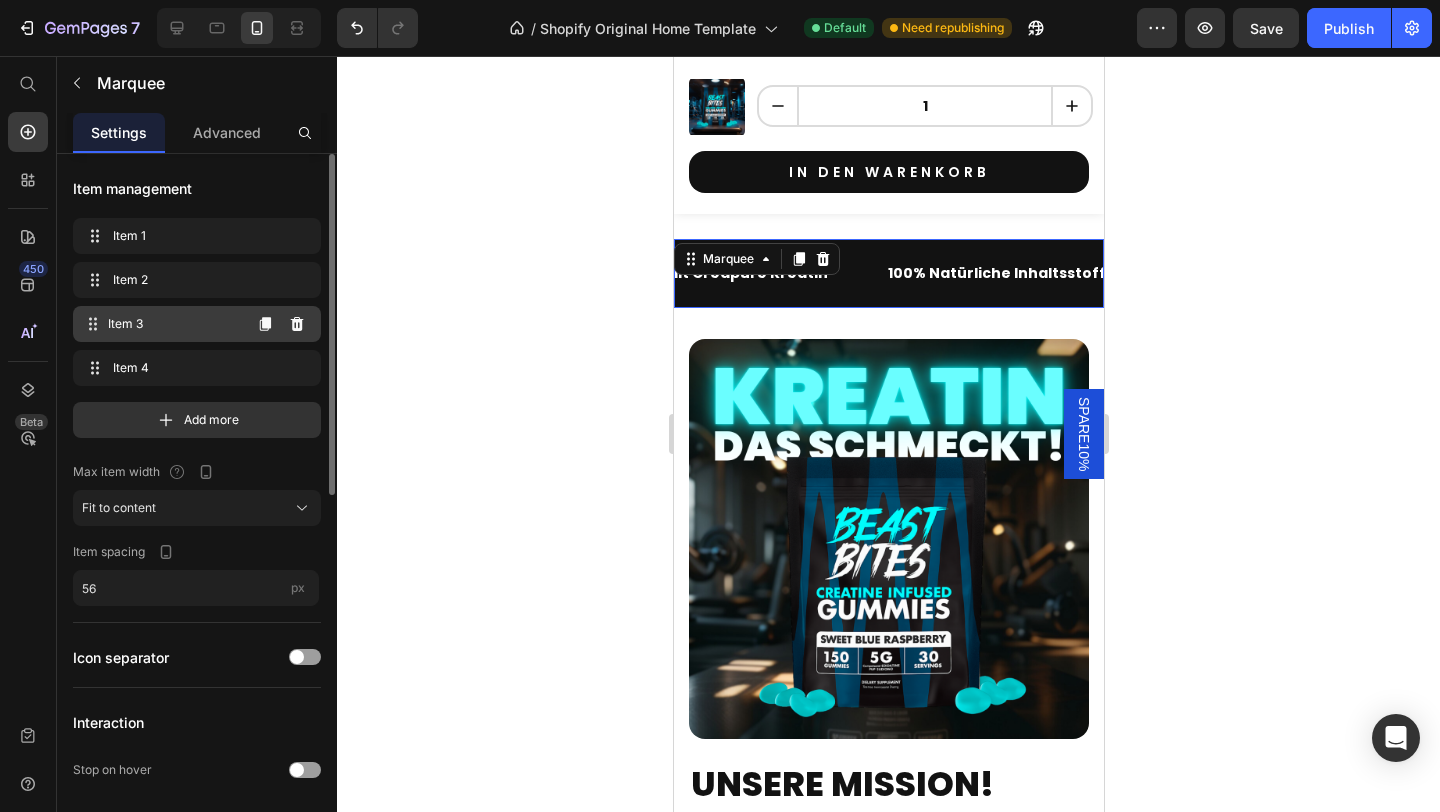 click on "Item 3 Item 3" at bounding box center [161, 324] 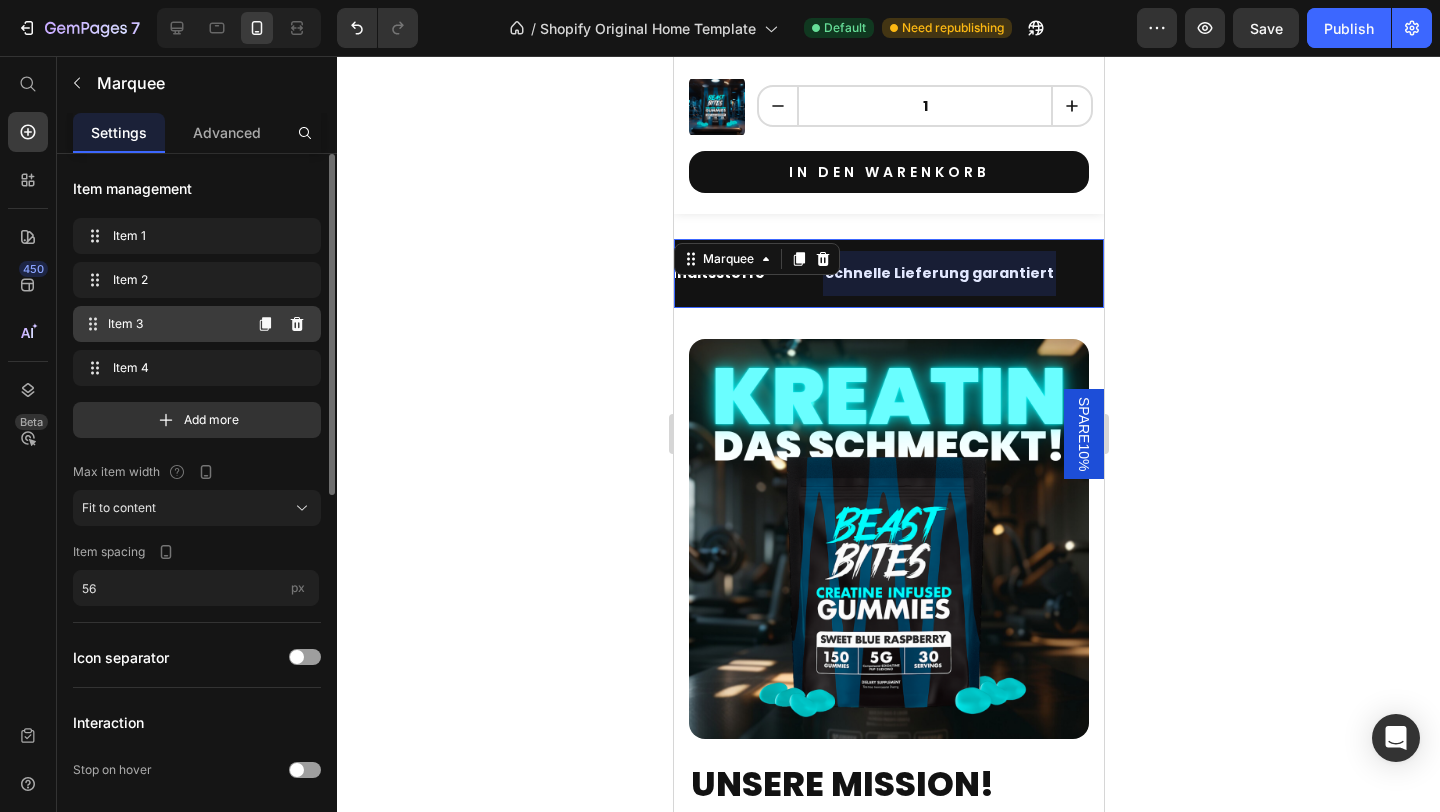 scroll, scrollTop: 0, scrollLeft: 400, axis: horizontal 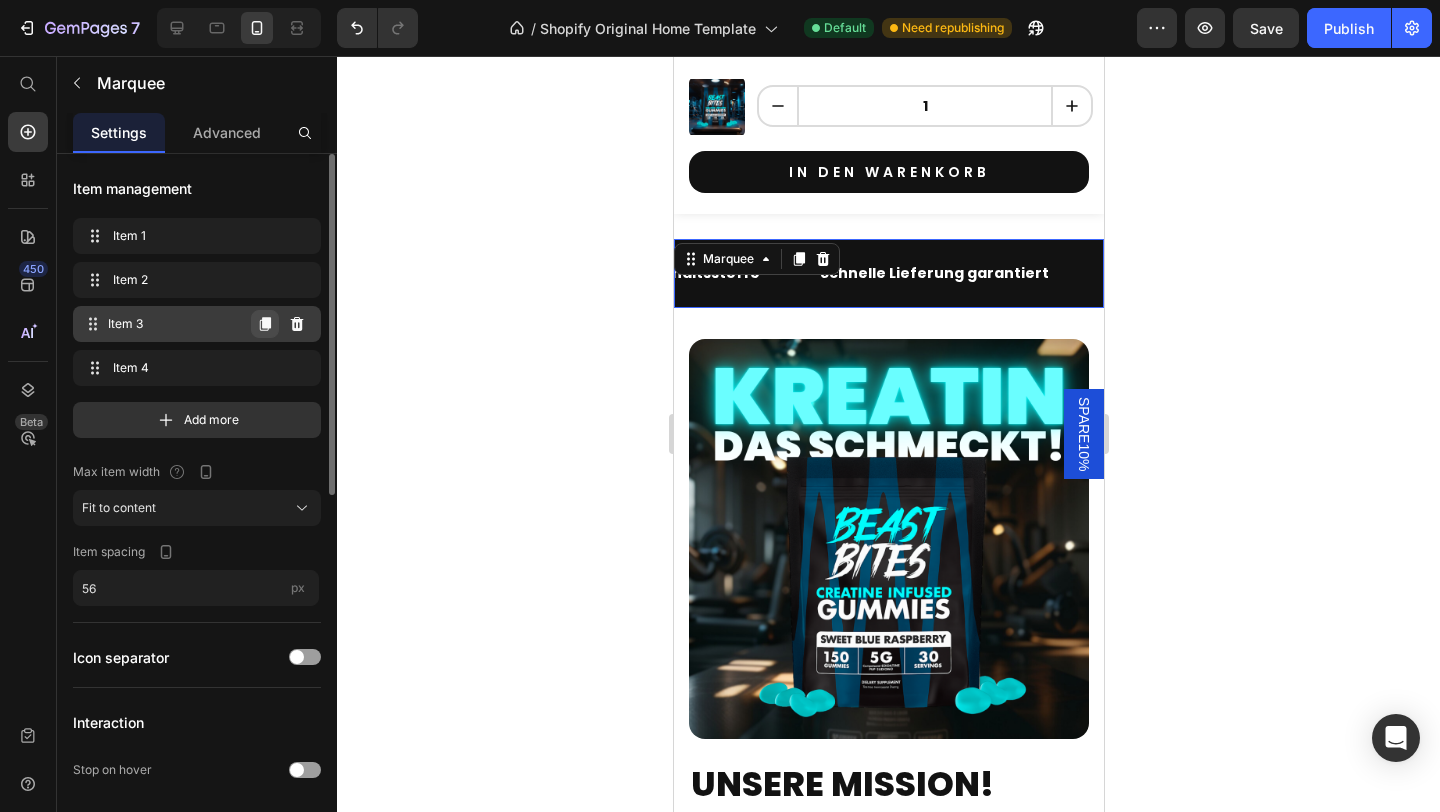 click 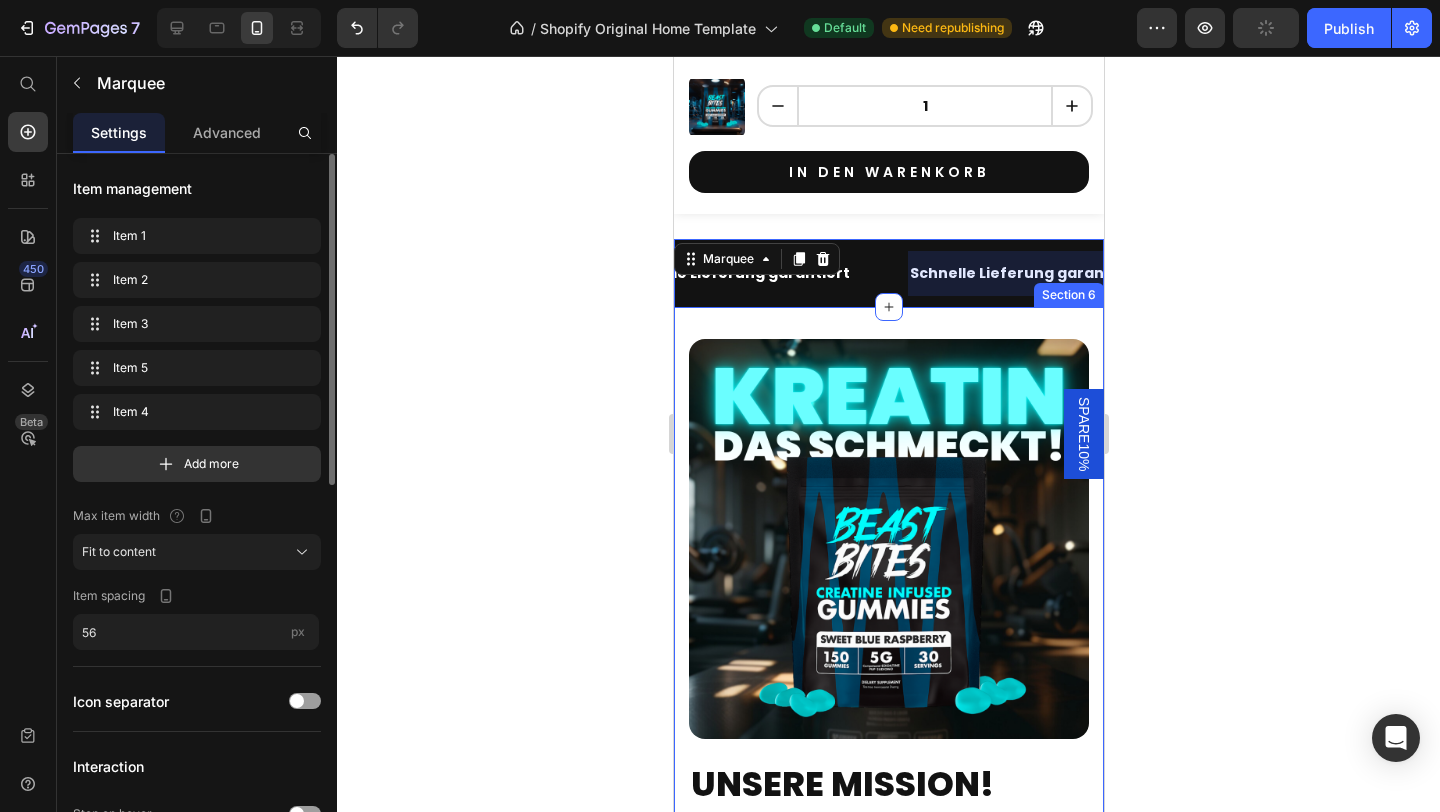scroll, scrollTop: 0, scrollLeft: 669, axis: horizontal 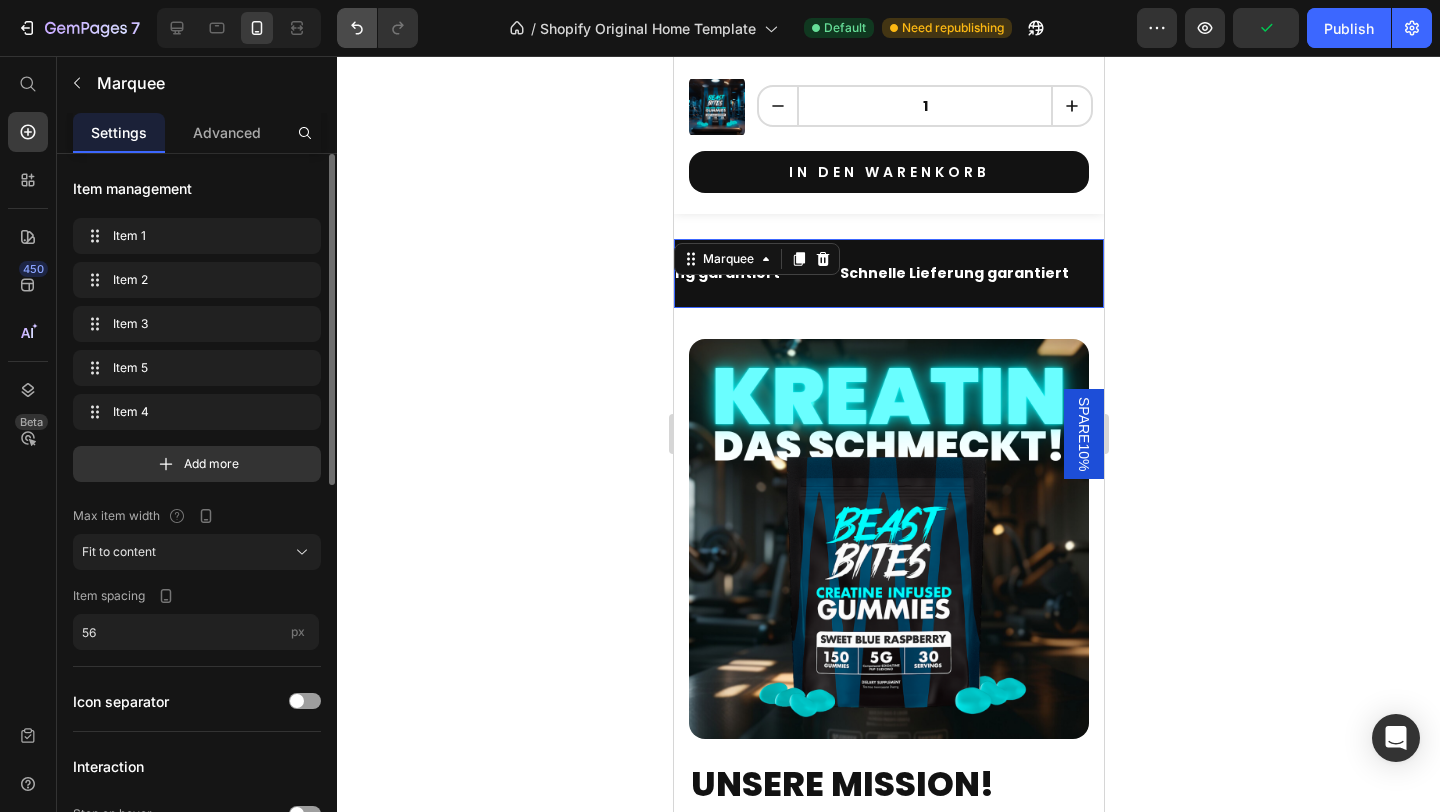 click on "7   /  Shopify Original Home Template Default Need republishing Preview  Publish" 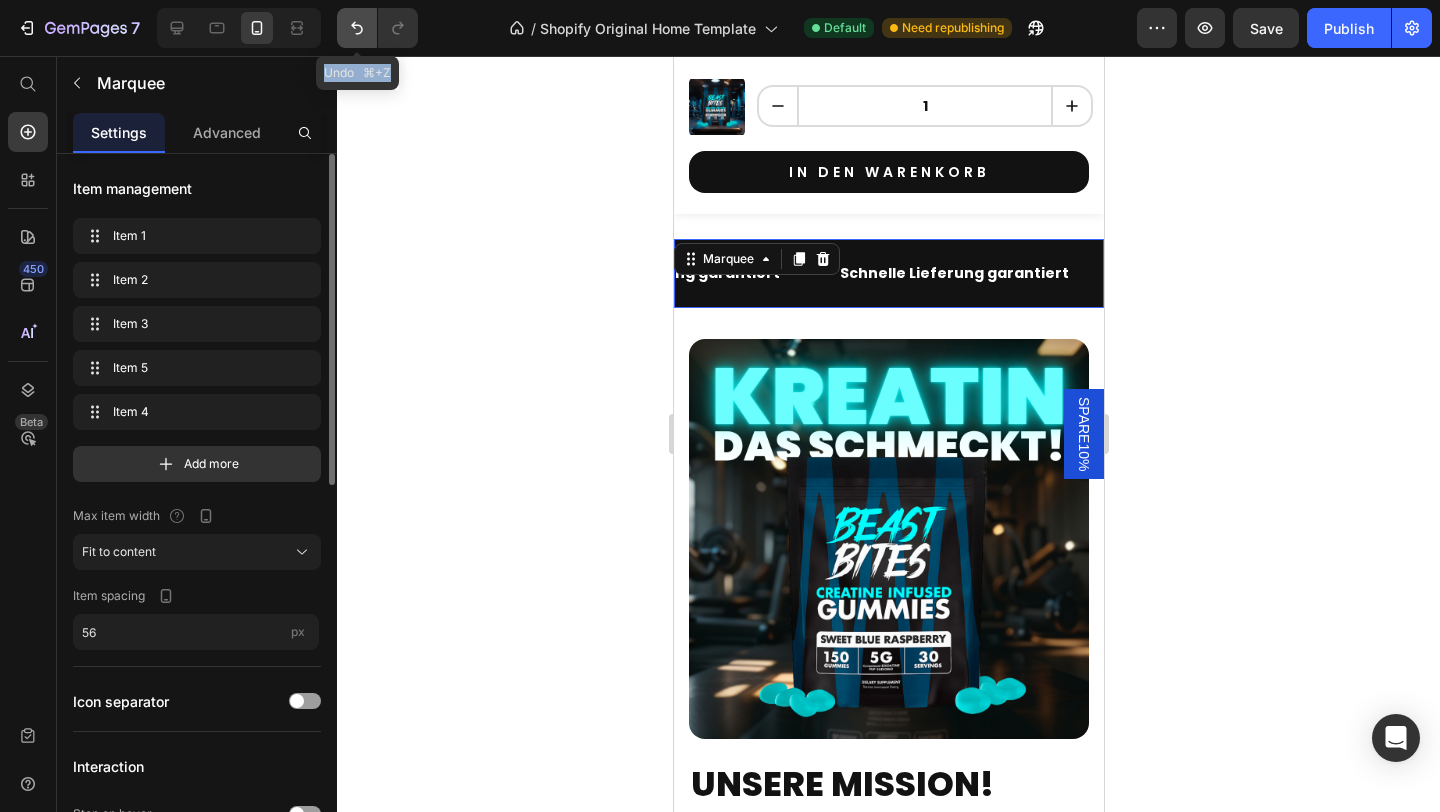 click 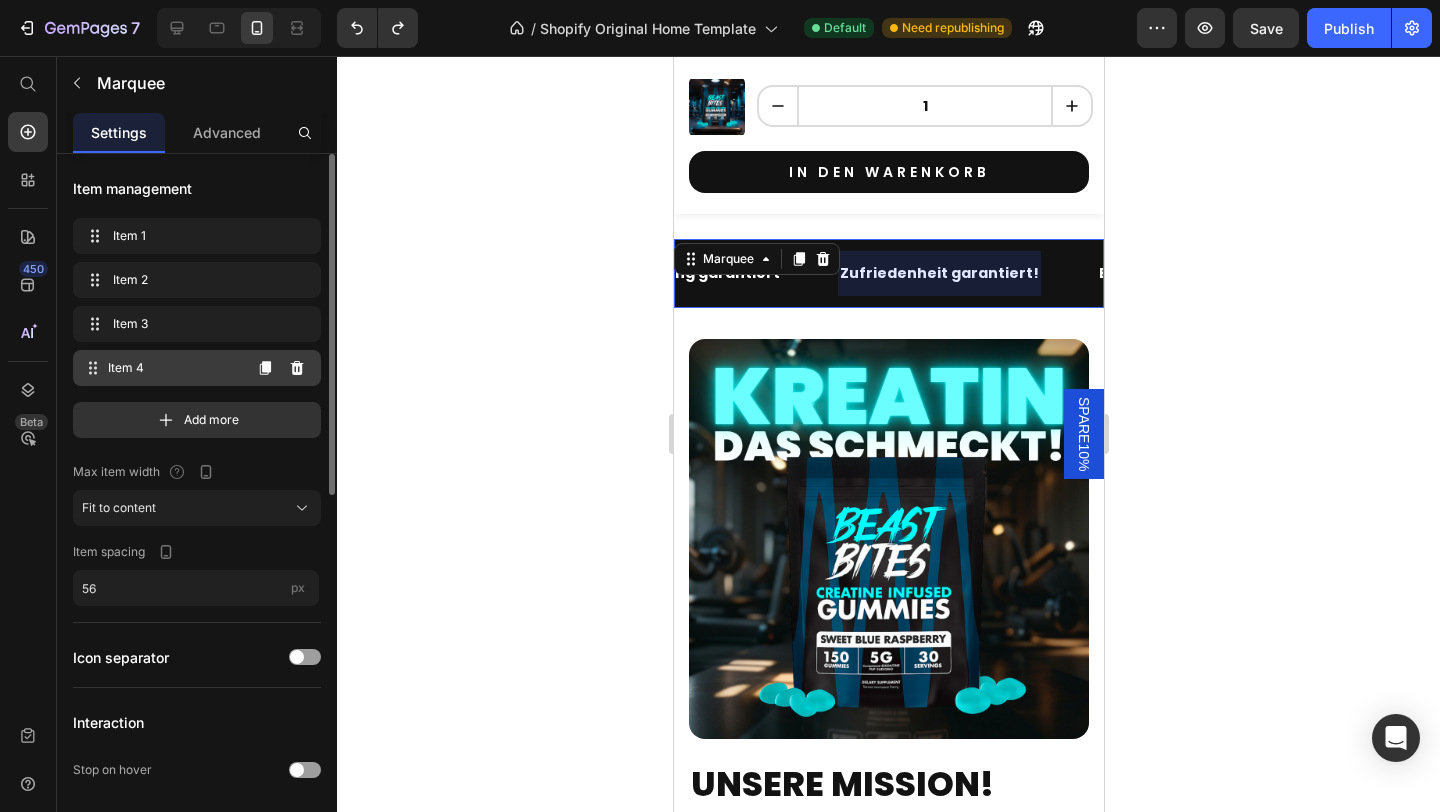 click on "Item 4 Item 4" at bounding box center (161, 368) 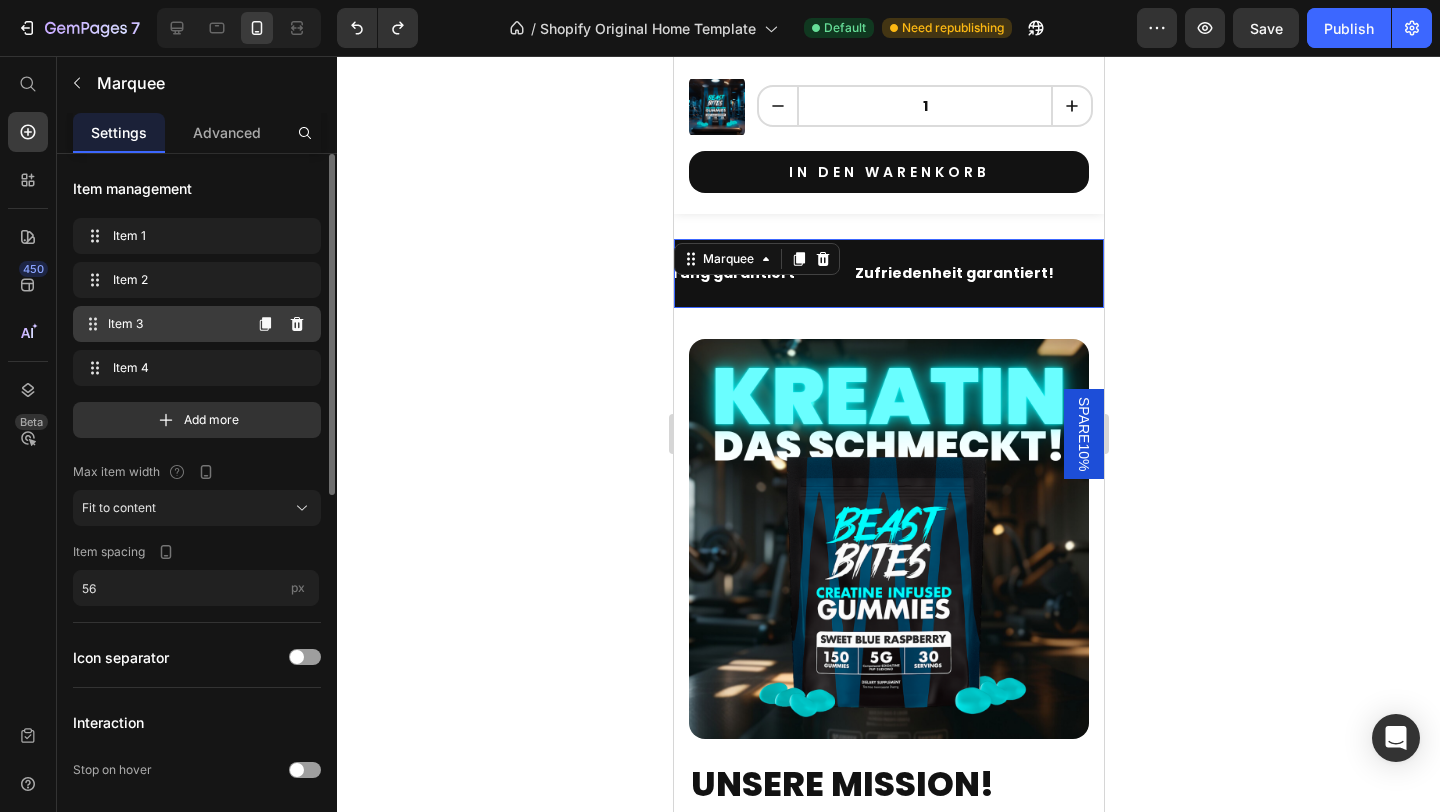 click on "Item 3" at bounding box center (174, 324) 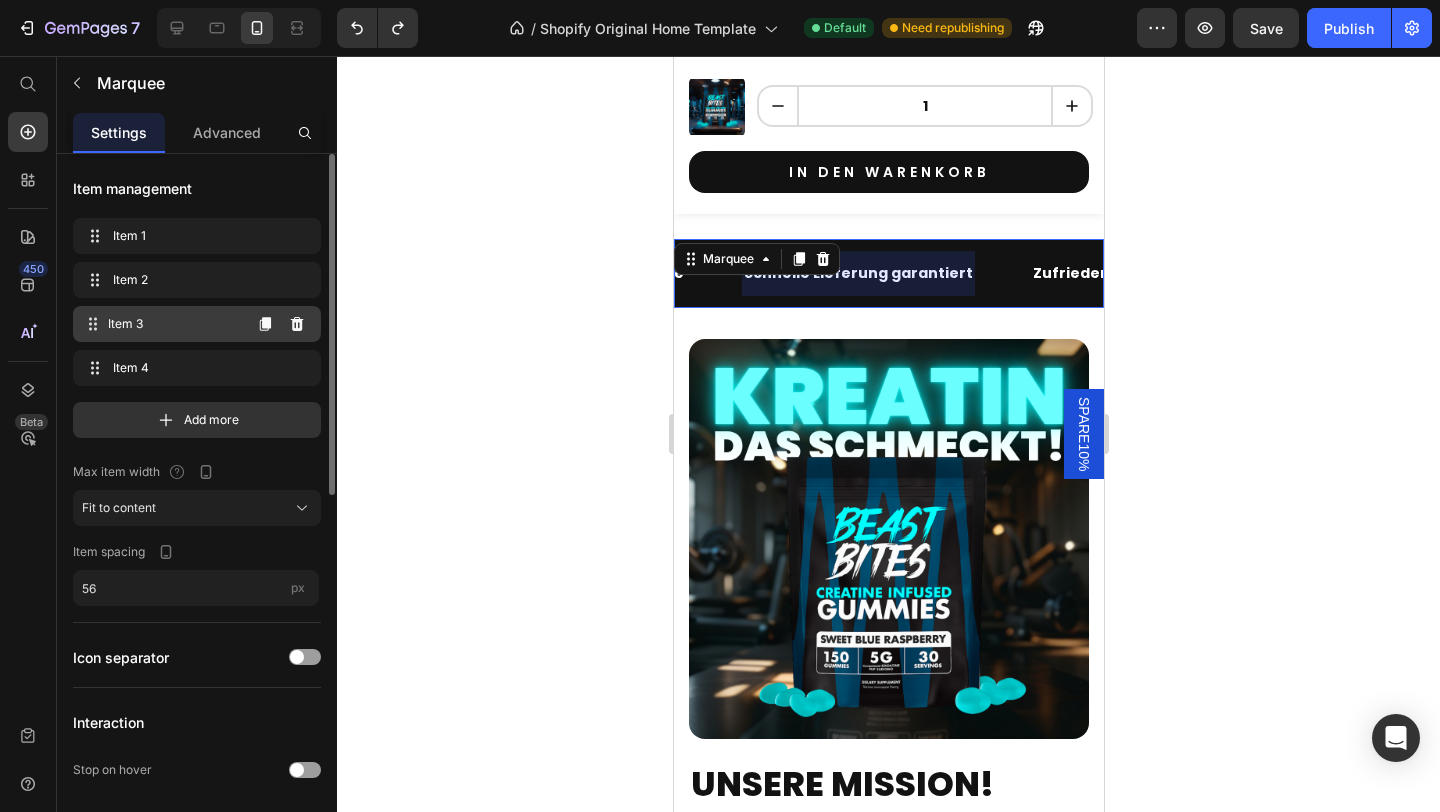scroll, scrollTop: 0, scrollLeft: 400, axis: horizontal 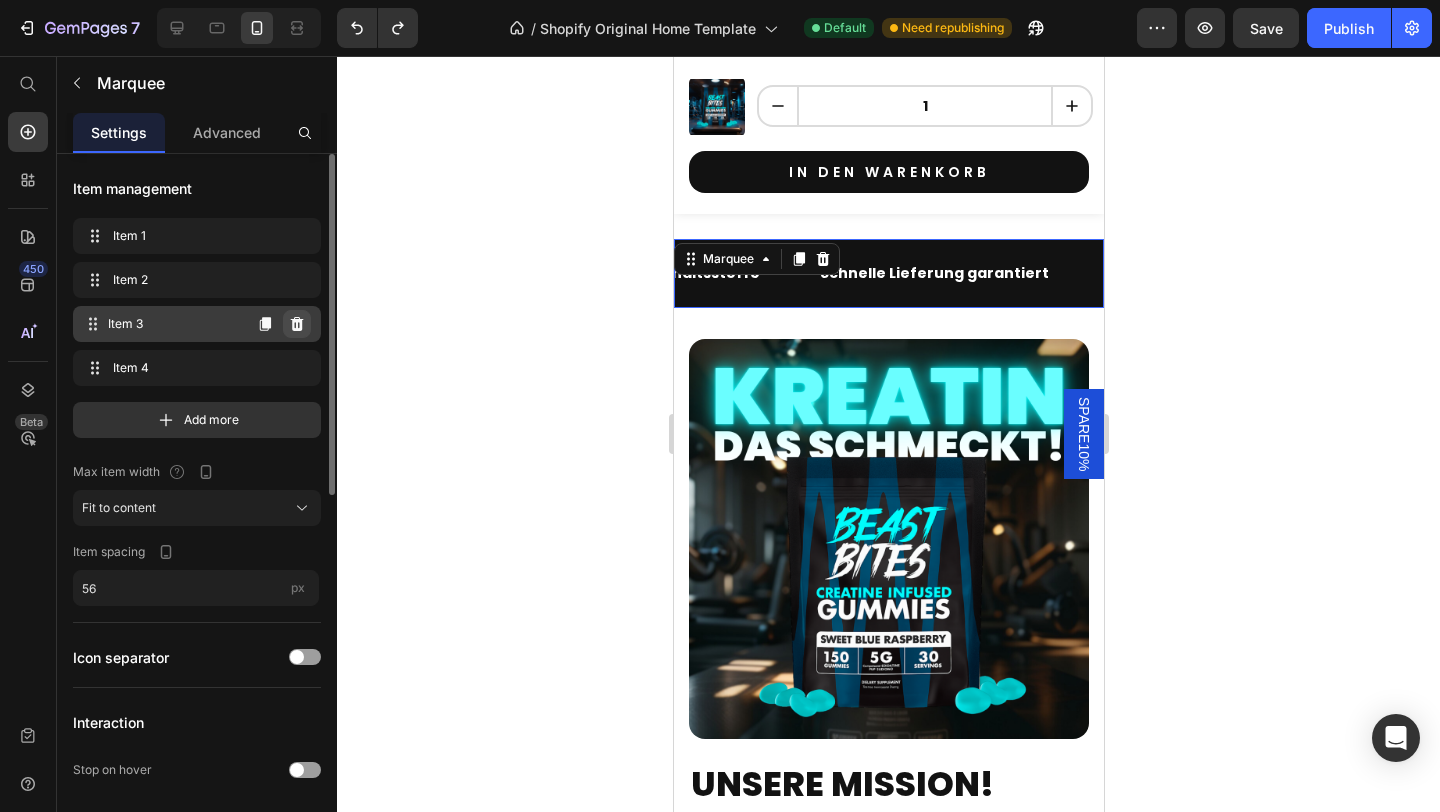 click 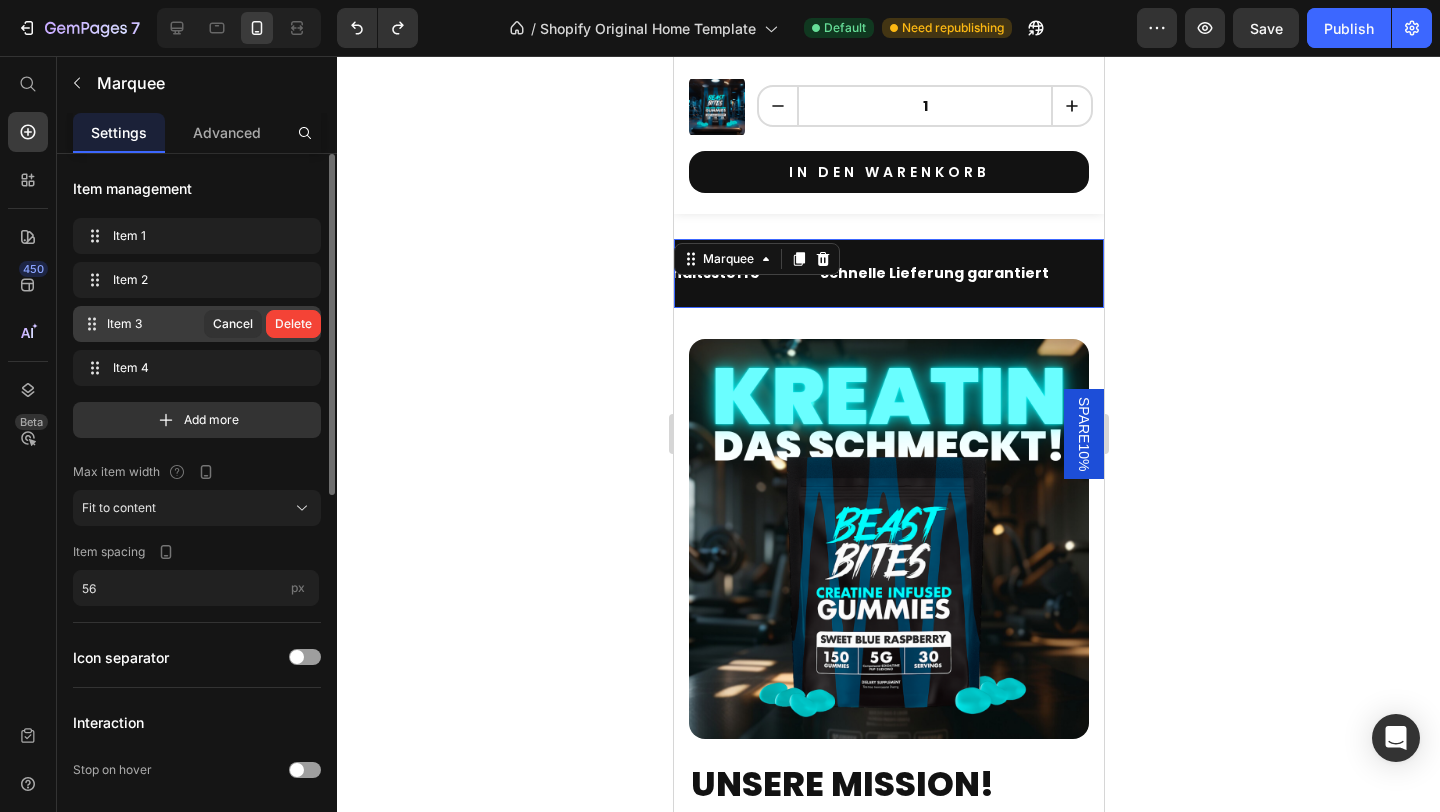 click on "Delete" at bounding box center (293, 324) 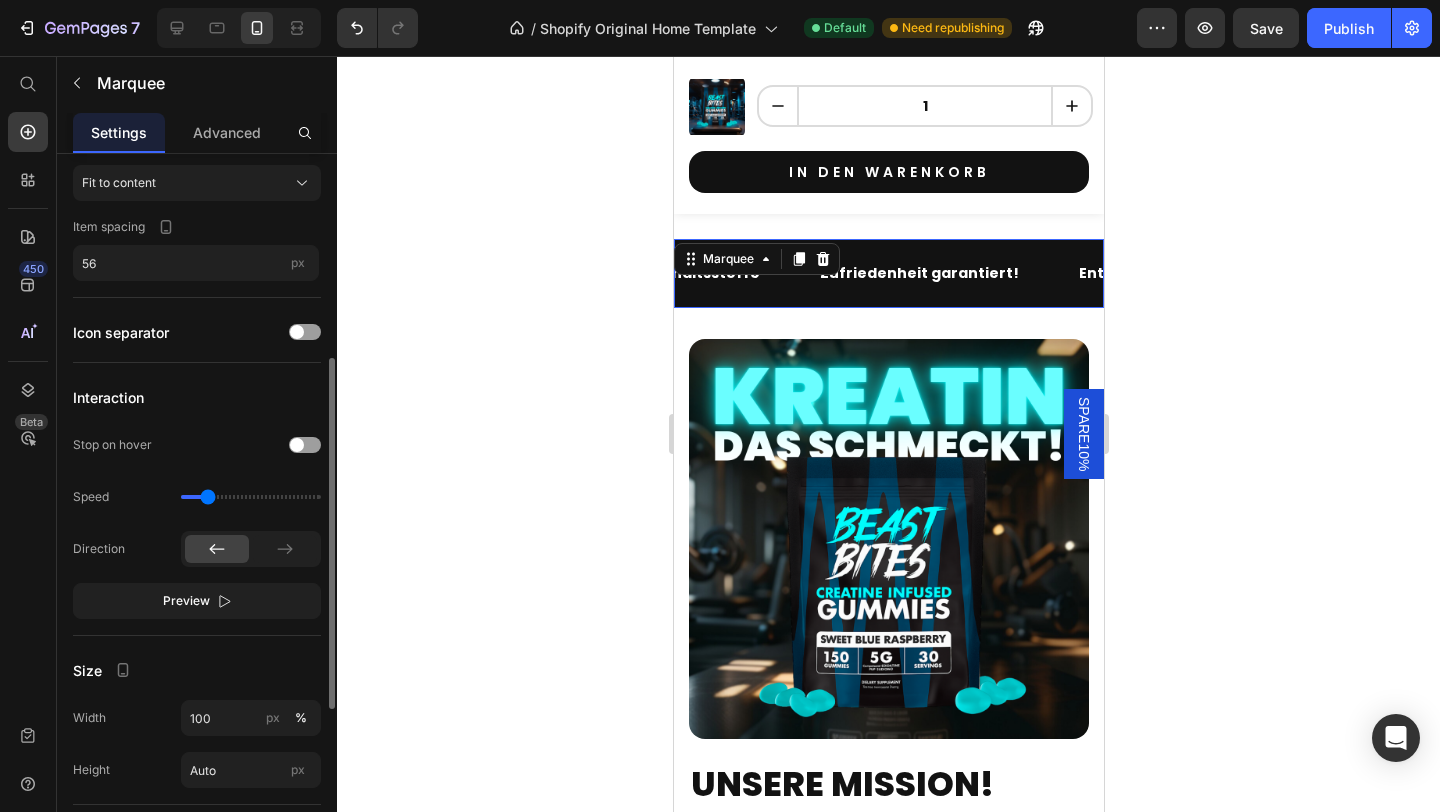 scroll, scrollTop: 340, scrollLeft: 0, axis: vertical 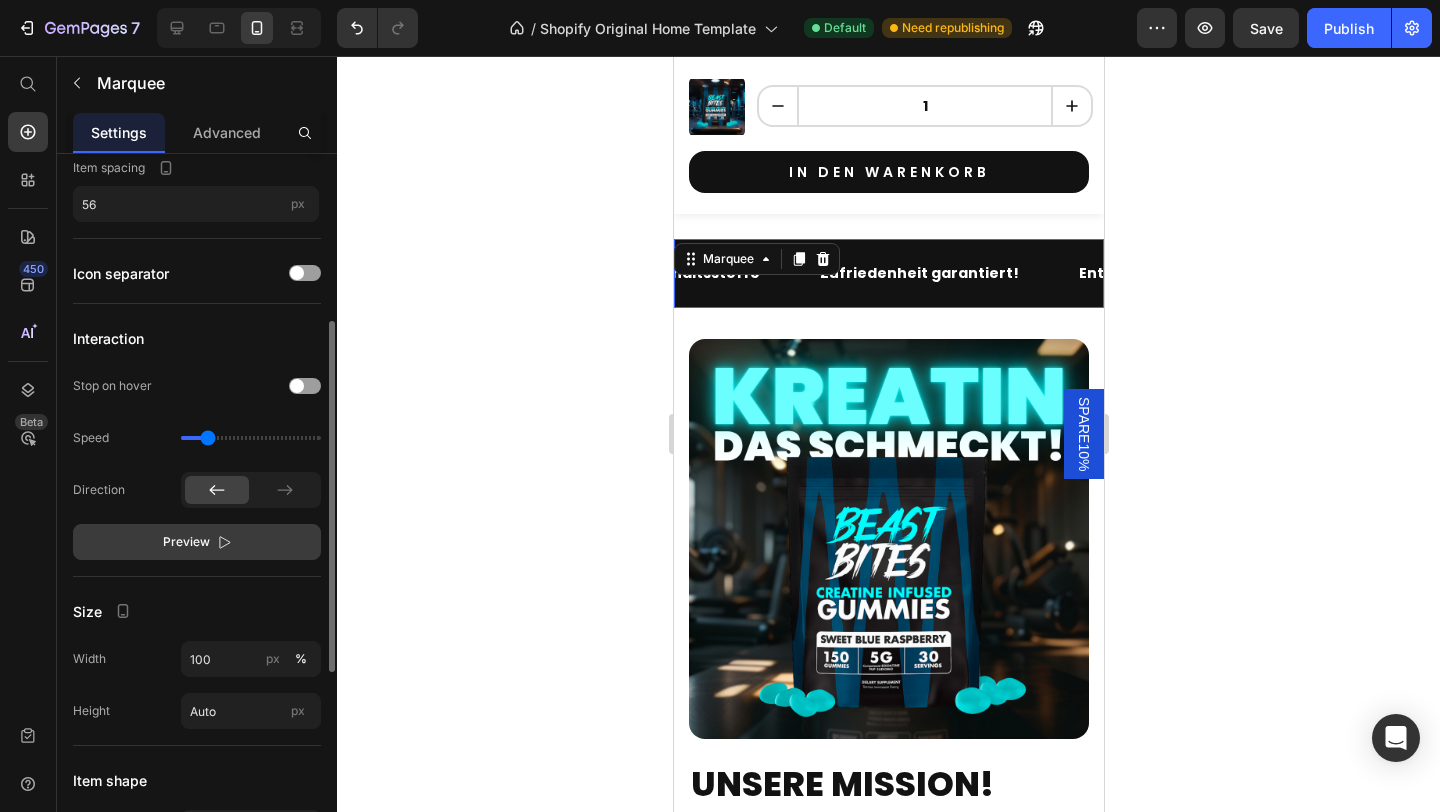 click on "Preview" at bounding box center [197, 542] 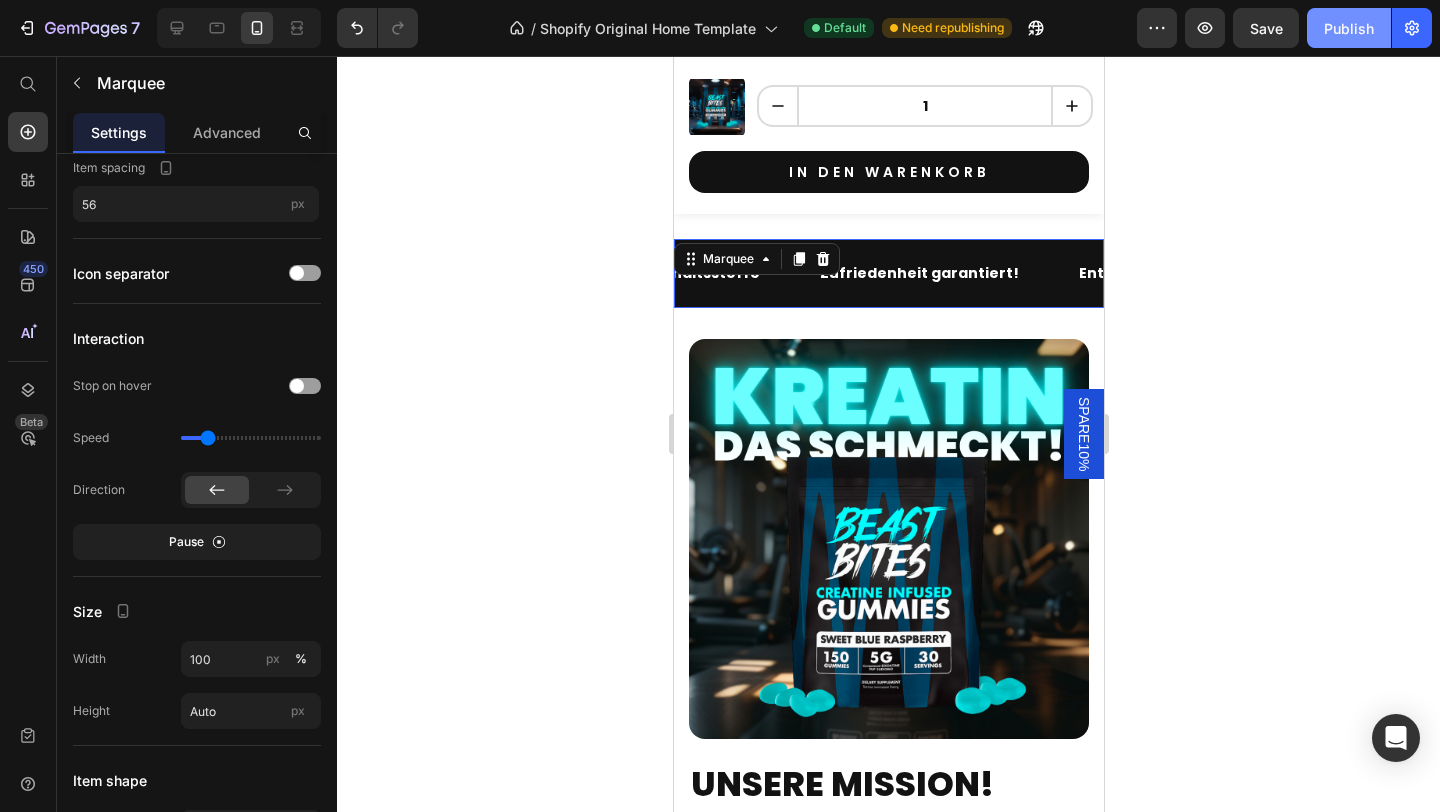 click on "Publish" 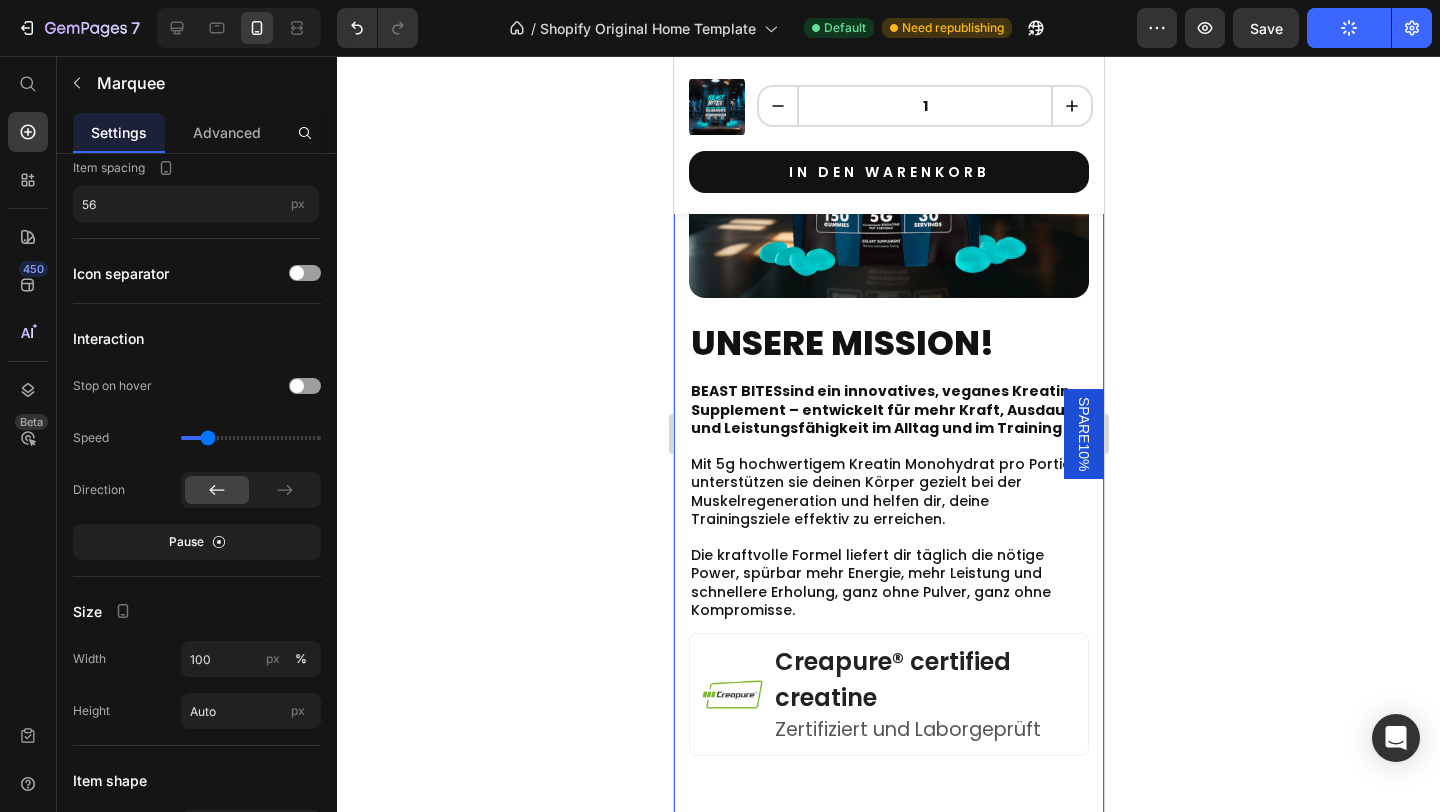 scroll, scrollTop: 2407, scrollLeft: 0, axis: vertical 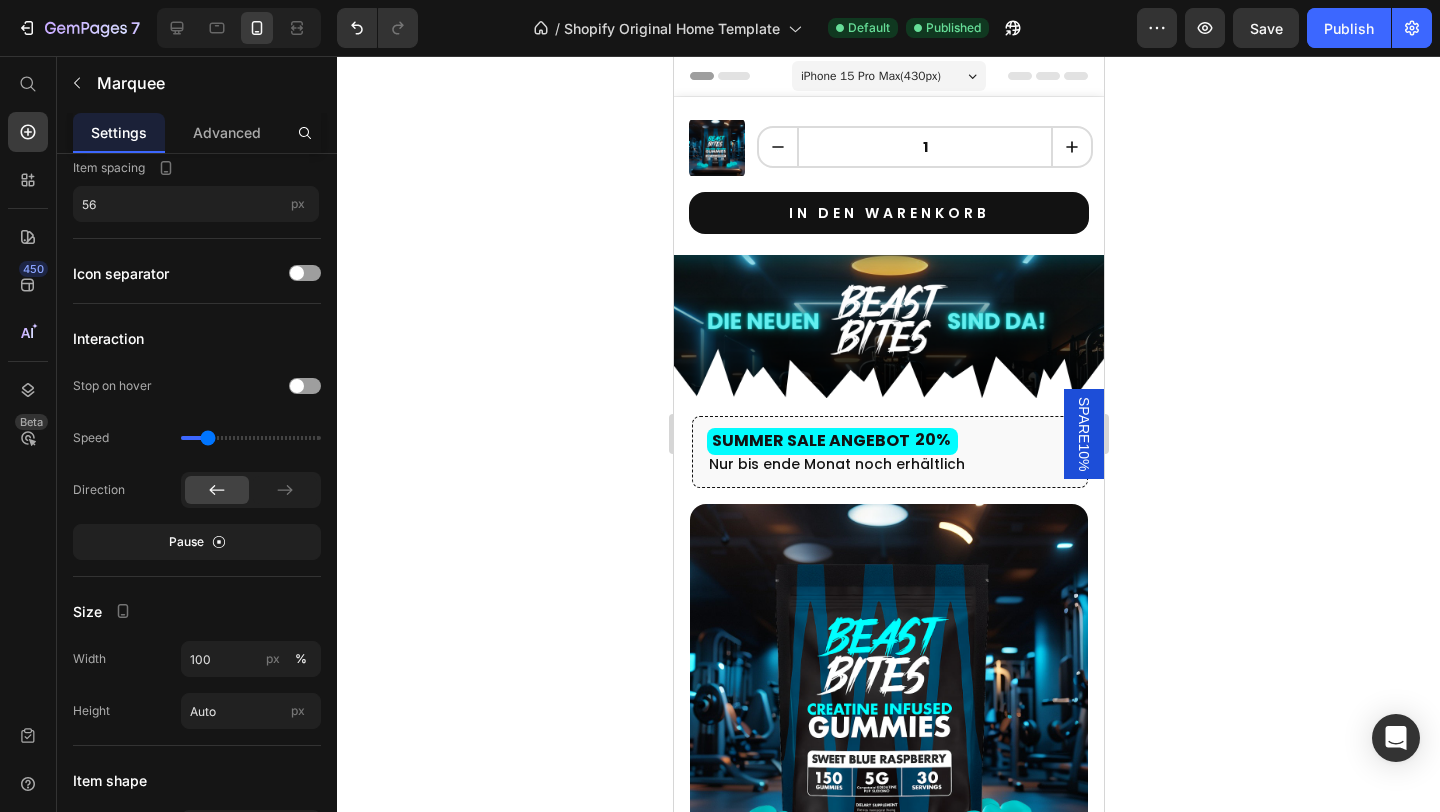 click on "SPARE10%" at bounding box center [1083, 434] 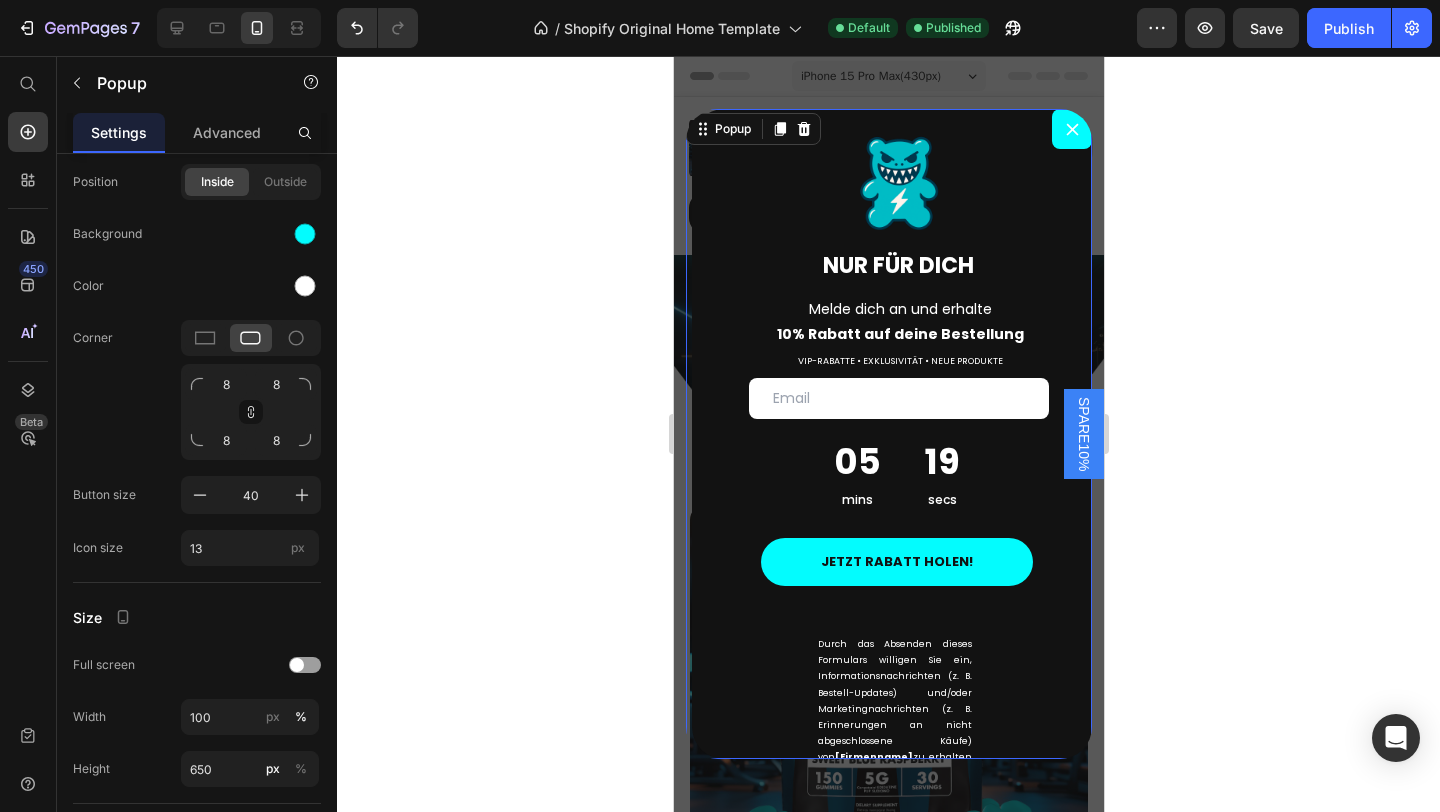 scroll, scrollTop: 0, scrollLeft: 0, axis: both 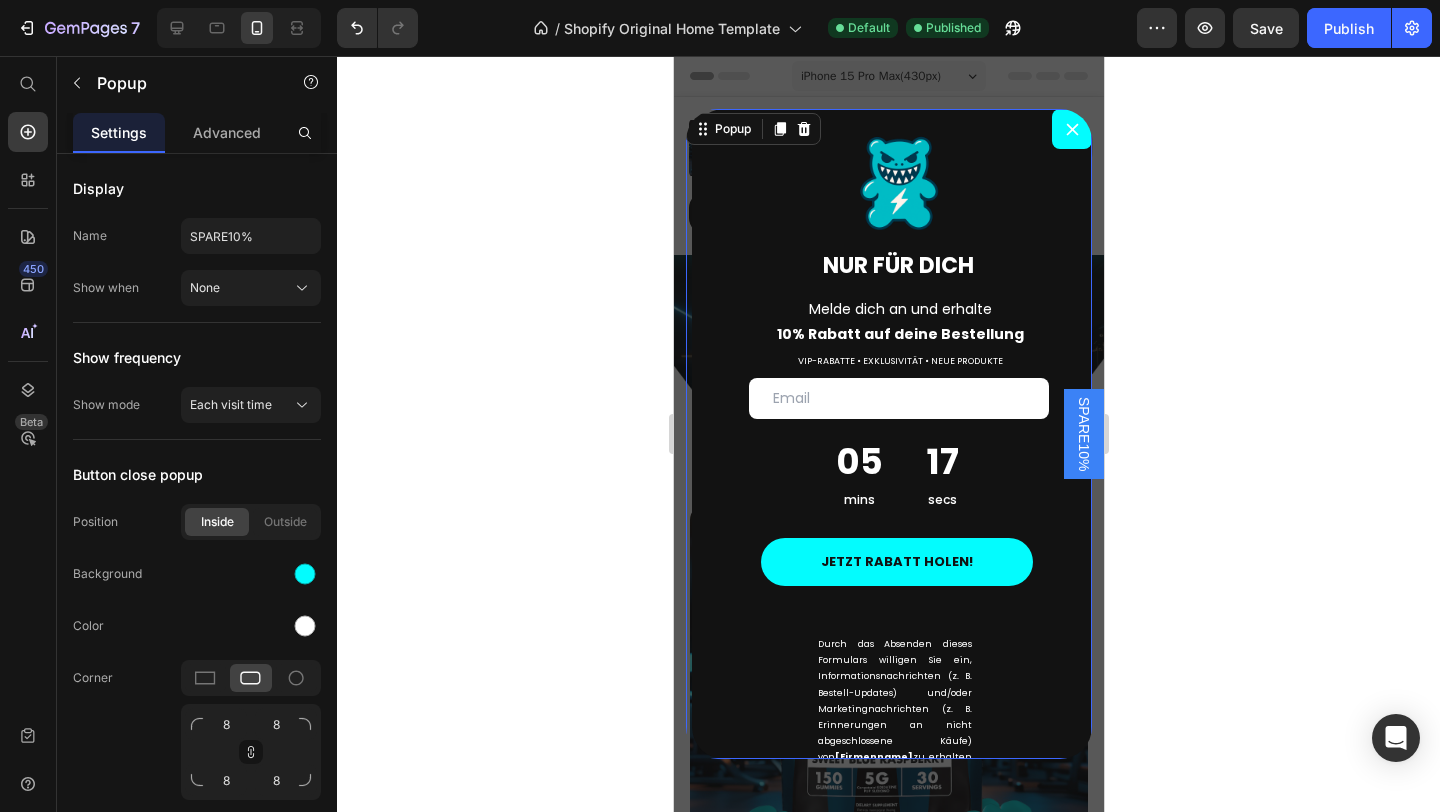 click 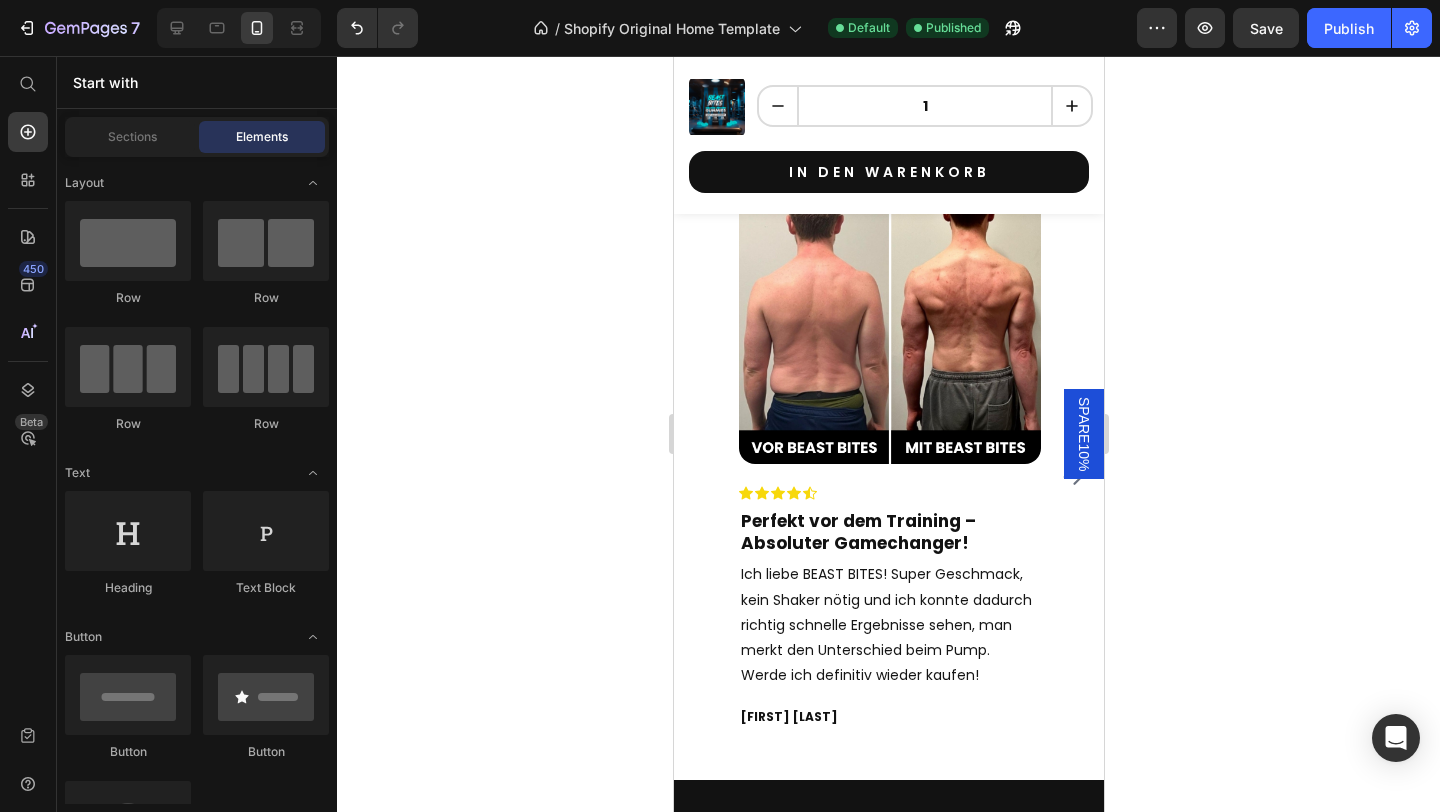 scroll, scrollTop: 4242, scrollLeft: 0, axis: vertical 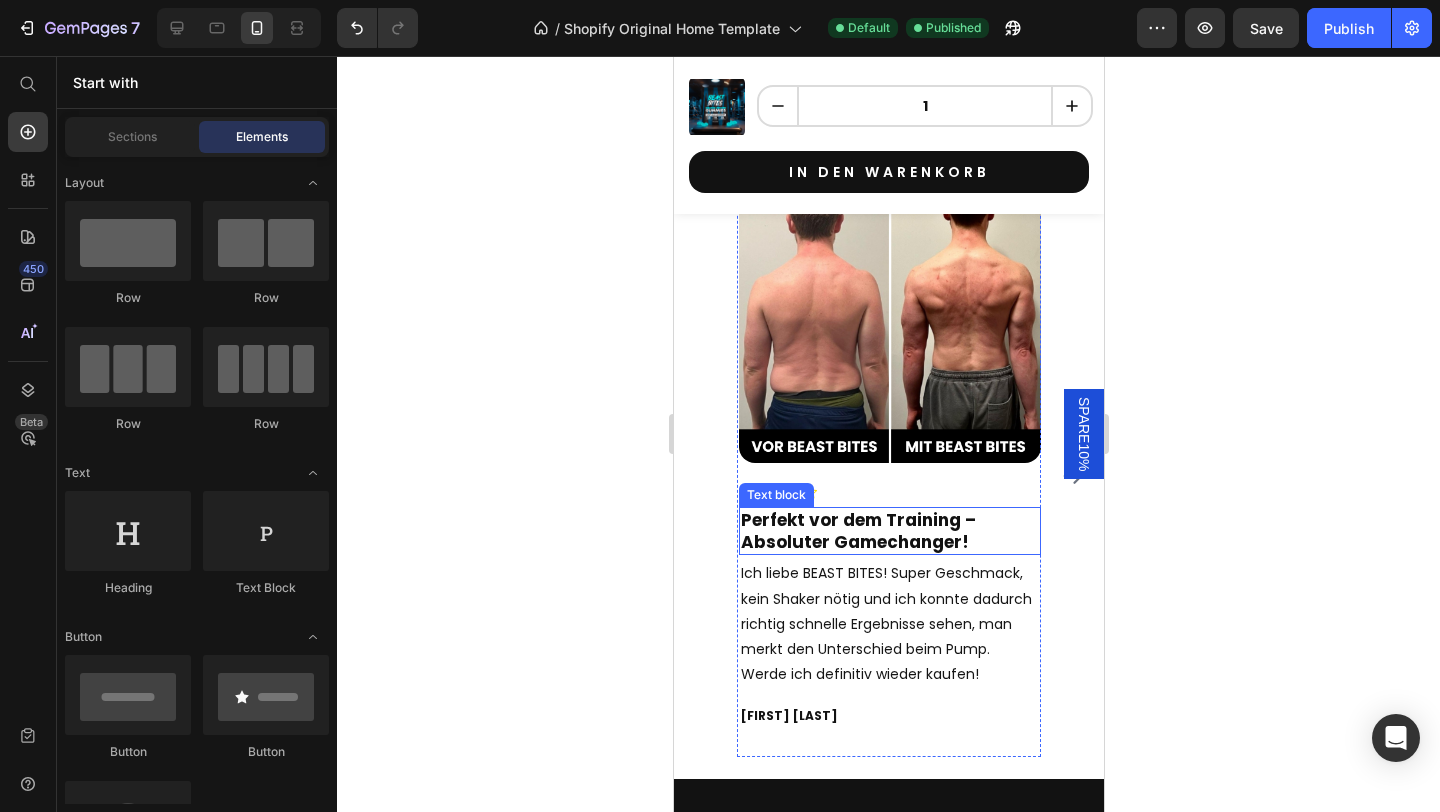 click on "Perfekt vor dem Training – Absoluter Gamechanger!" at bounding box center (857, 531) 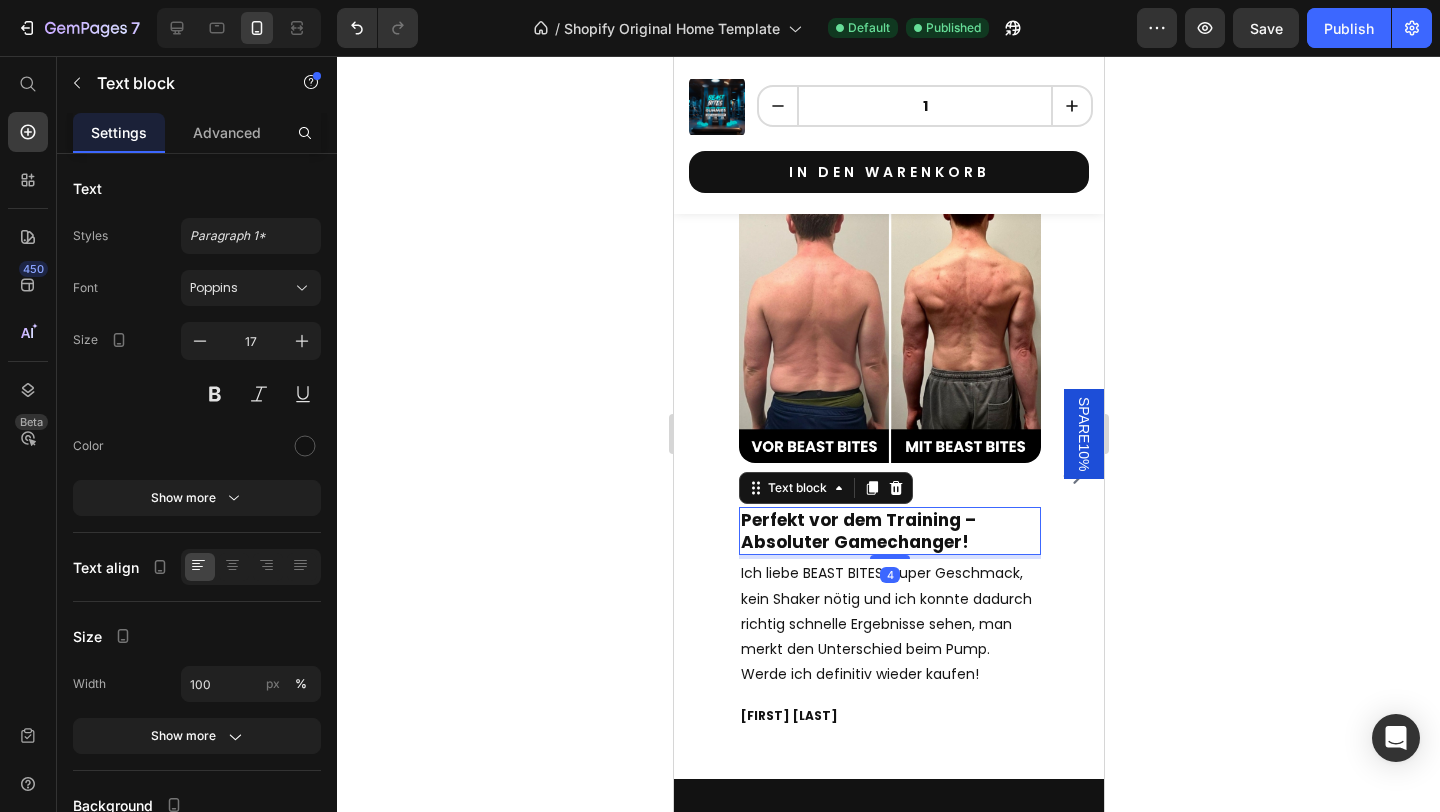 click on "Perfekt vor dem Training – Absoluter Gamechanger!" at bounding box center (857, 531) 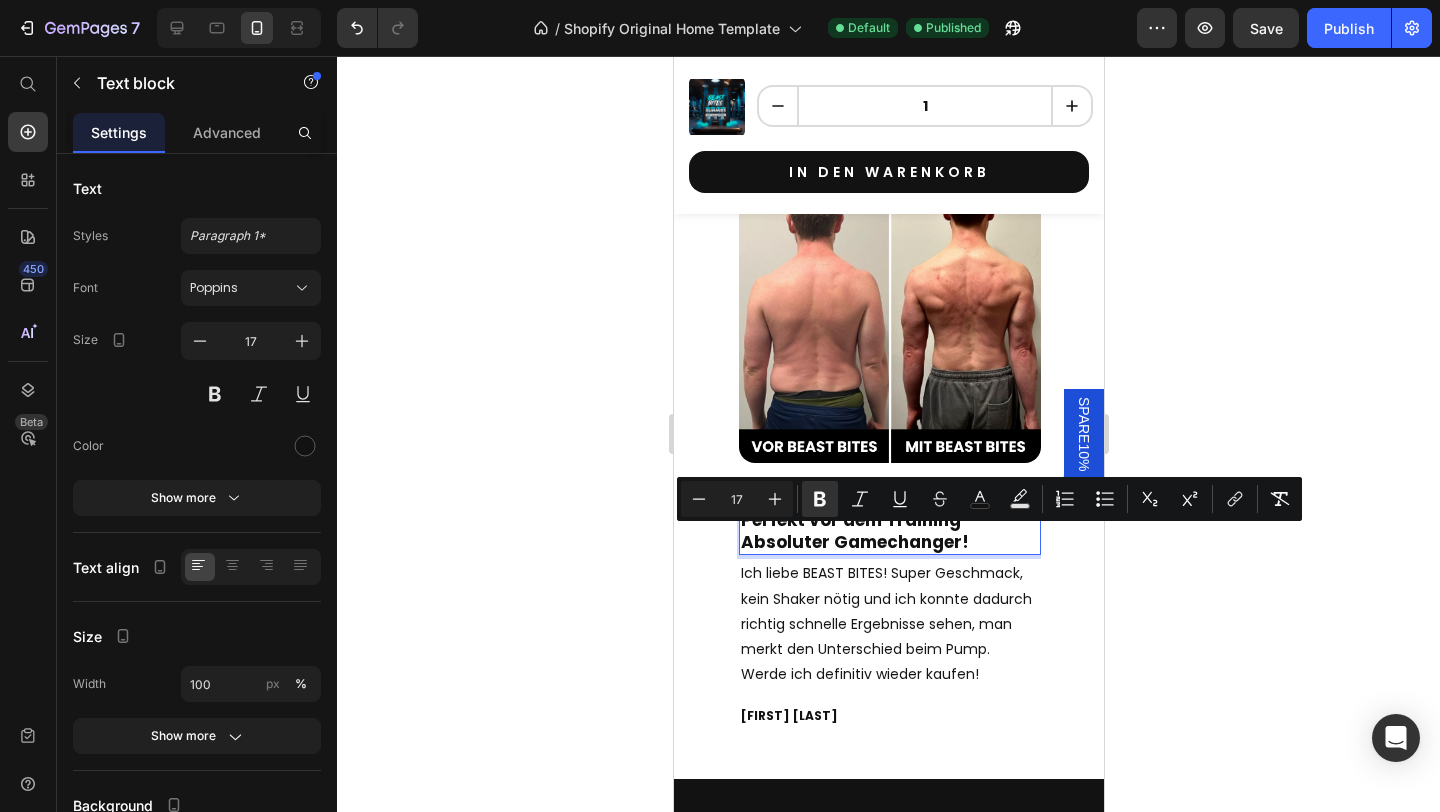 click on "Perfekt vor dem Training – Absoluter Gamechanger!" at bounding box center [857, 531] 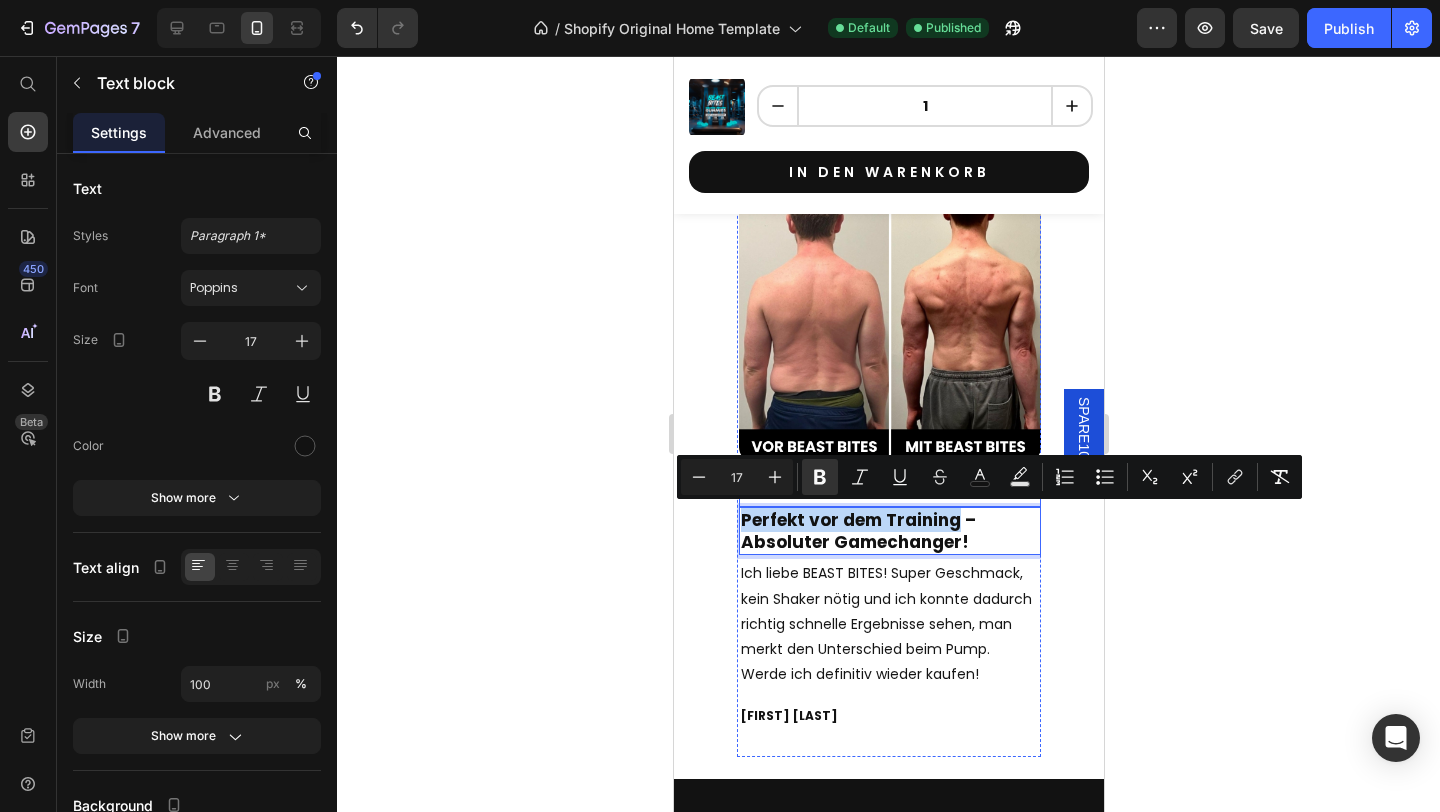 drag, startPoint x: 951, startPoint y: 517, endPoint x: 859, endPoint y: 501, distance: 93.38094 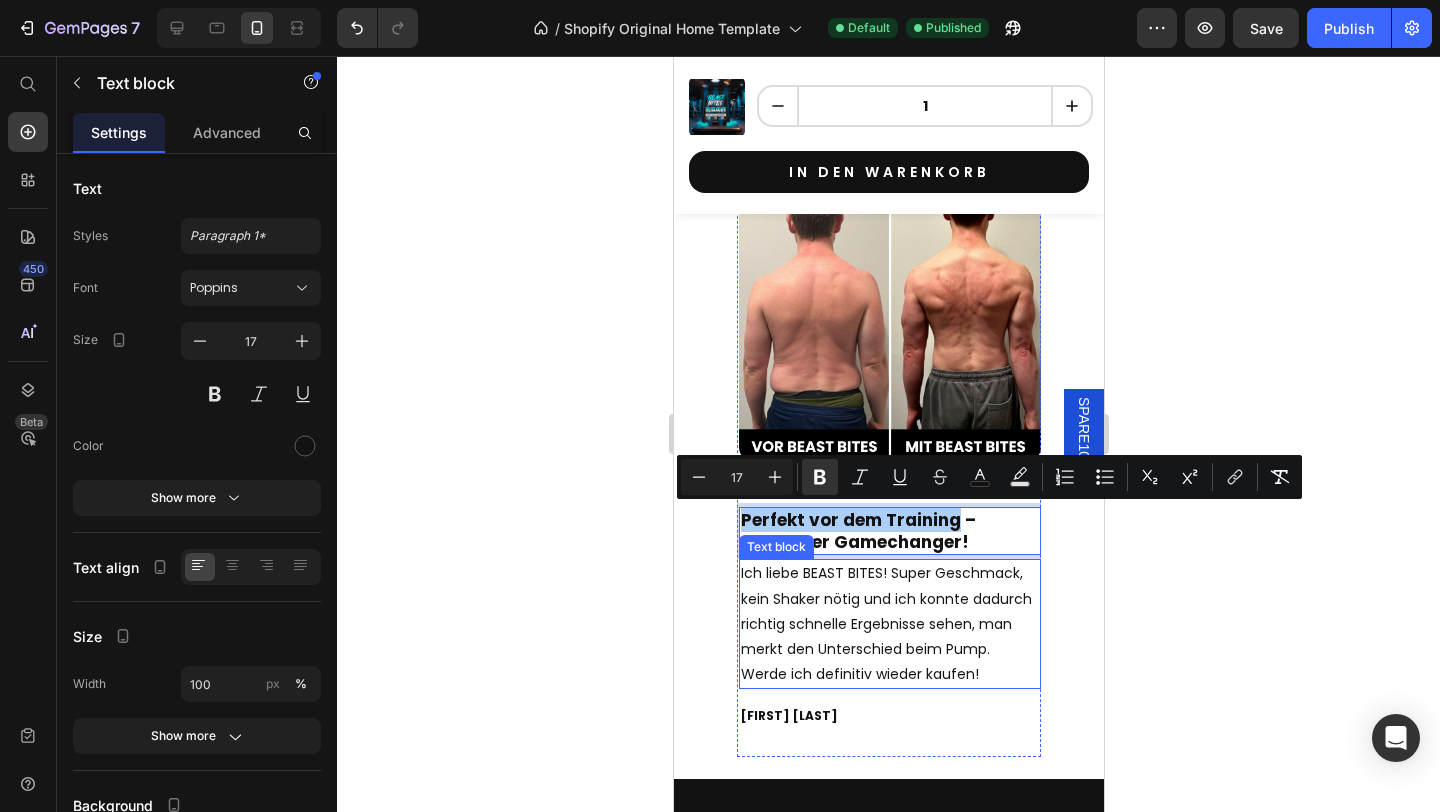 click on "Ich liebe BEAST BITES! Super Geschmack, kein Shaker nötig und ich konnte dadurch richtig schnelle Ergebnisse sehen, man merkt den Unterschied beim Pump. Werde ich definitiv wieder kaufen!" at bounding box center (889, 624) 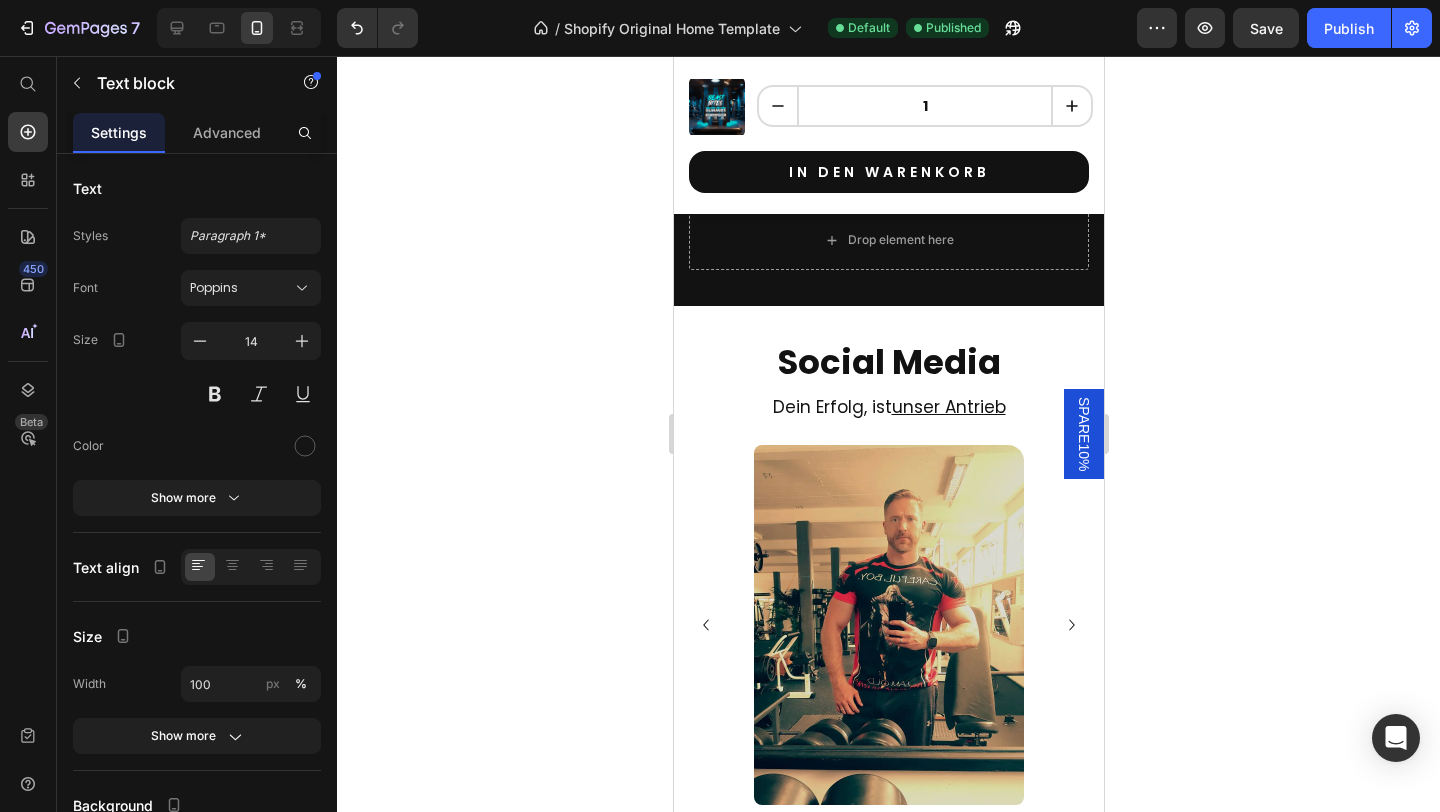 scroll, scrollTop: 5483, scrollLeft: 0, axis: vertical 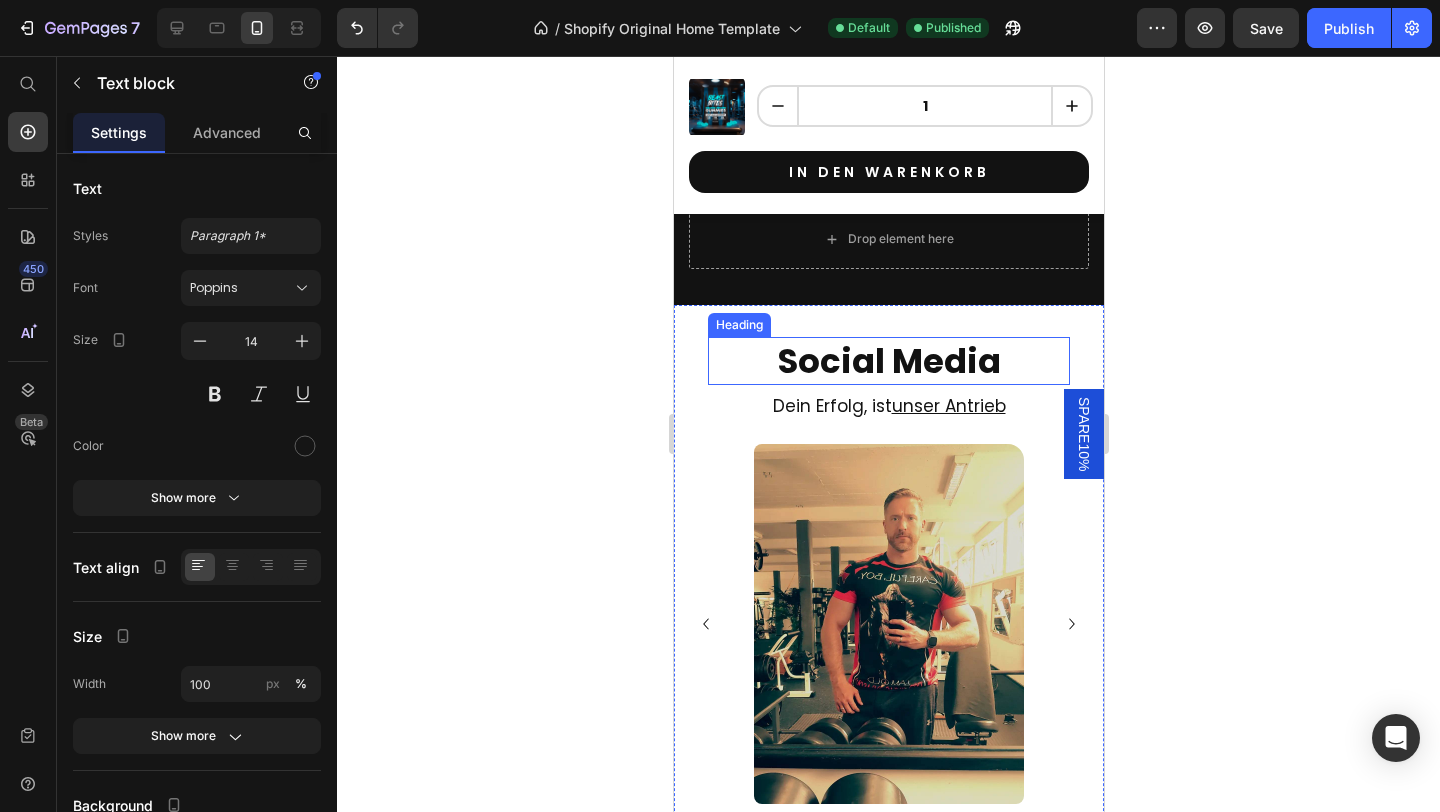 click on "Social Media" at bounding box center [888, 361] 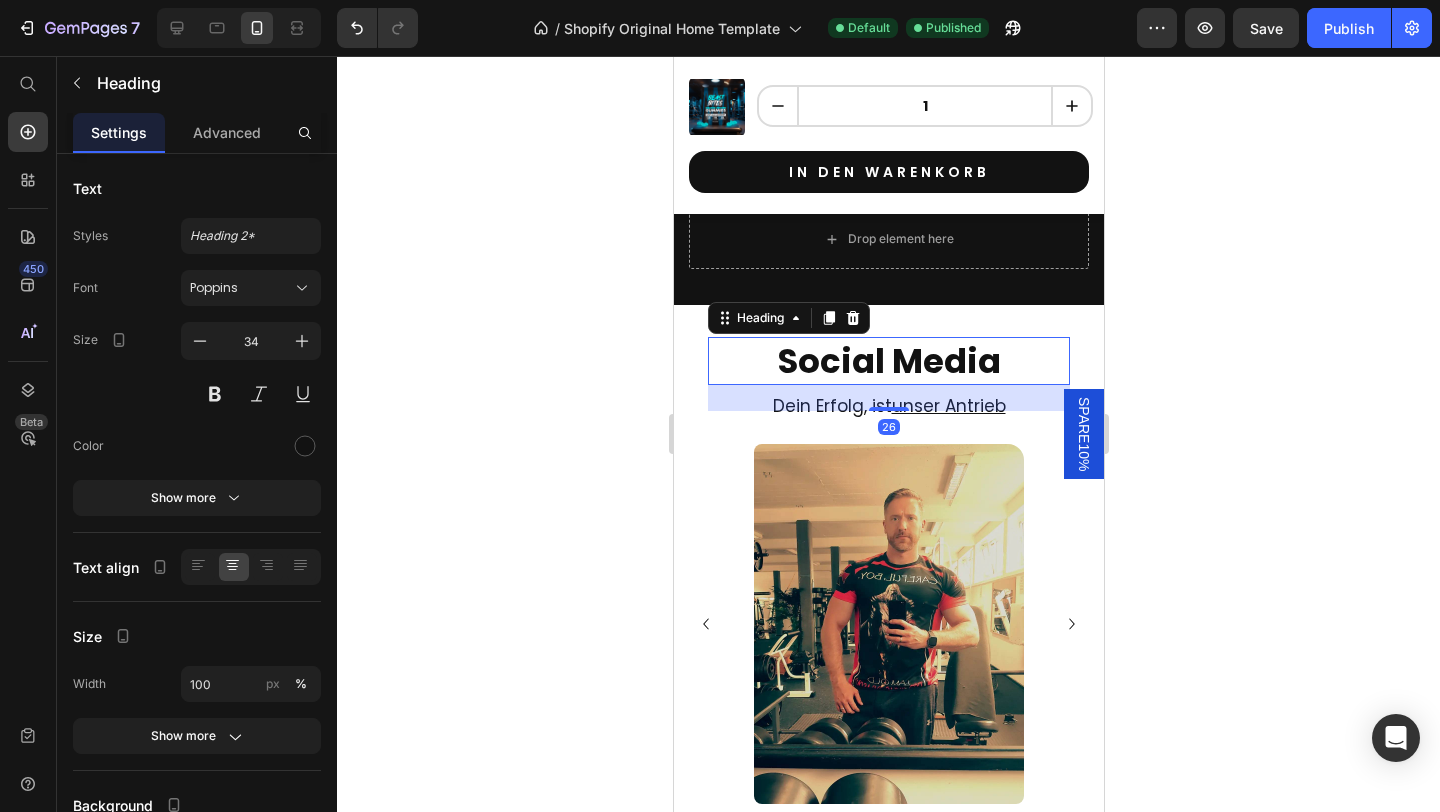 click on "Social Media" at bounding box center [888, 361] 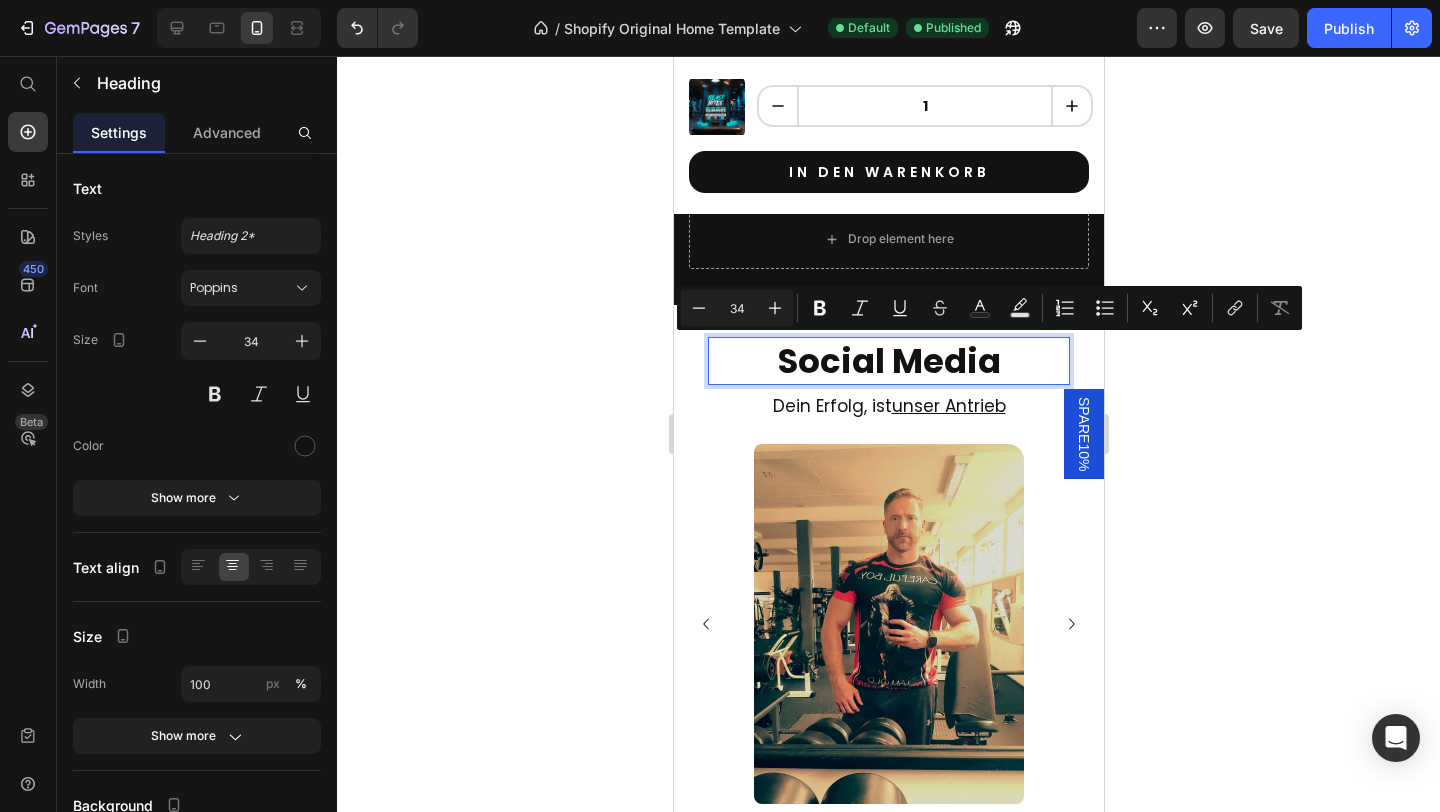click on "Social Media" at bounding box center [888, 361] 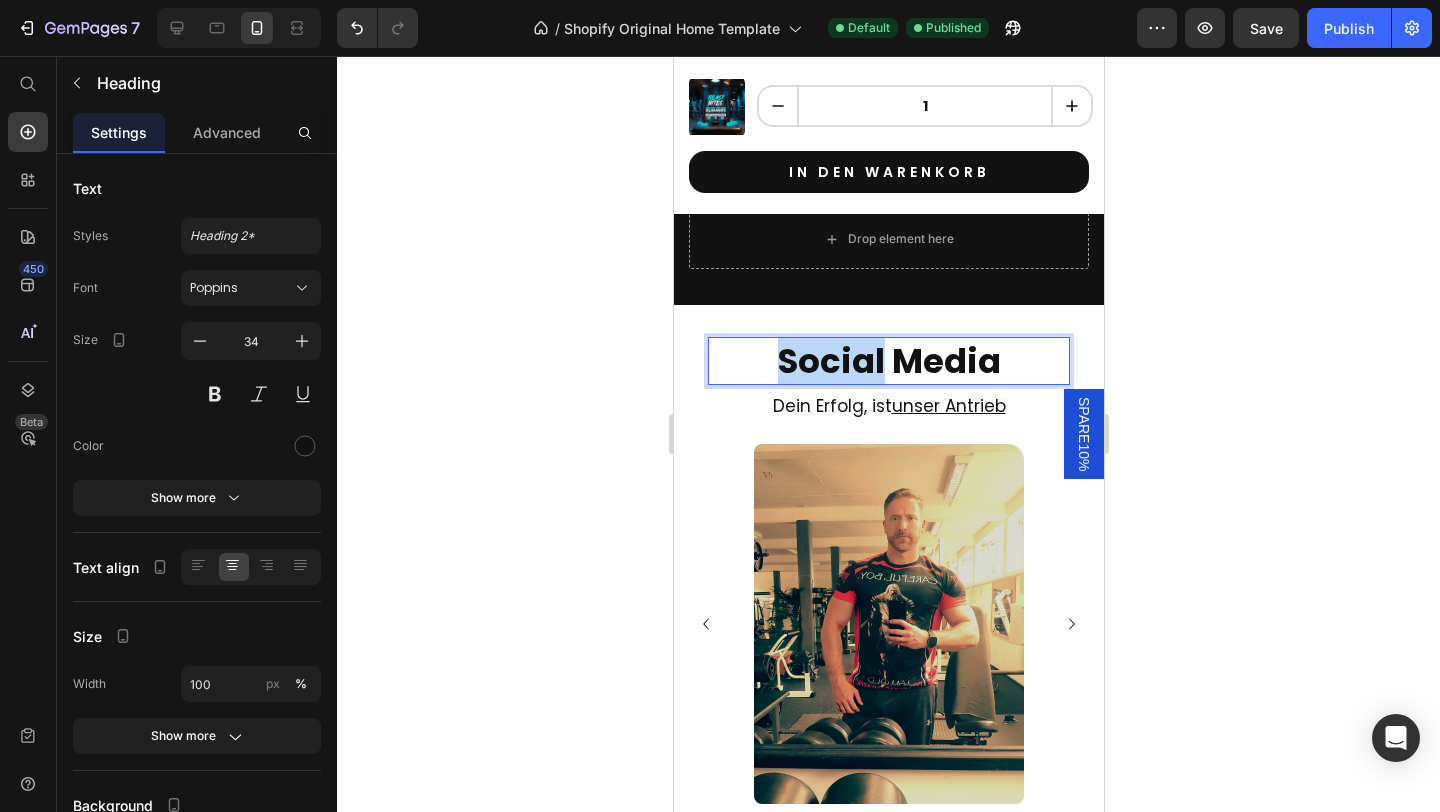 click on "Social Media" at bounding box center (888, 361) 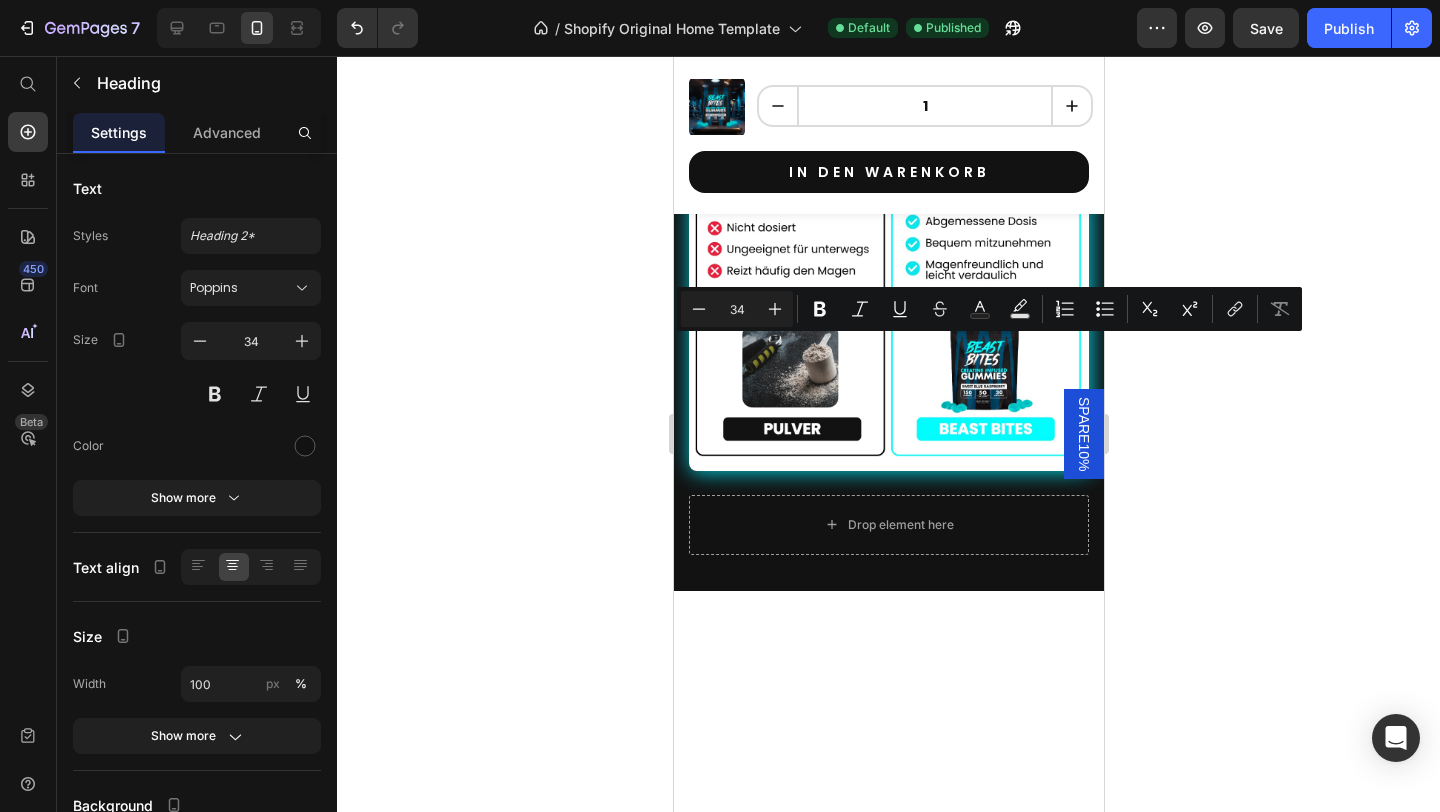 type on "16" 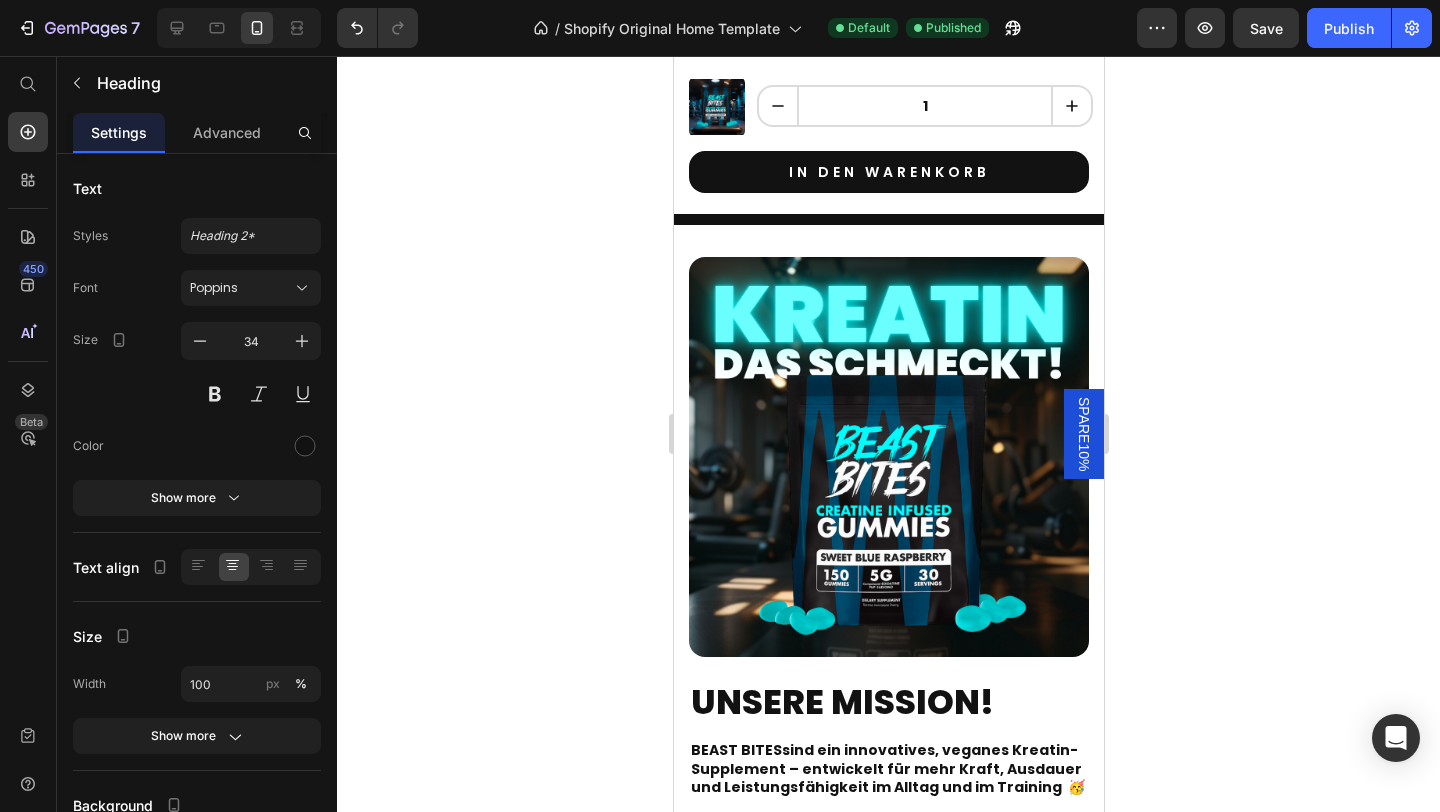 scroll, scrollTop: 0, scrollLeft: 0, axis: both 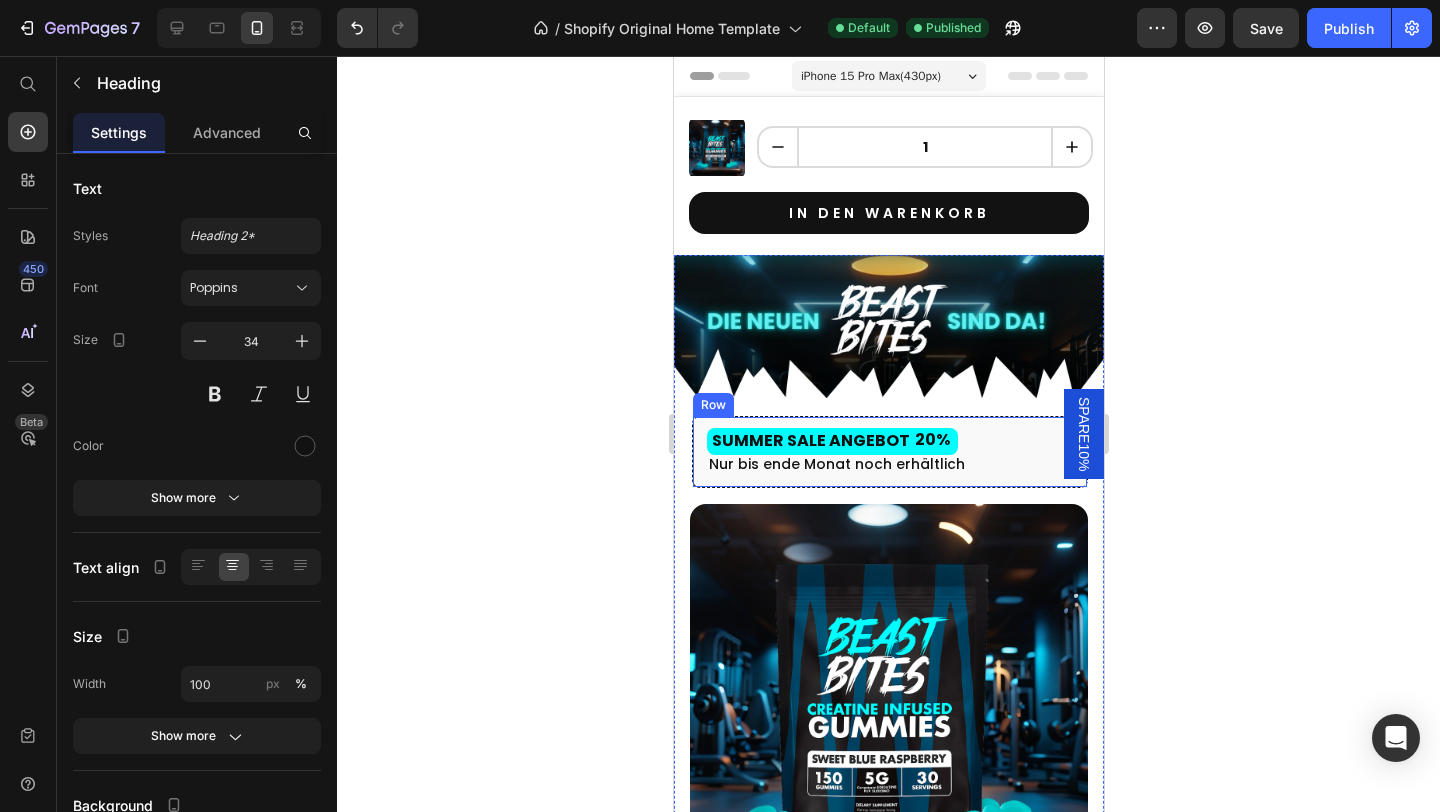 click on "Nur bis ende Monat noch erhältlich" at bounding box center (897, 464) 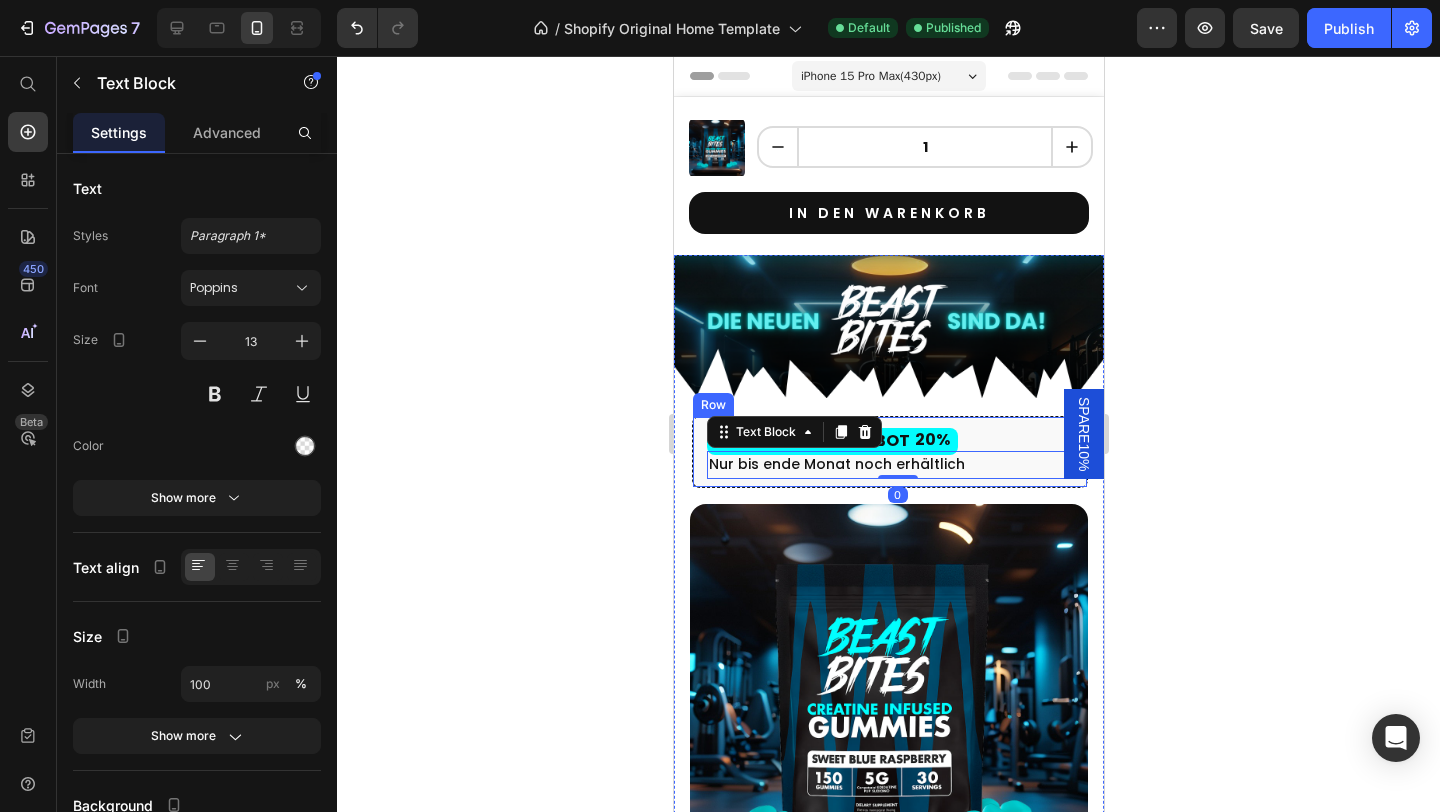 click on "SUMMER SALE ANGEBOT 20% Discount Tag Nur bis ende Monat noch erhältlich Text Block   0 Row" at bounding box center (889, 451) 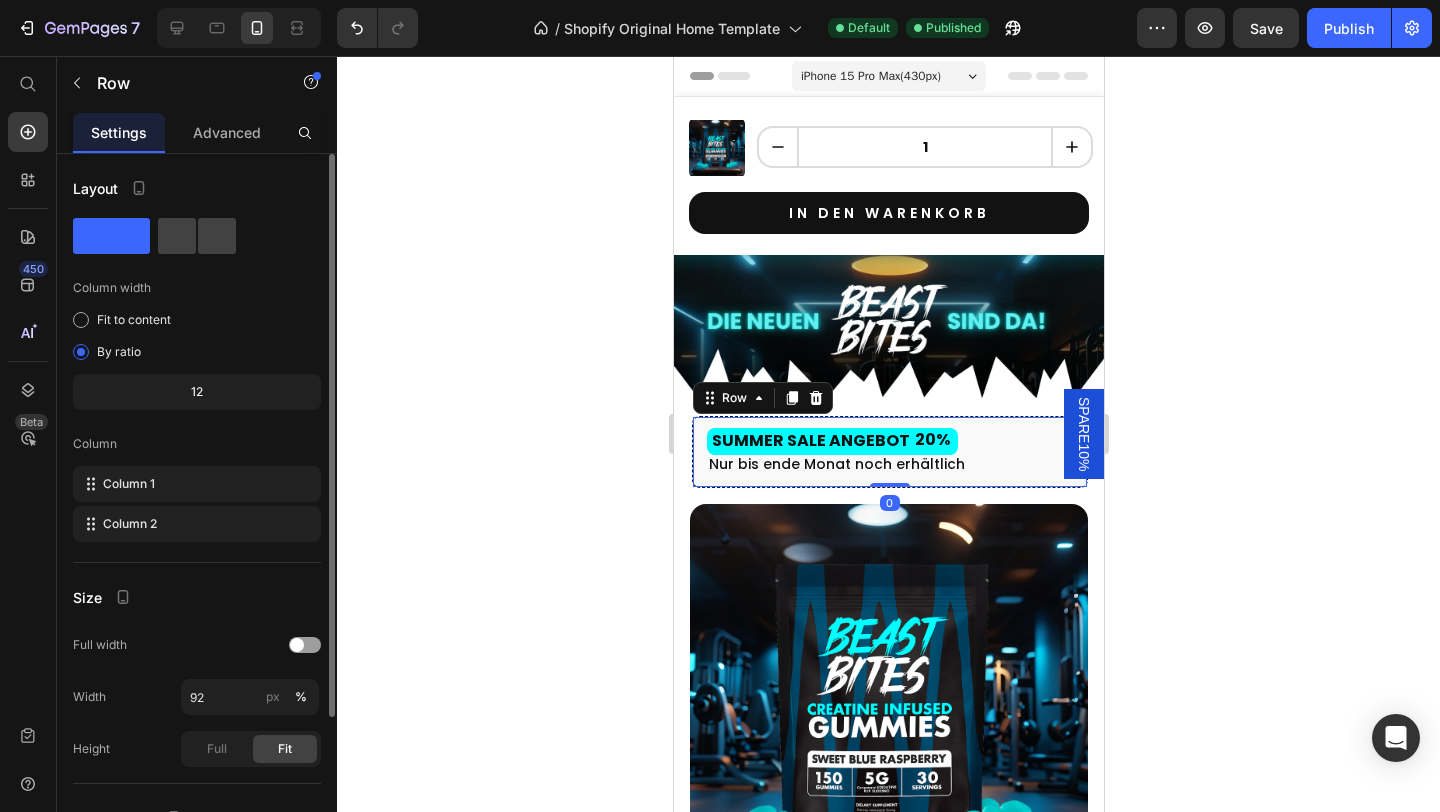 click on "Layout Column width Fit to content By ratio 12 Column Column 1 Column 2 Size Full width Width 92 px % Height Full Fit Background Color Image Video  Color   Delete element" at bounding box center [197, 608] 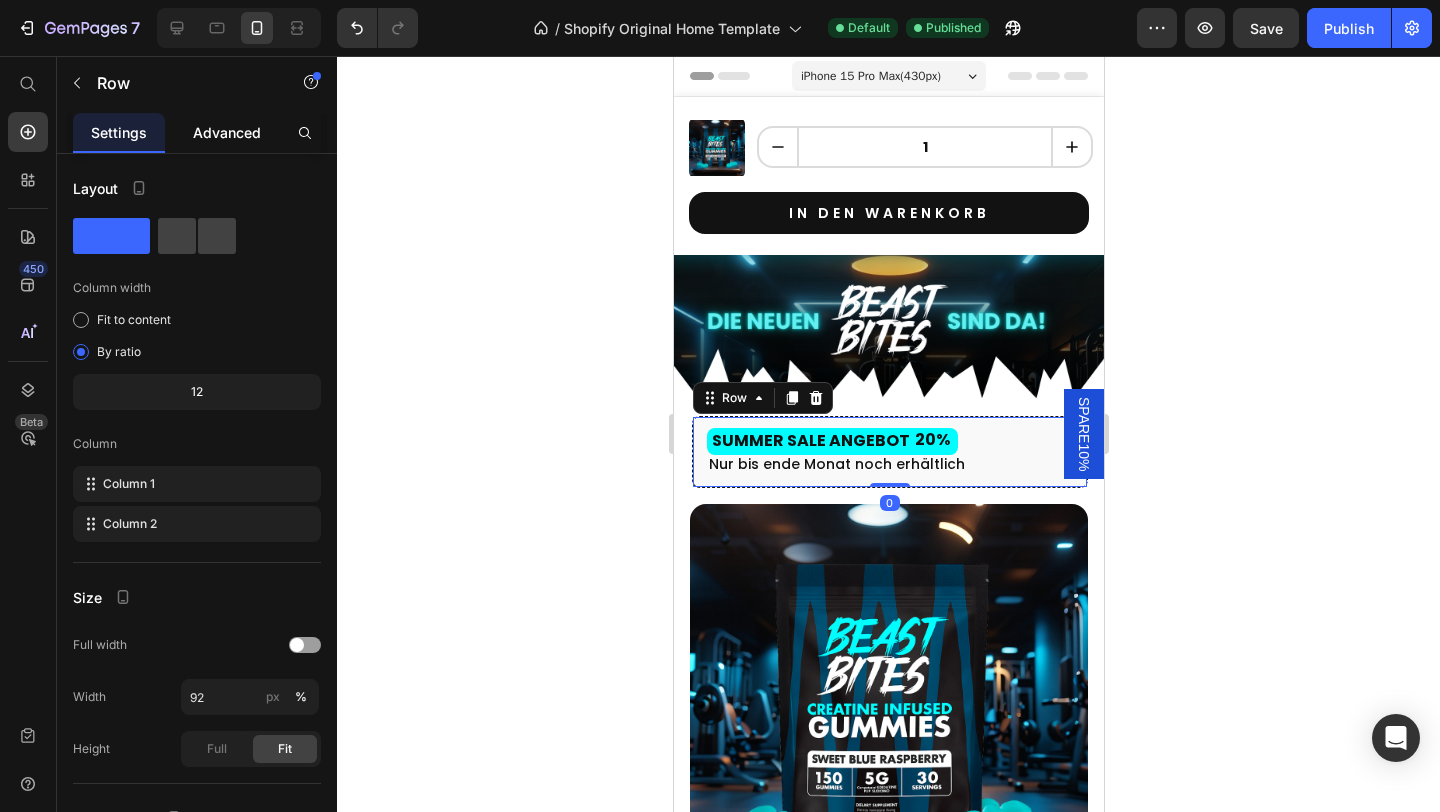 click on "Advanced" at bounding box center [227, 132] 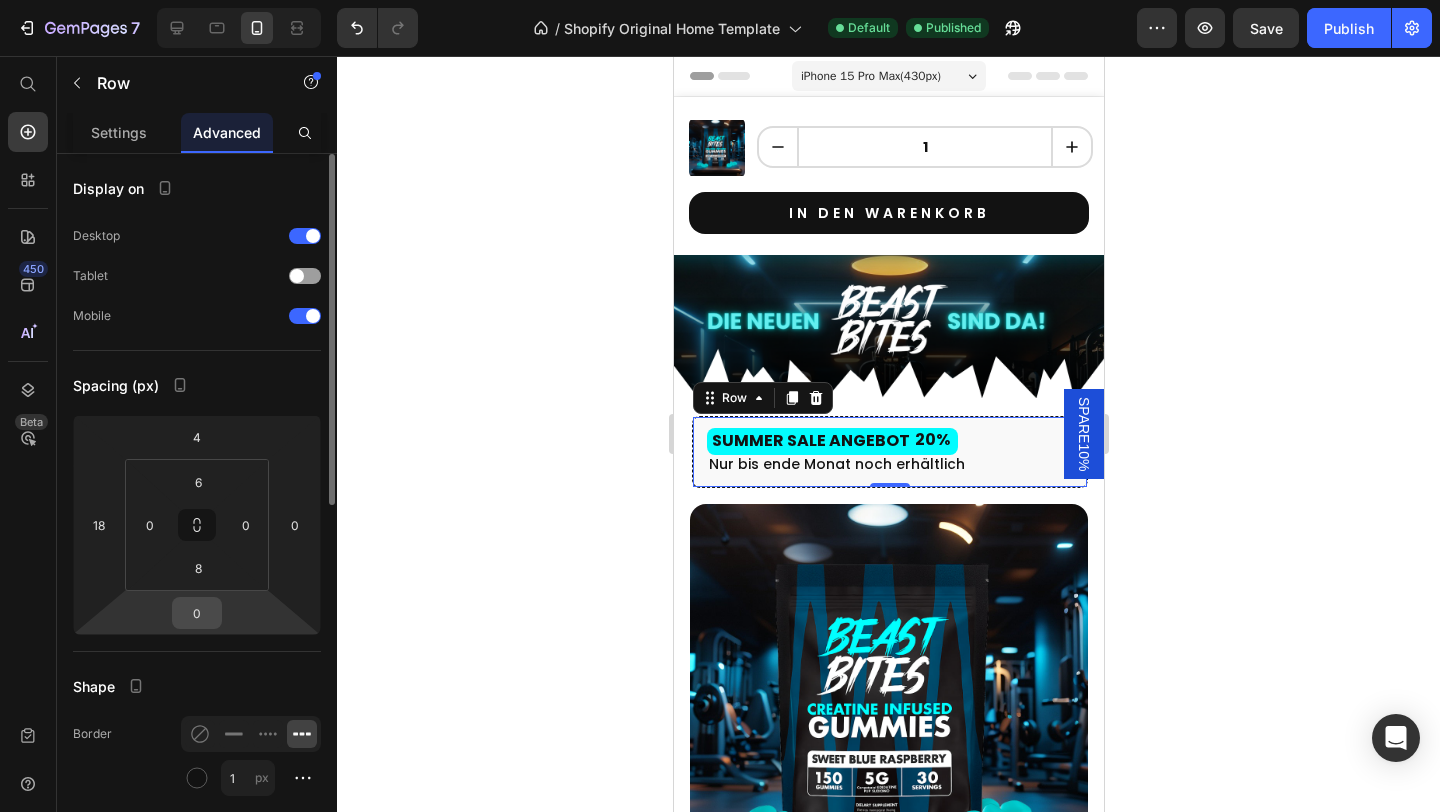 drag, startPoint x: 216, startPoint y: 628, endPoint x: 216, endPoint y: 602, distance: 26 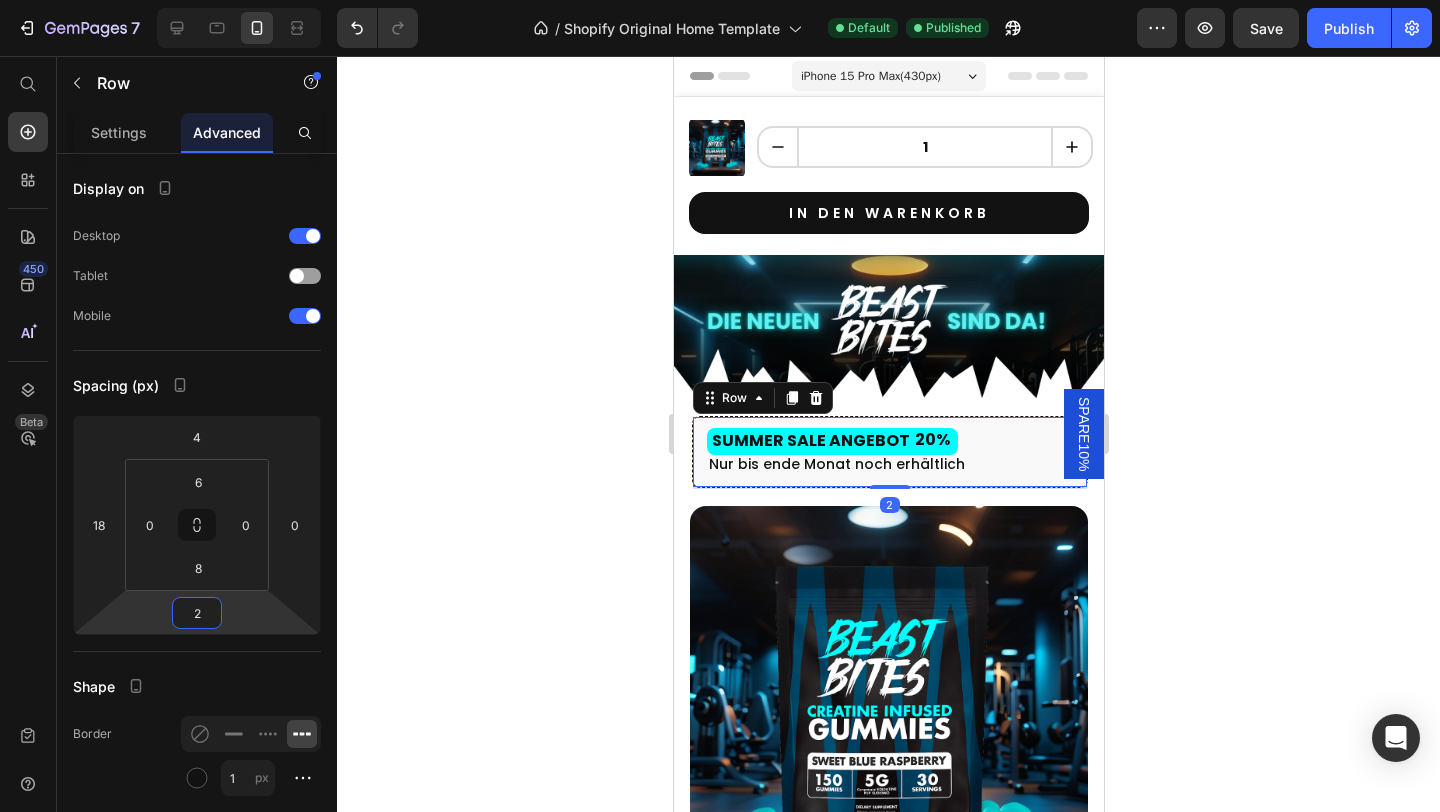 click on "7   /  Shopify Original Home Template Default Published Preview  Save   Publish  450 Beta Start with Sections Elements Hero Section Product Detail Brands Trusted Badges Guarantee Product Breakdown How to use Testimonials Compare Bundle FAQs Social Proof Brand Story Product List Collection Blog List Contact Sticky Add to Cart Custom Footer Browse Library 450 Layout
Row
Row
Row
Row Text
Heading
Text Block Button
Button
Button
Sticky Back to top Media
Image" at bounding box center (720, 0) 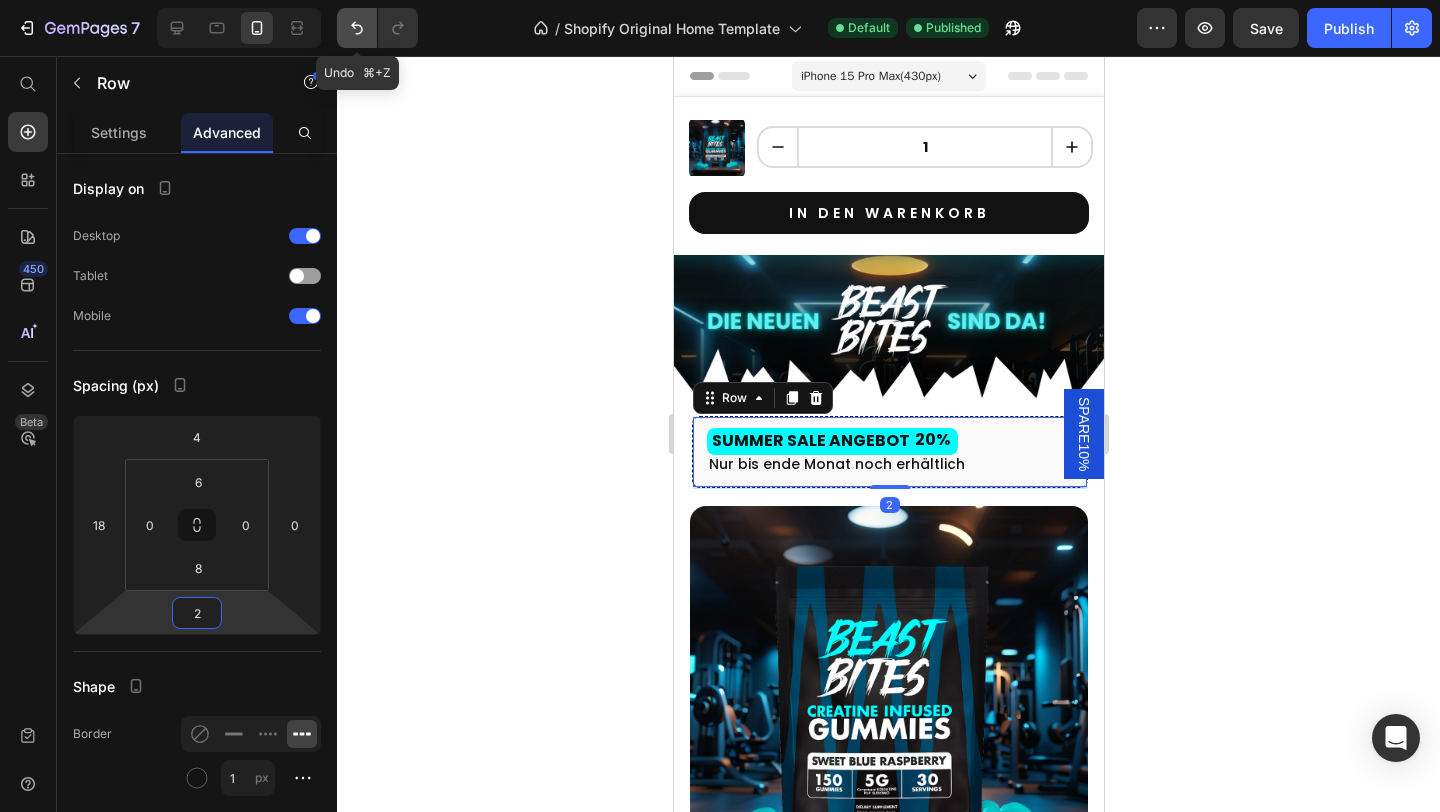 click 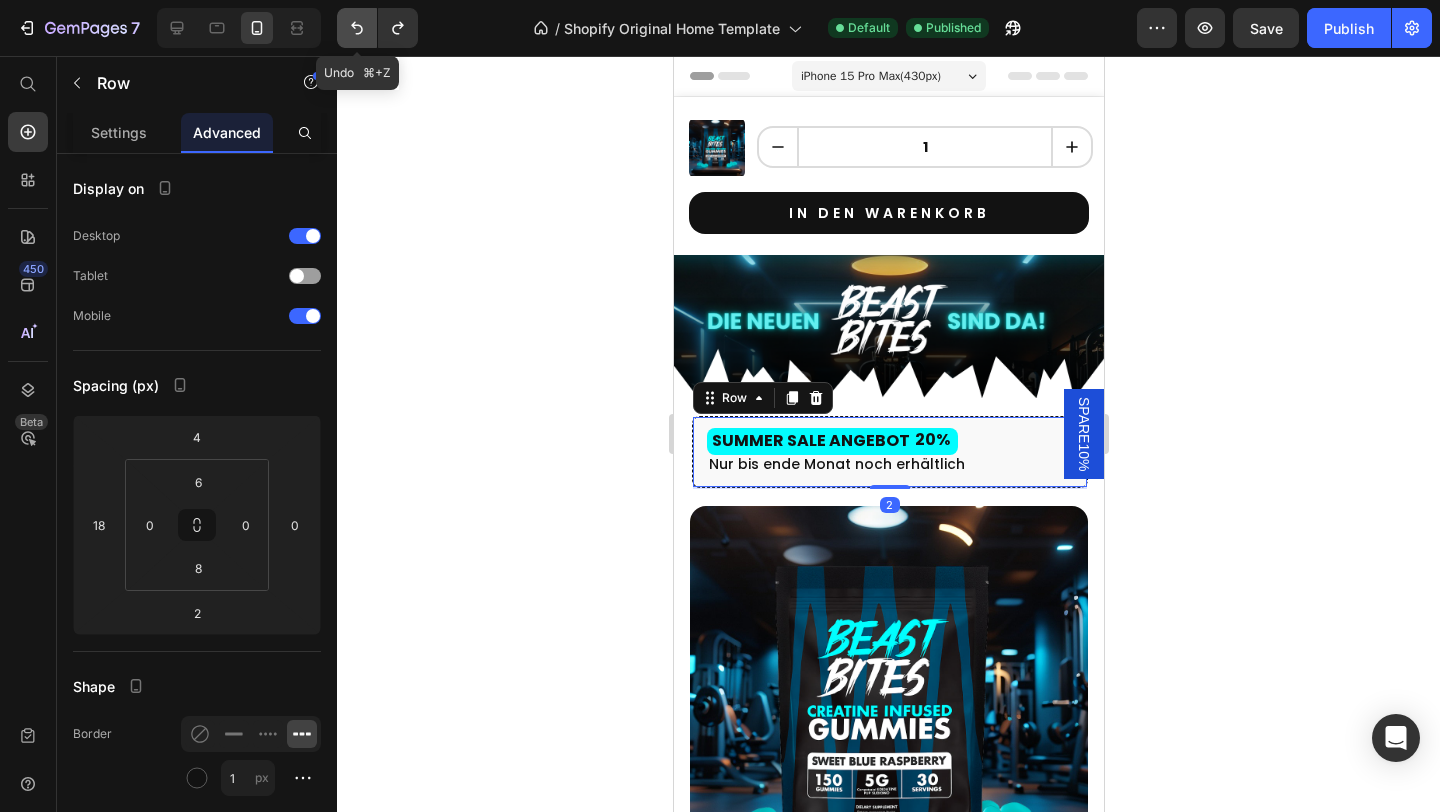 click 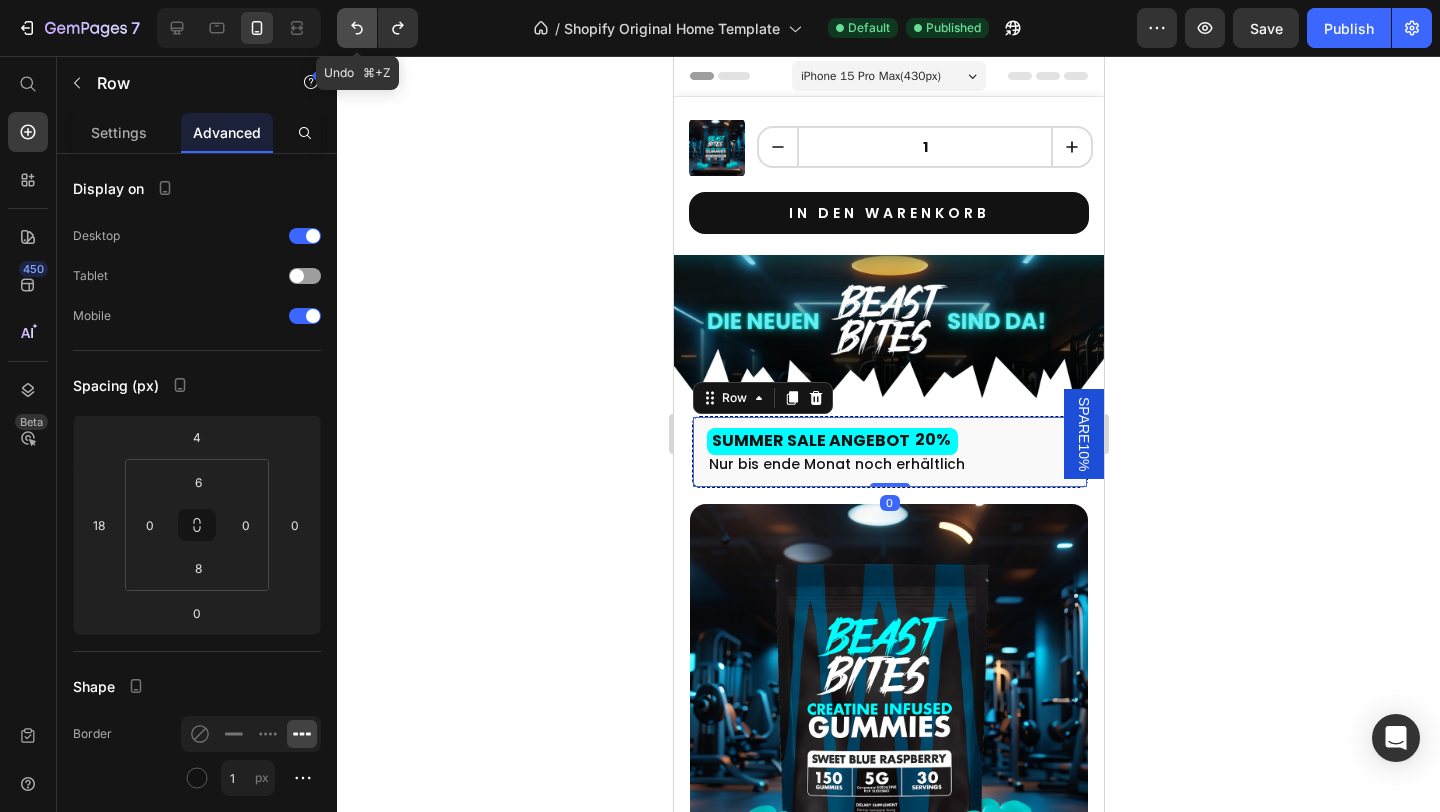 click 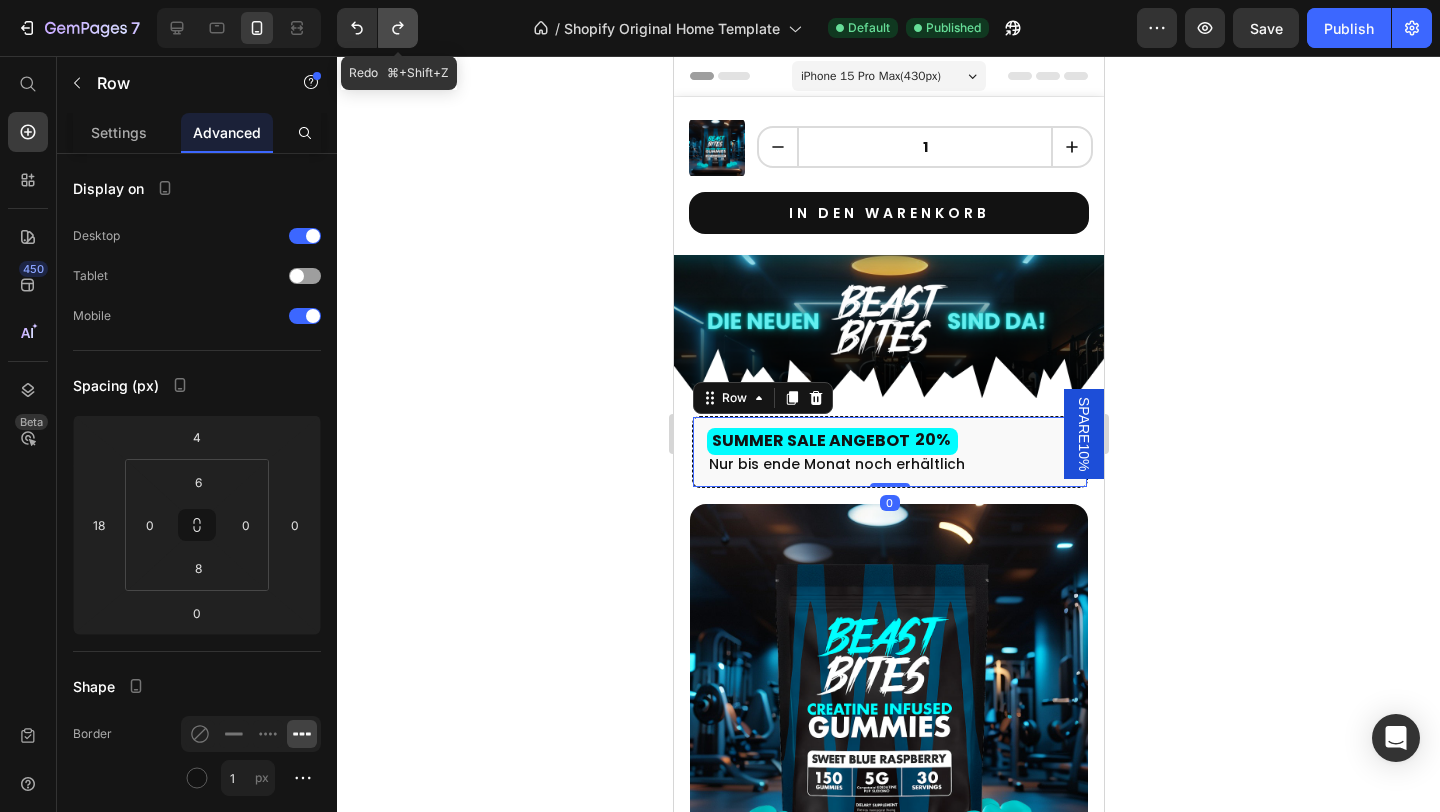 click 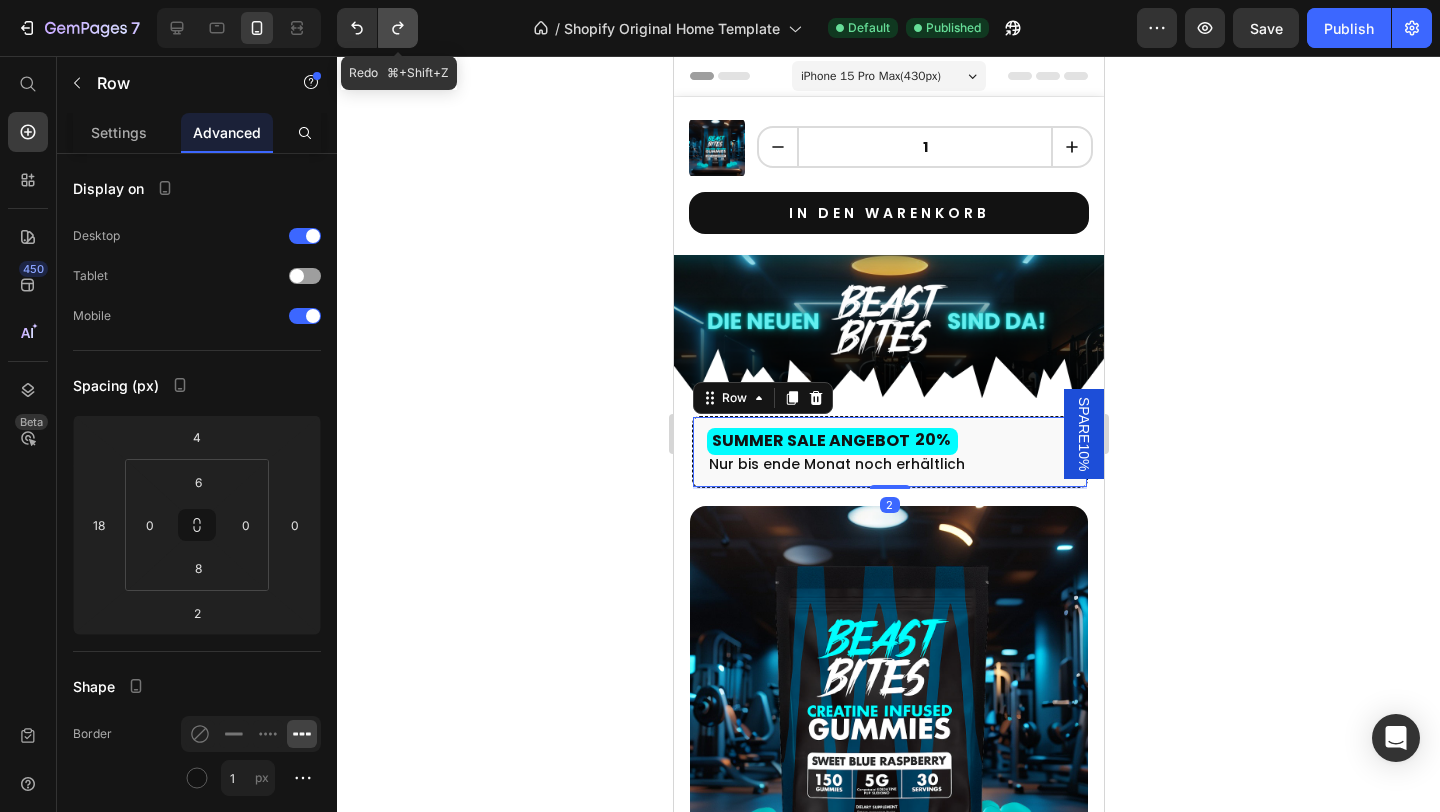 click 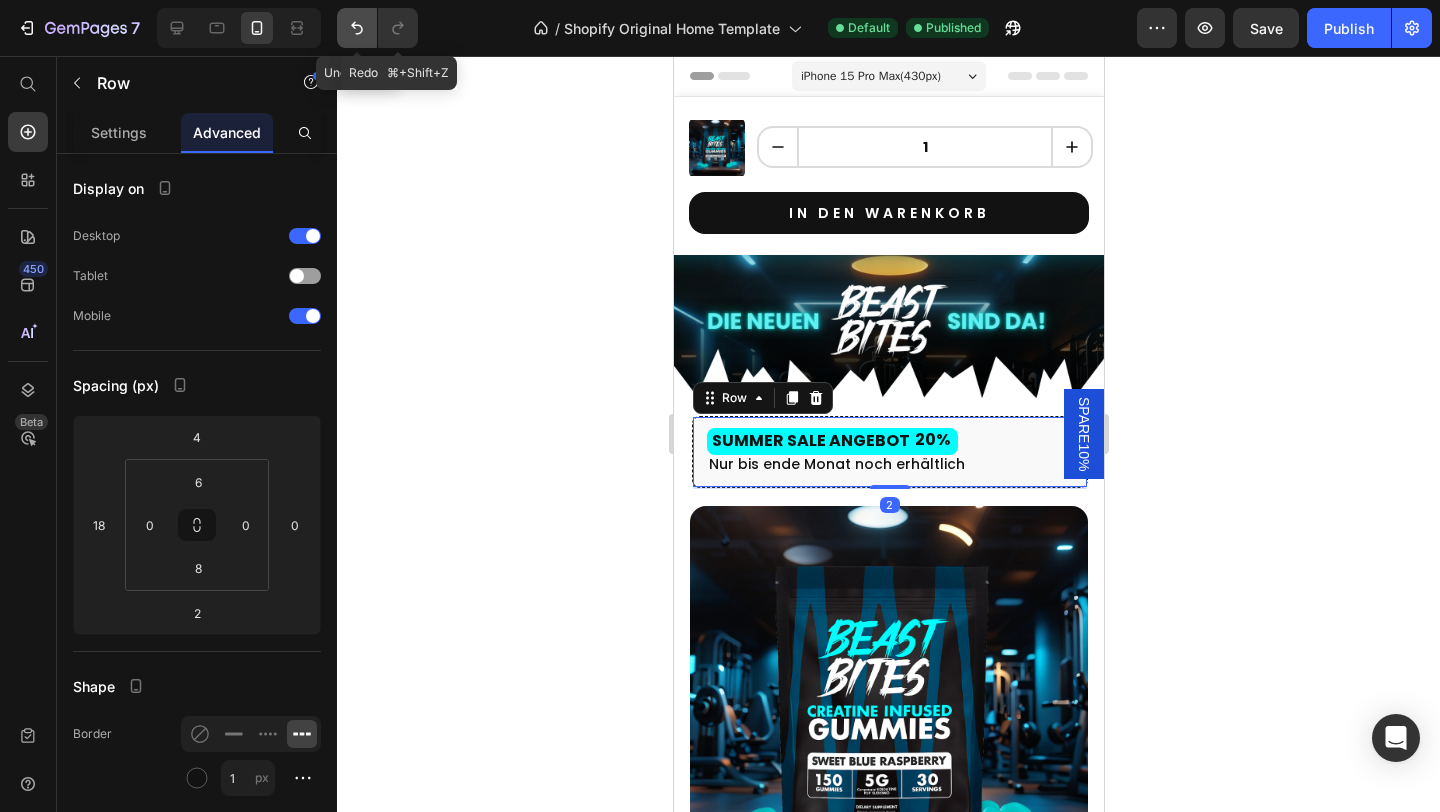 click 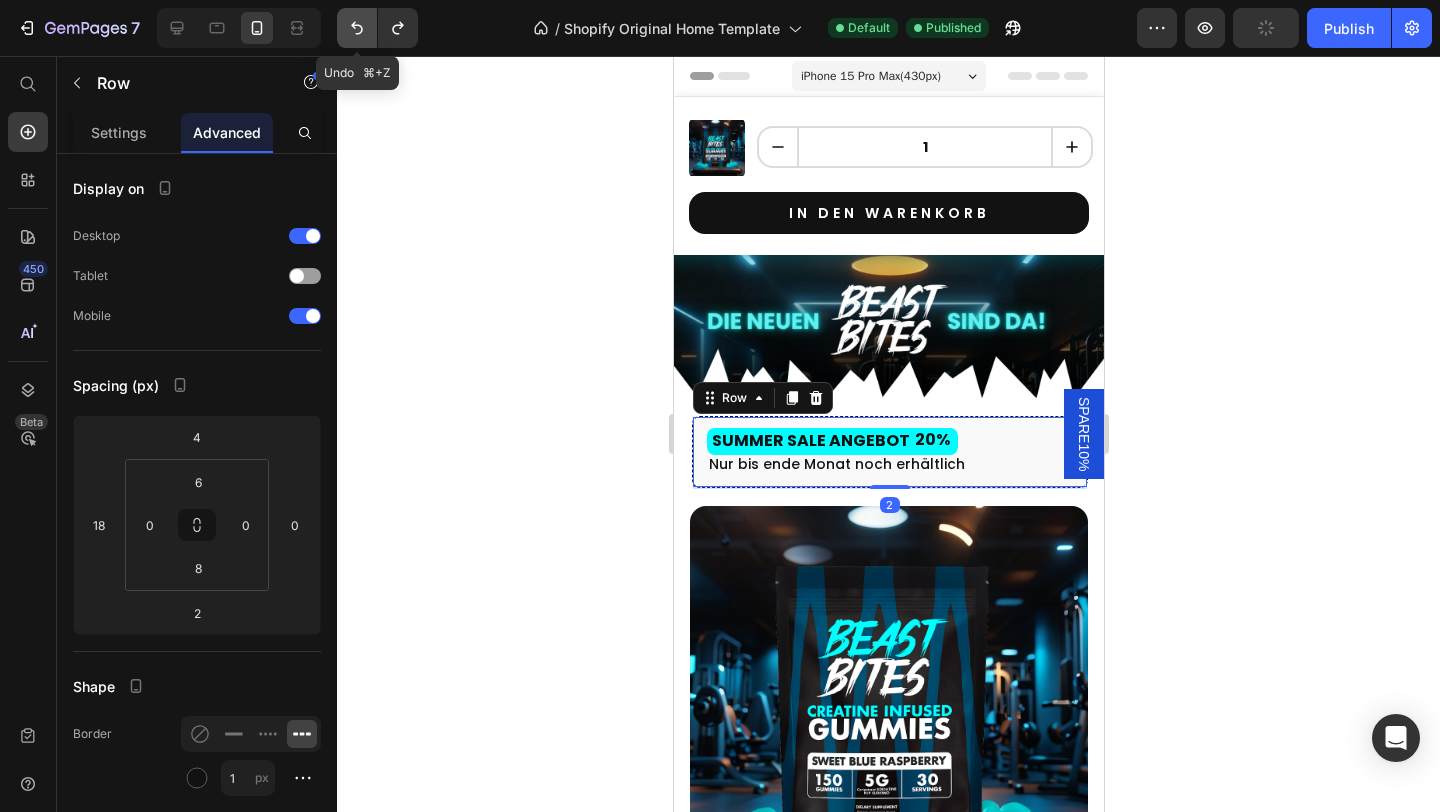 click 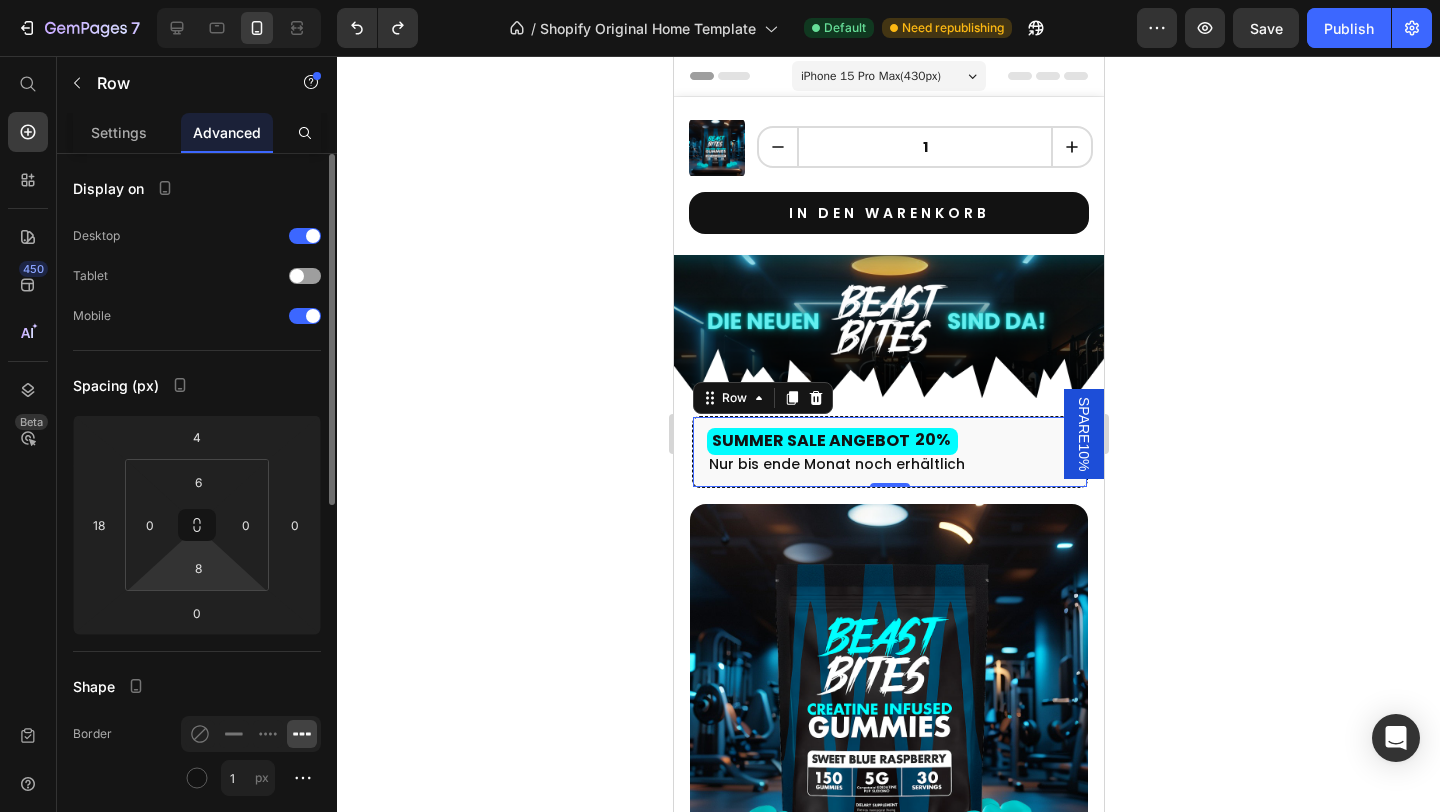 click on "6 0 8 0" at bounding box center (197, 525) 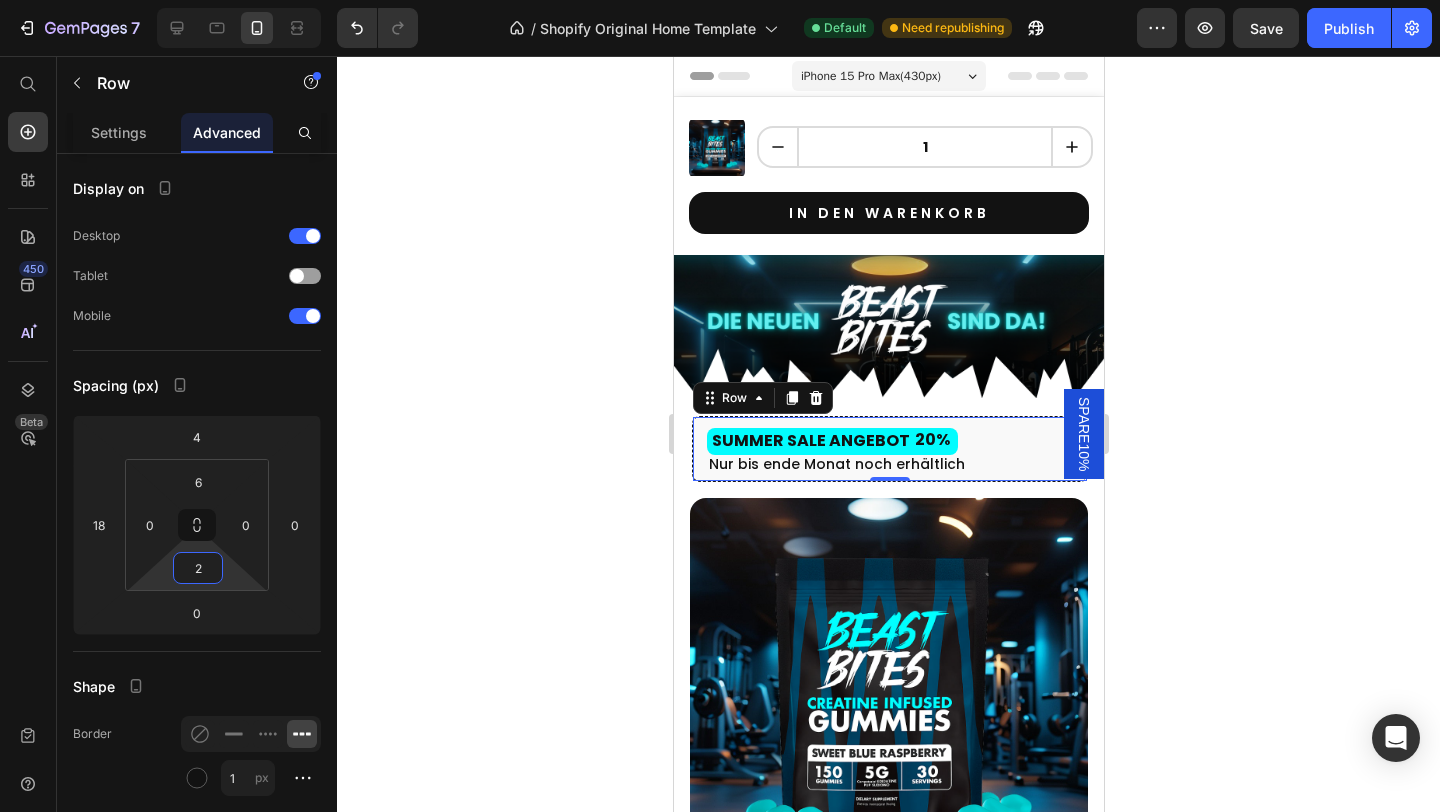 type on "4" 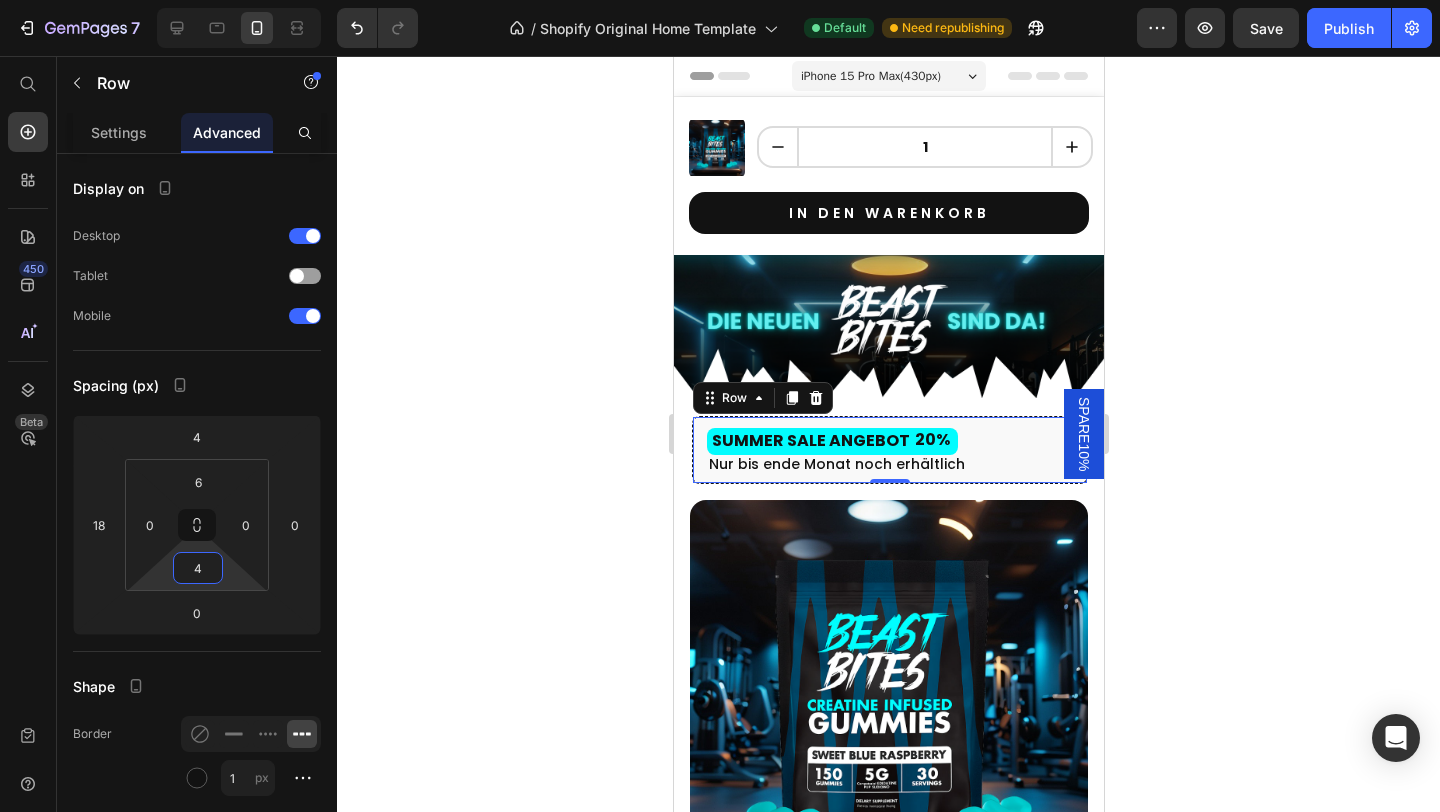 click on "7   /  Shopify Original Home Template Default Need republishing Preview  Save   Publish  450 Beta Start with Sections Elements Hero Section Product Detail Brands Trusted Badges Guarantee Product Breakdown How to use Testimonials Compare Bundle FAQs Social Proof Brand Story Product List Collection Blog List Contact Sticky Add to Cart Custom Footer Browse Library 450 Layout
Row
Row
Row
Row Text
Heading
Text Block Button
Button
Button
Sticky Back to top Media
Image" at bounding box center (720, 0) 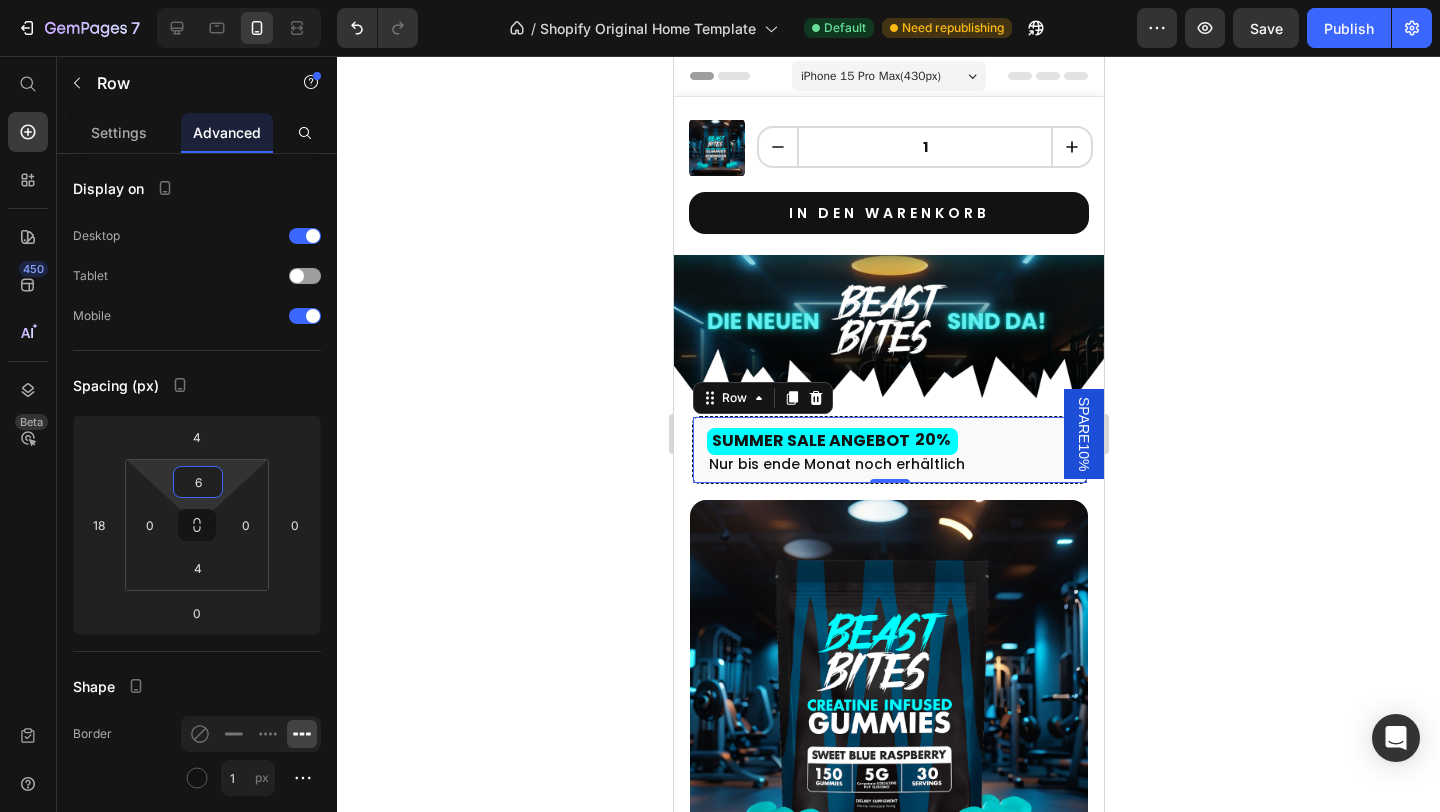 type on "4" 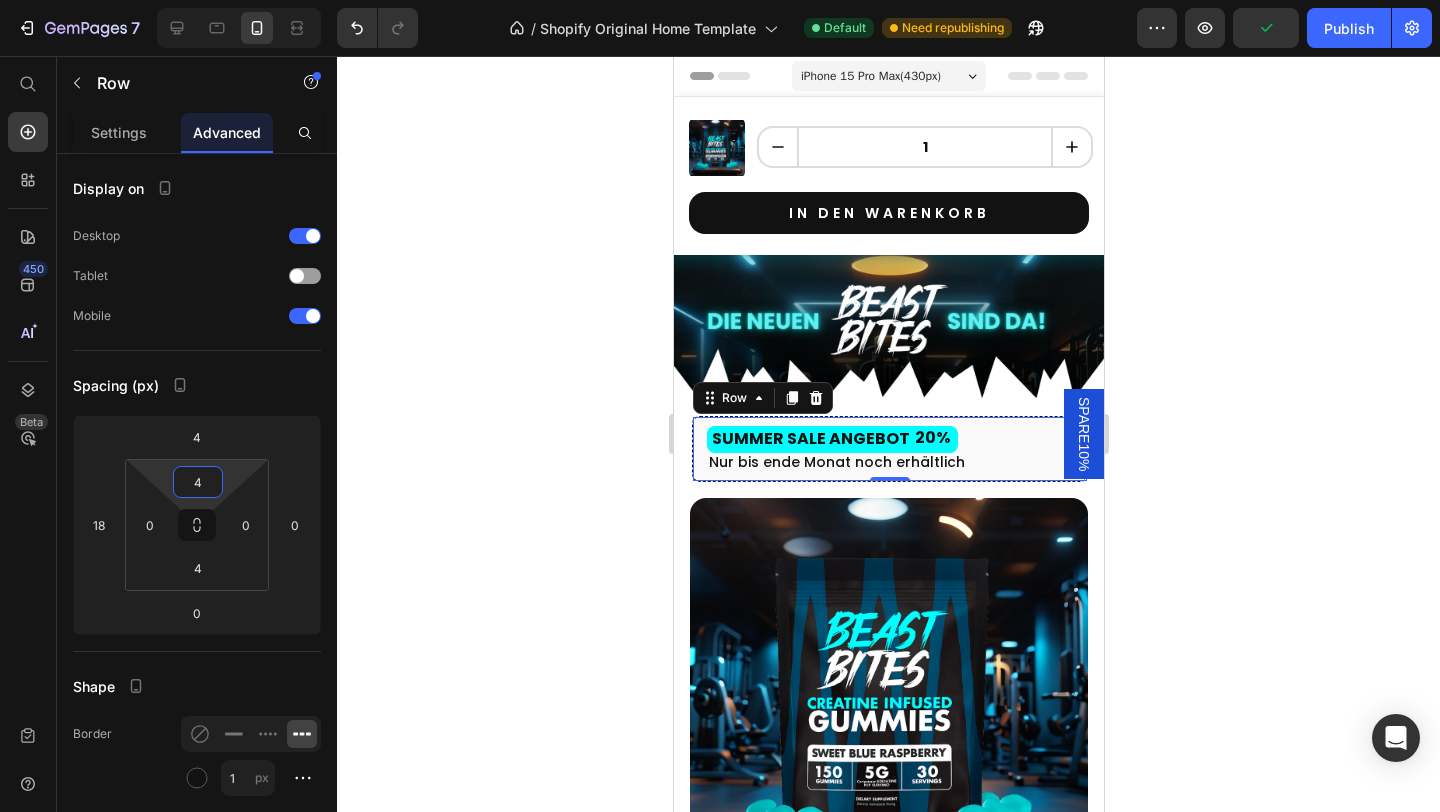 click on "7   /  Shopify Original Home Template Default Need republishing Preview  Publish  450 Beta Start with Sections Elements Hero Section Product Detail Brands Trusted Badges Guarantee Product Breakdown How to use Testimonials Compare Bundle FAQs Social Proof Brand Story Product List Collection Blog List Contact Sticky Add to Cart Custom Footer Browse Library 450 Layout
Row
Row
Row
Row Text
Heading
Text Block Button
Button
Button
Sticky Back to top Media
Image" at bounding box center [720, 0] 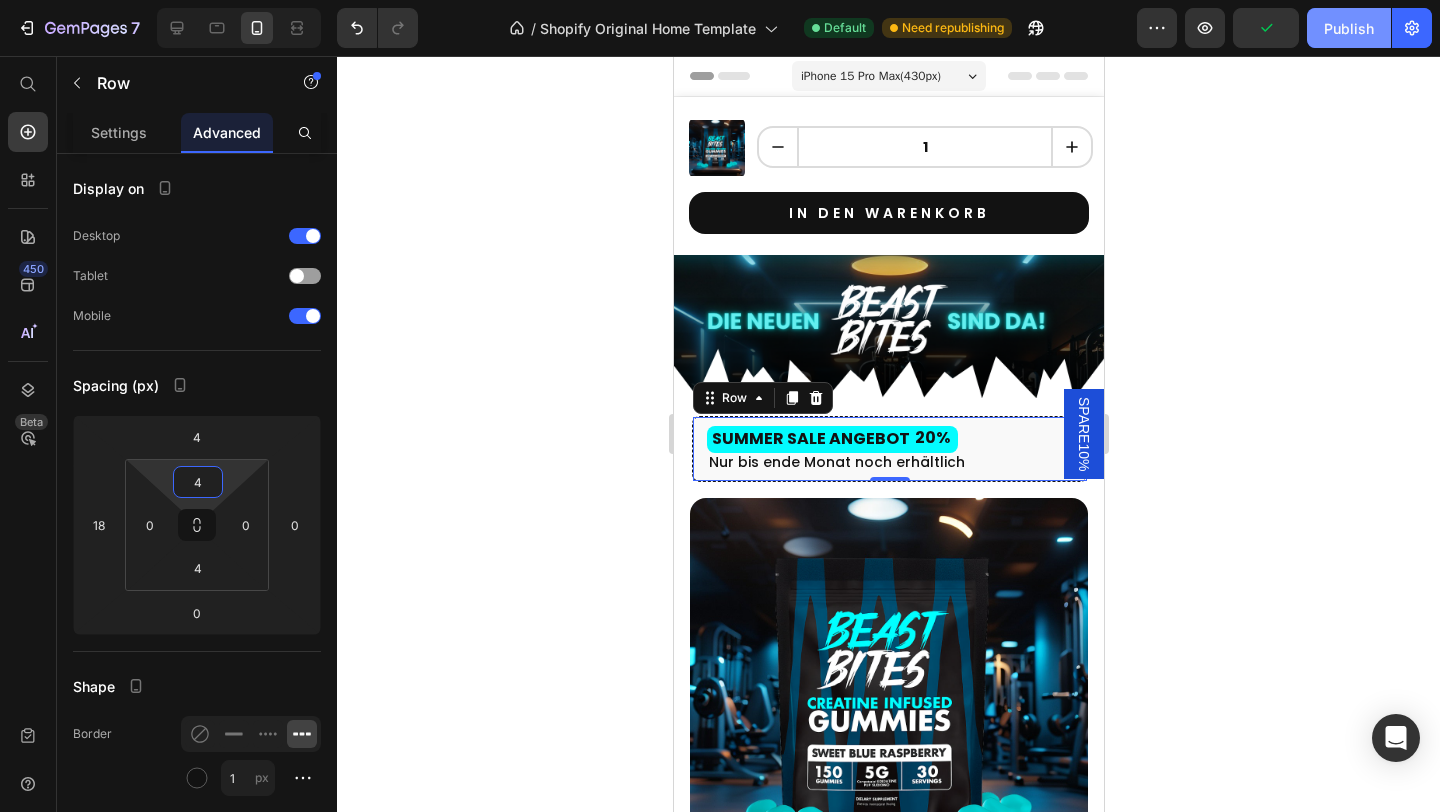 click on "Publish" 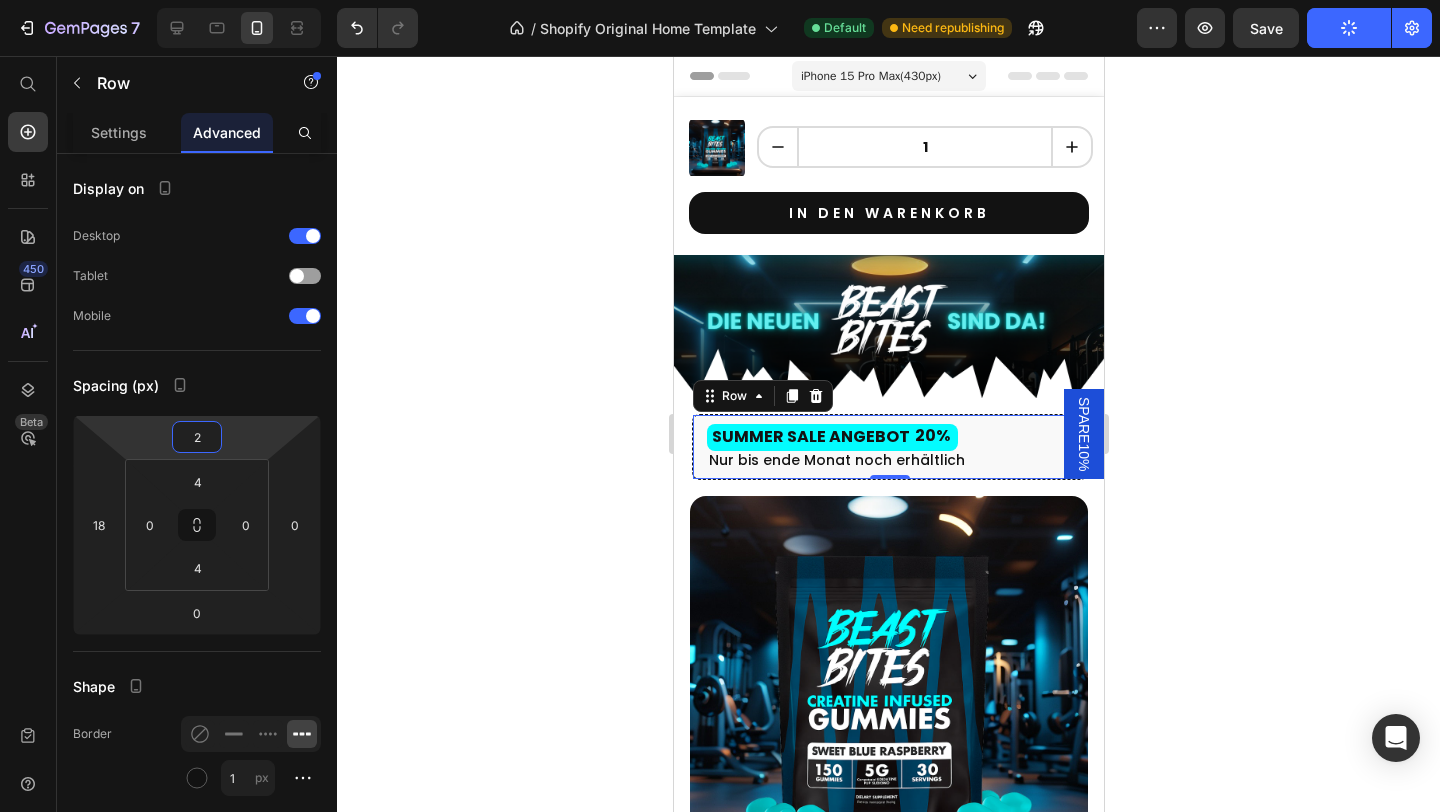 type on "0" 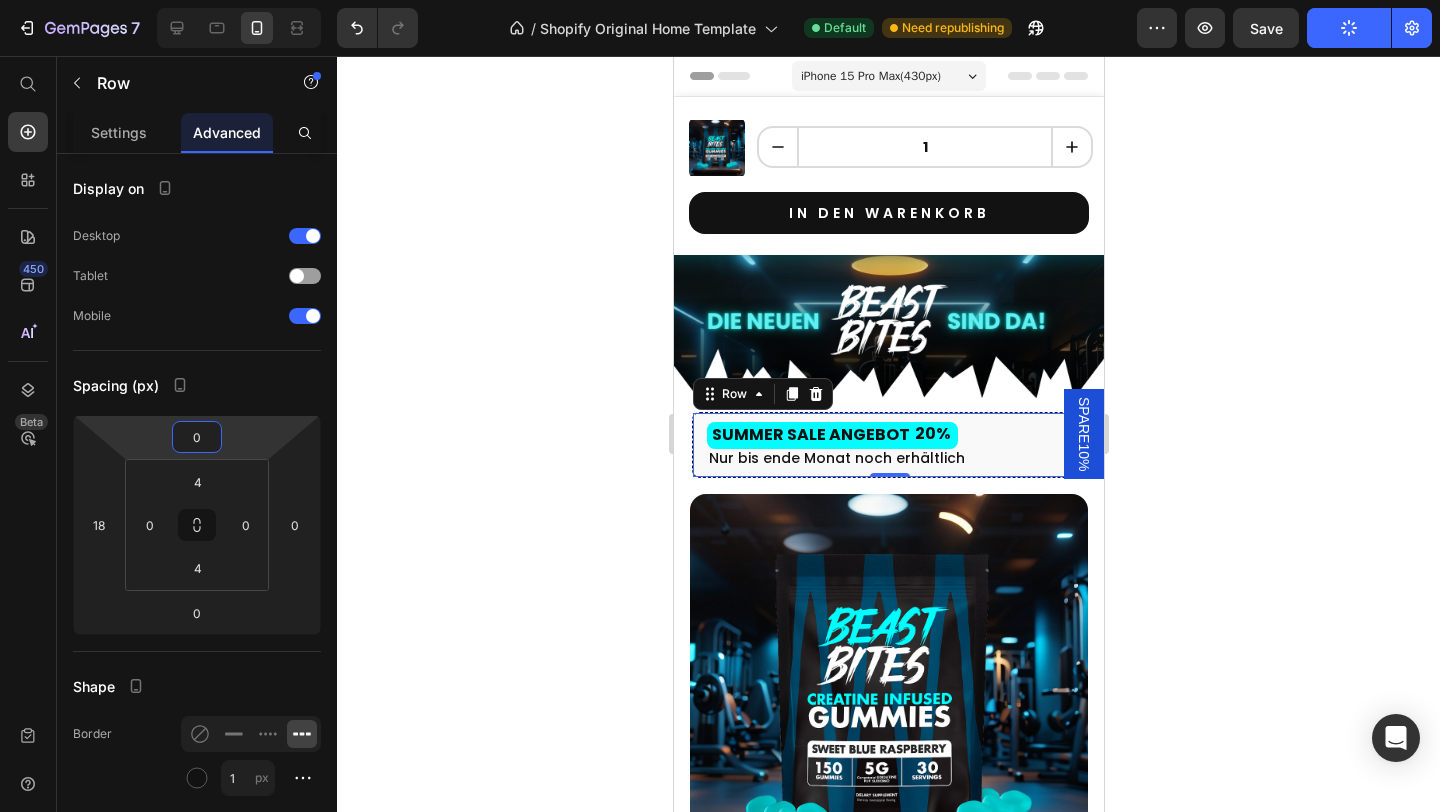 click on "7   /  Shopify Original Home Template Default Need republishing Preview  Save   Publish  450 Beta Start with Sections Elements Hero Section Product Detail Brands Trusted Badges Guarantee Product Breakdown How to use Testimonials Compare Bundle FAQs Social Proof Brand Story Product List Collection Blog List Contact Sticky Add to Cart Custom Footer Browse Library 450 Layout
Row
Row
Row
Row Text
Heading
Text Block Button
Button
Button
Sticky Back to top Media
Image" at bounding box center [720, 0] 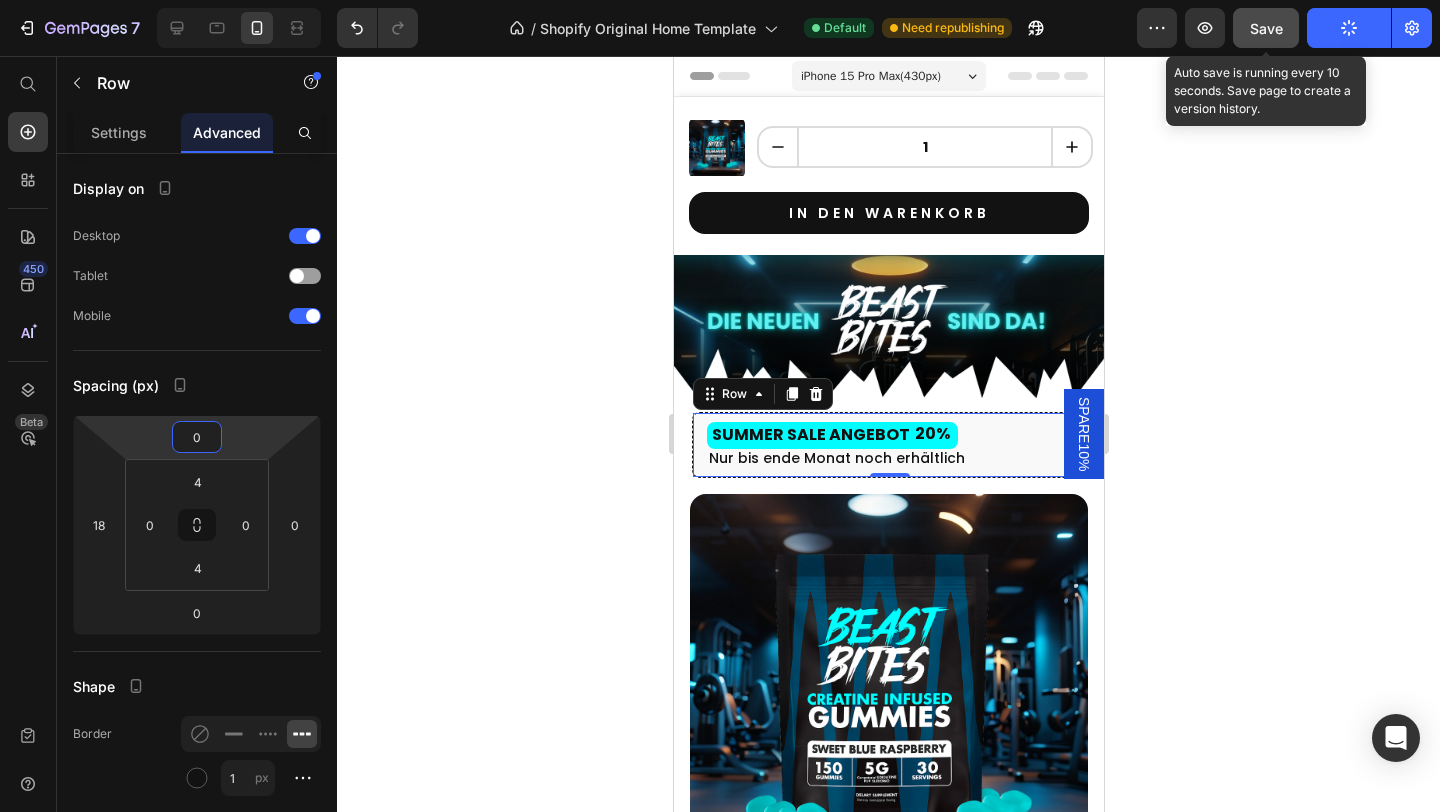 click on "Save" at bounding box center [1266, 28] 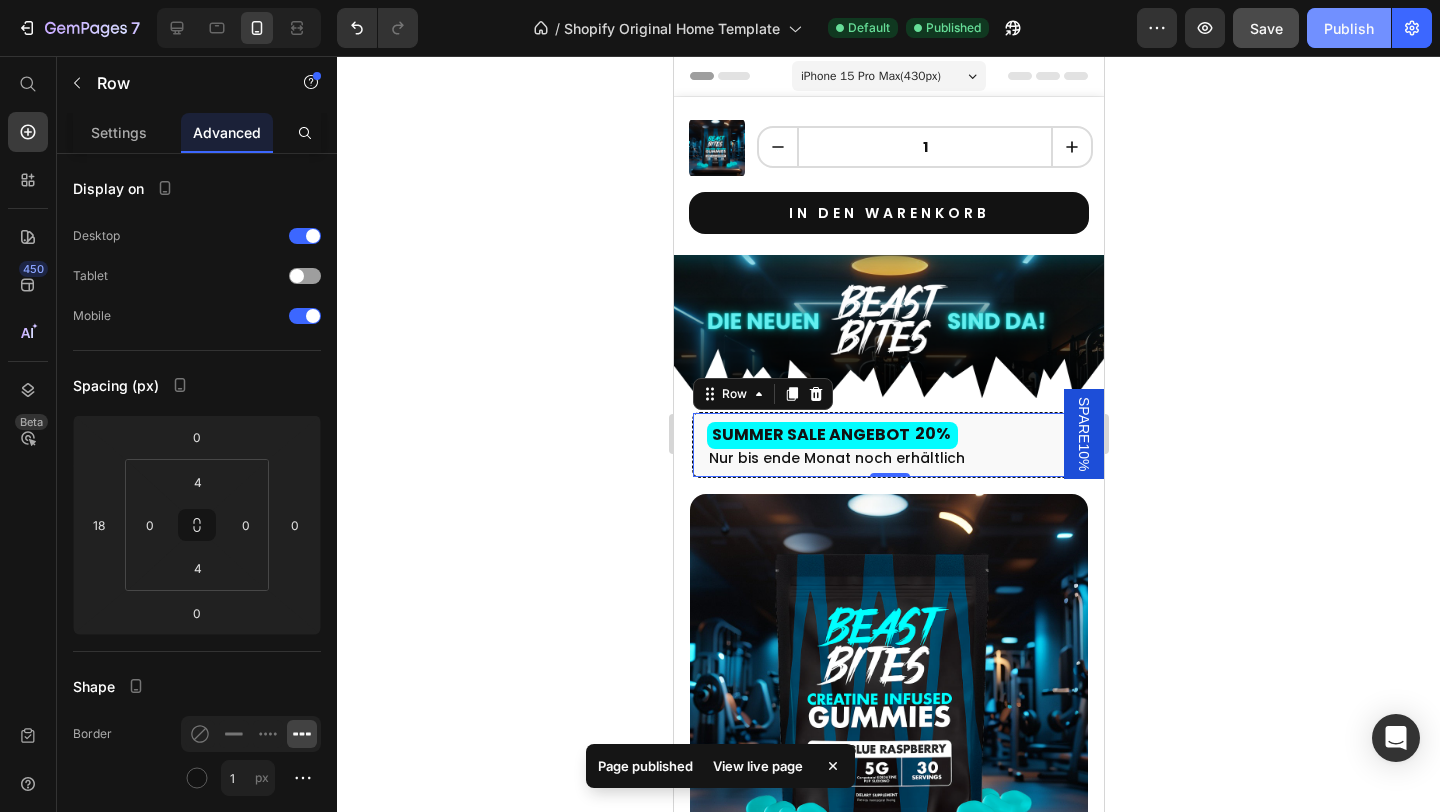 click on "Publish" 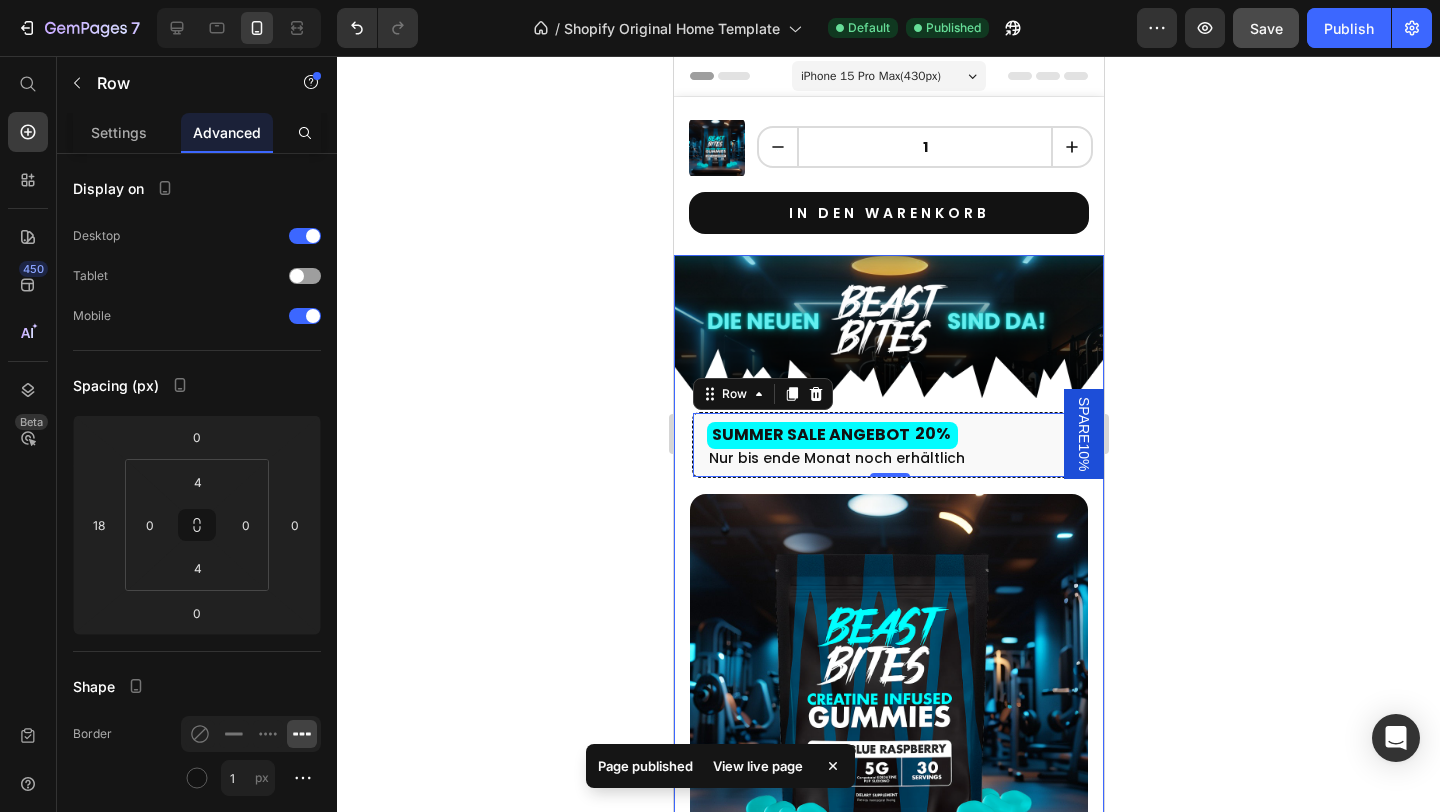 click on "SUMMER SALE ANGEBOT 20% Discount Tag Nur bis ende Monat noch erhältlich Text Block Row   0" at bounding box center (889, 444) 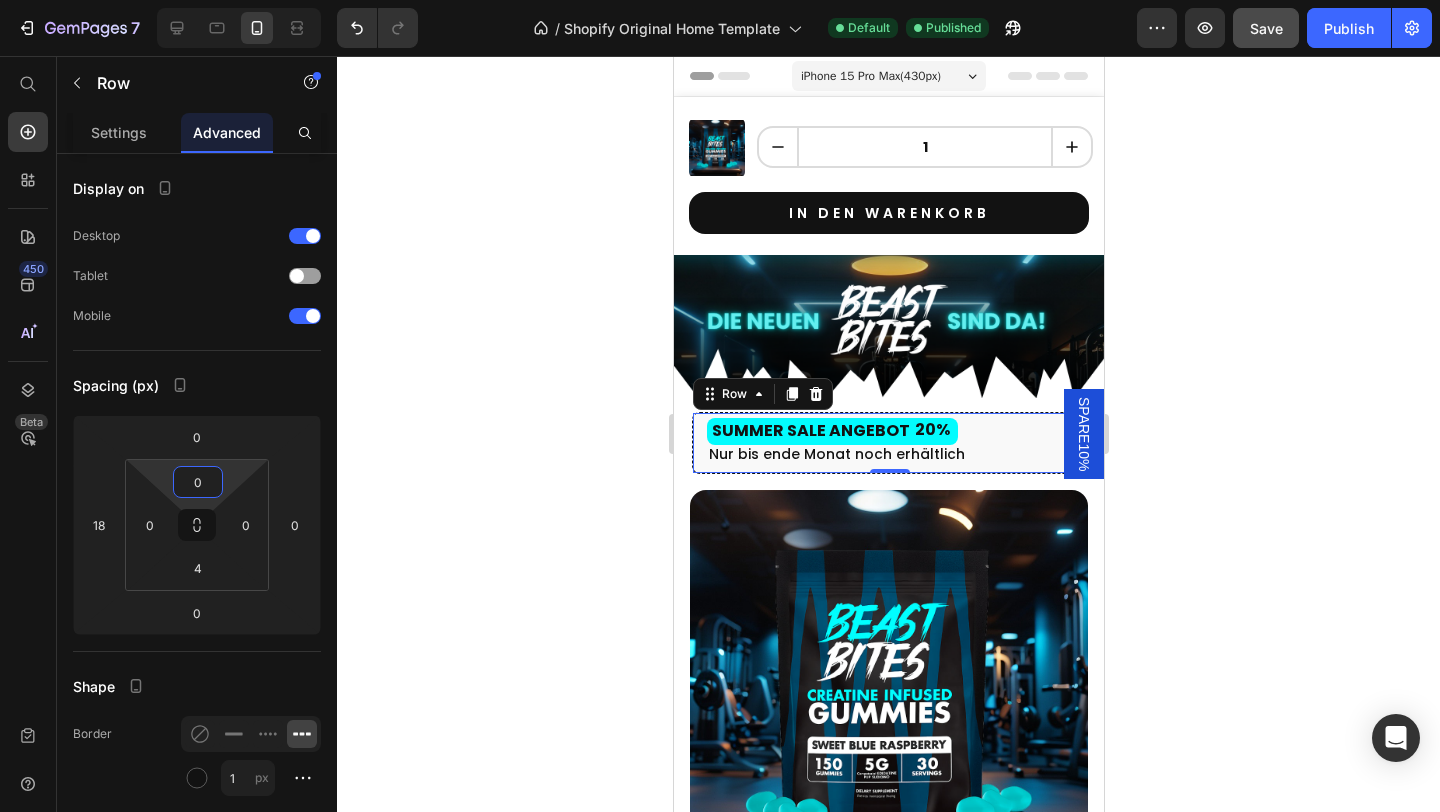 type on "2" 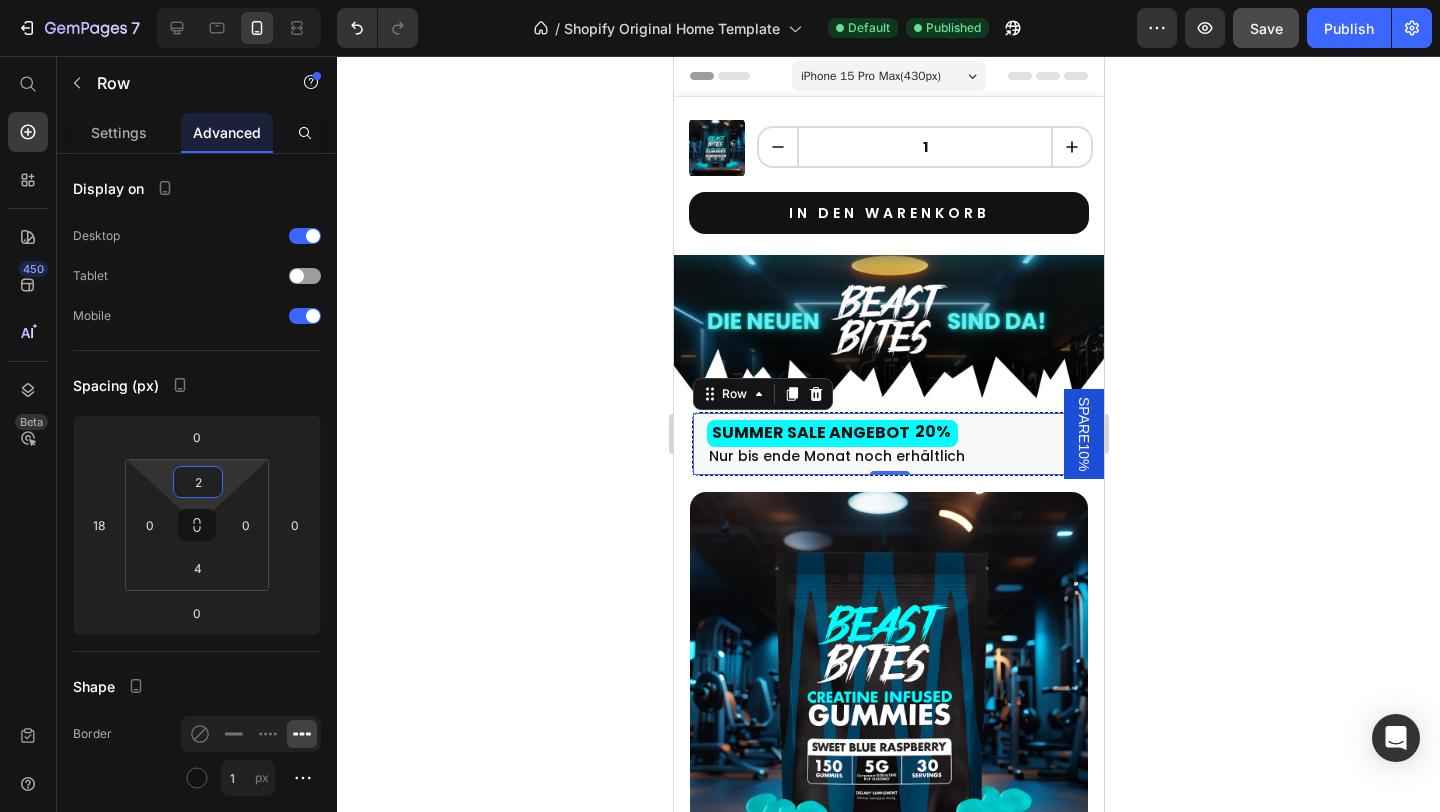 click on "7   /  Shopify Original Home Template Default Published Preview  Save   Publish  450 Beta Start with Sections Elements Hero Section Product Detail Brands Trusted Badges Guarantee Product Breakdown How to use Testimonials Compare Bundle FAQs Social Proof Brand Story Product List Collection Blog List Contact Sticky Add to Cart Custom Footer Browse Library 450 Layout
Row
Row
Row
Row Text
Heading
Text Block Button
Button
Button
Sticky Back to top Media
Image" at bounding box center (720, 0) 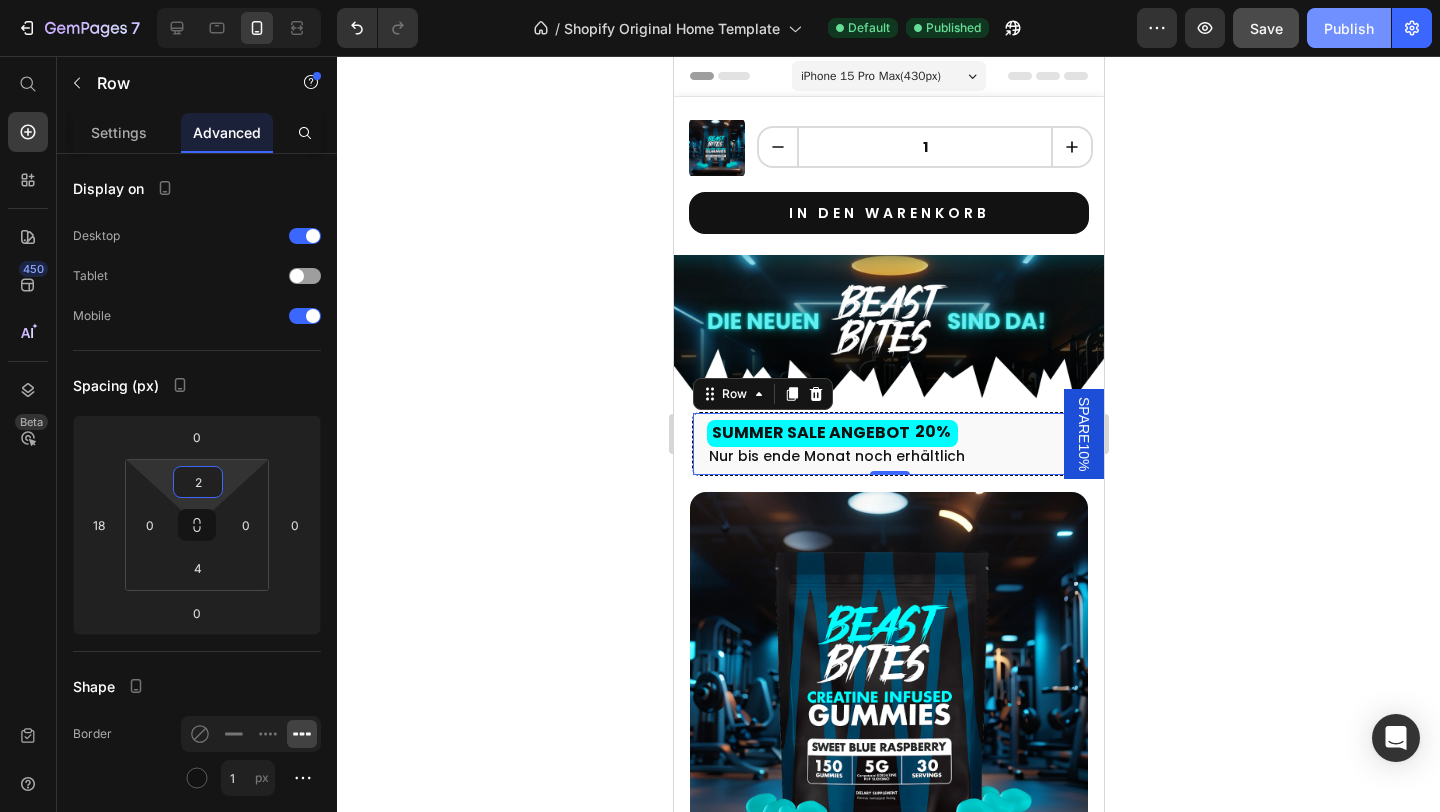click on "Publish" 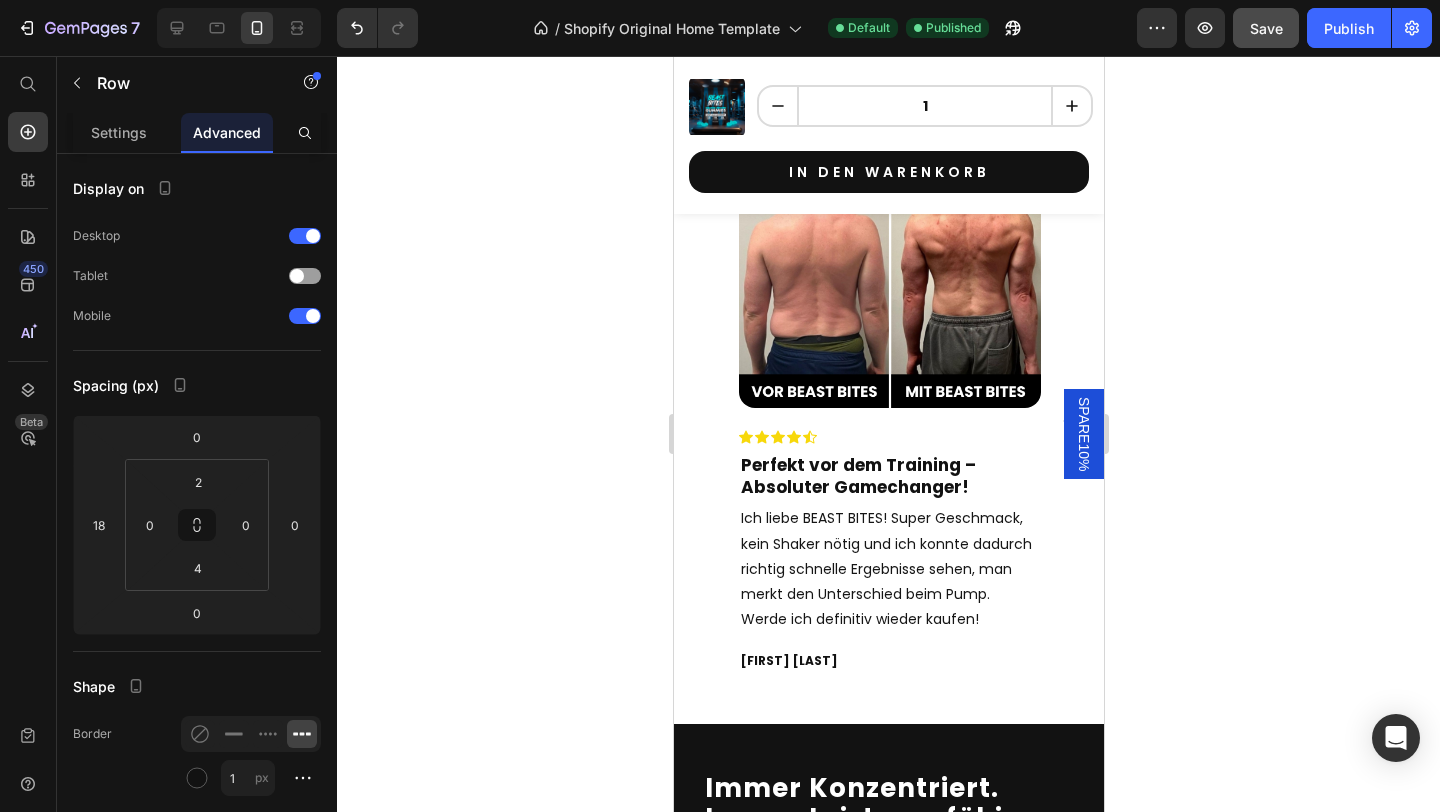 scroll, scrollTop: 4154, scrollLeft: 0, axis: vertical 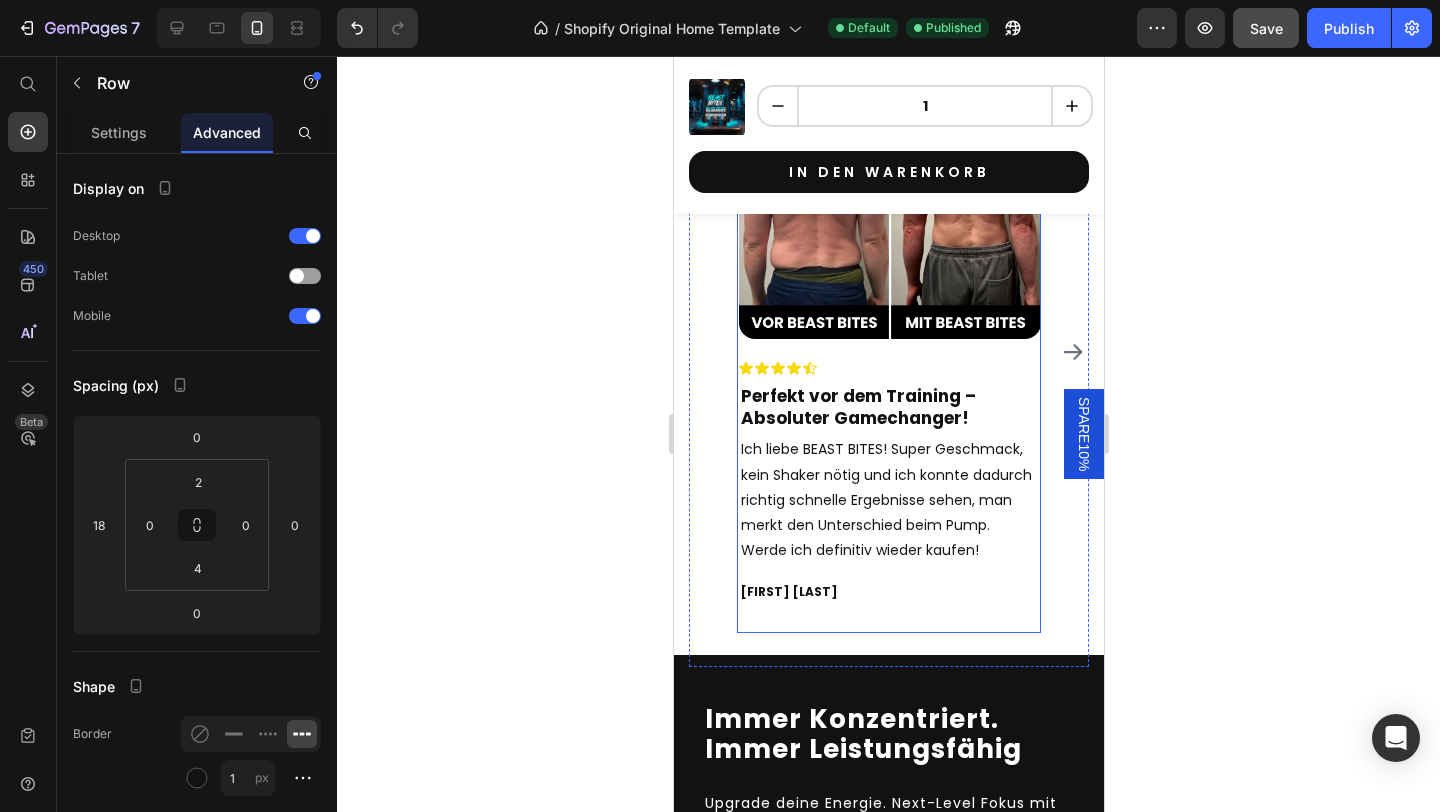 click 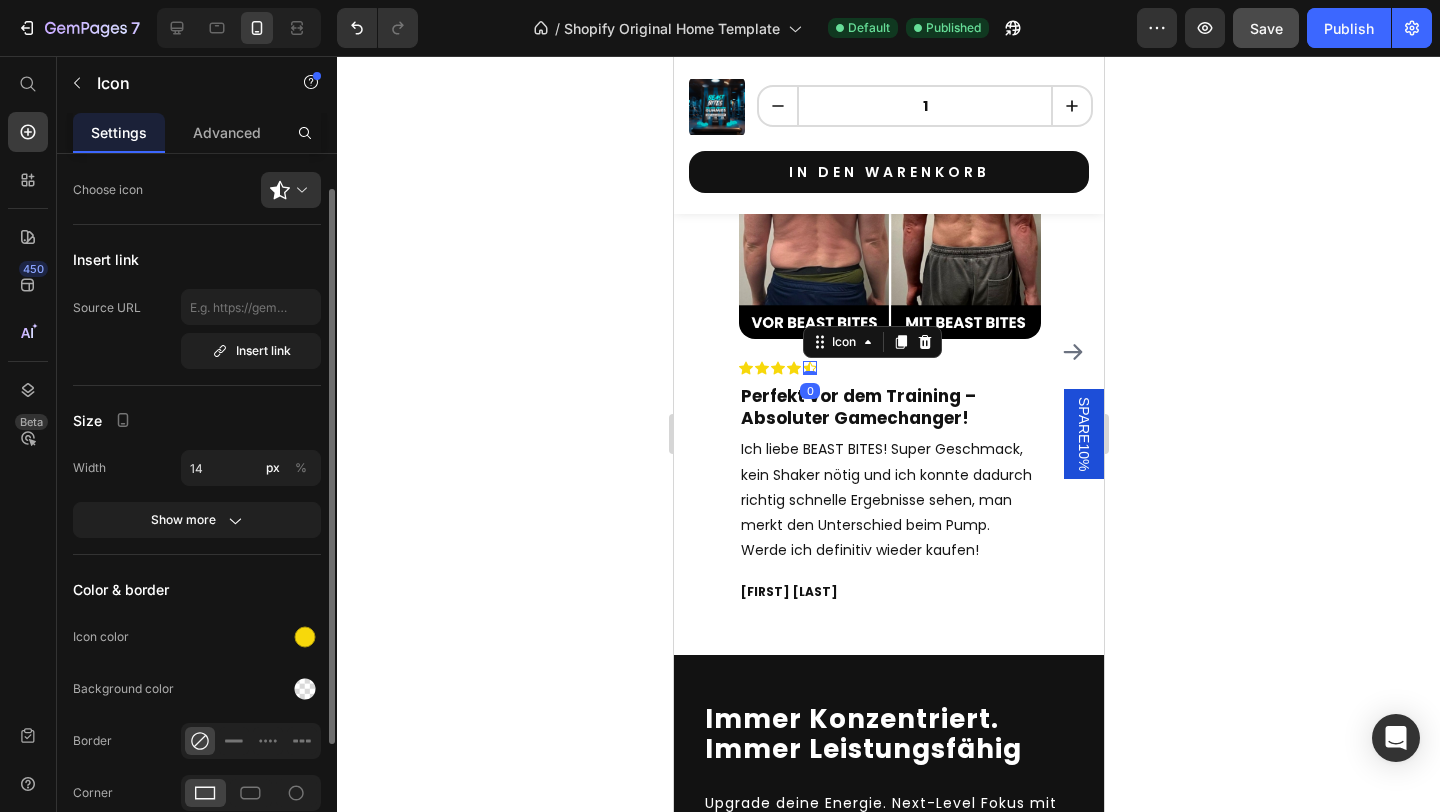 scroll, scrollTop: 81, scrollLeft: 0, axis: vertical 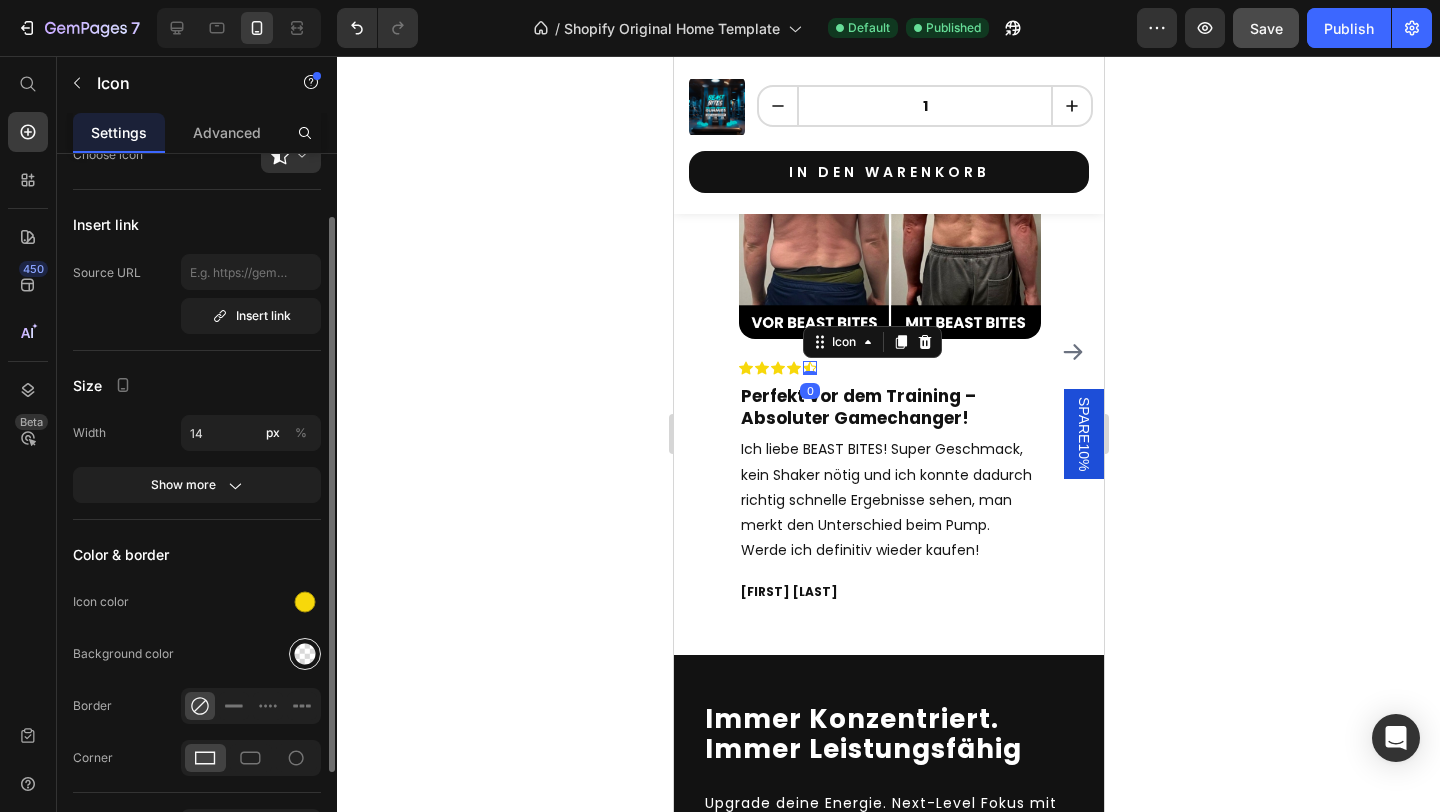 click at bounding box center [305, 654] 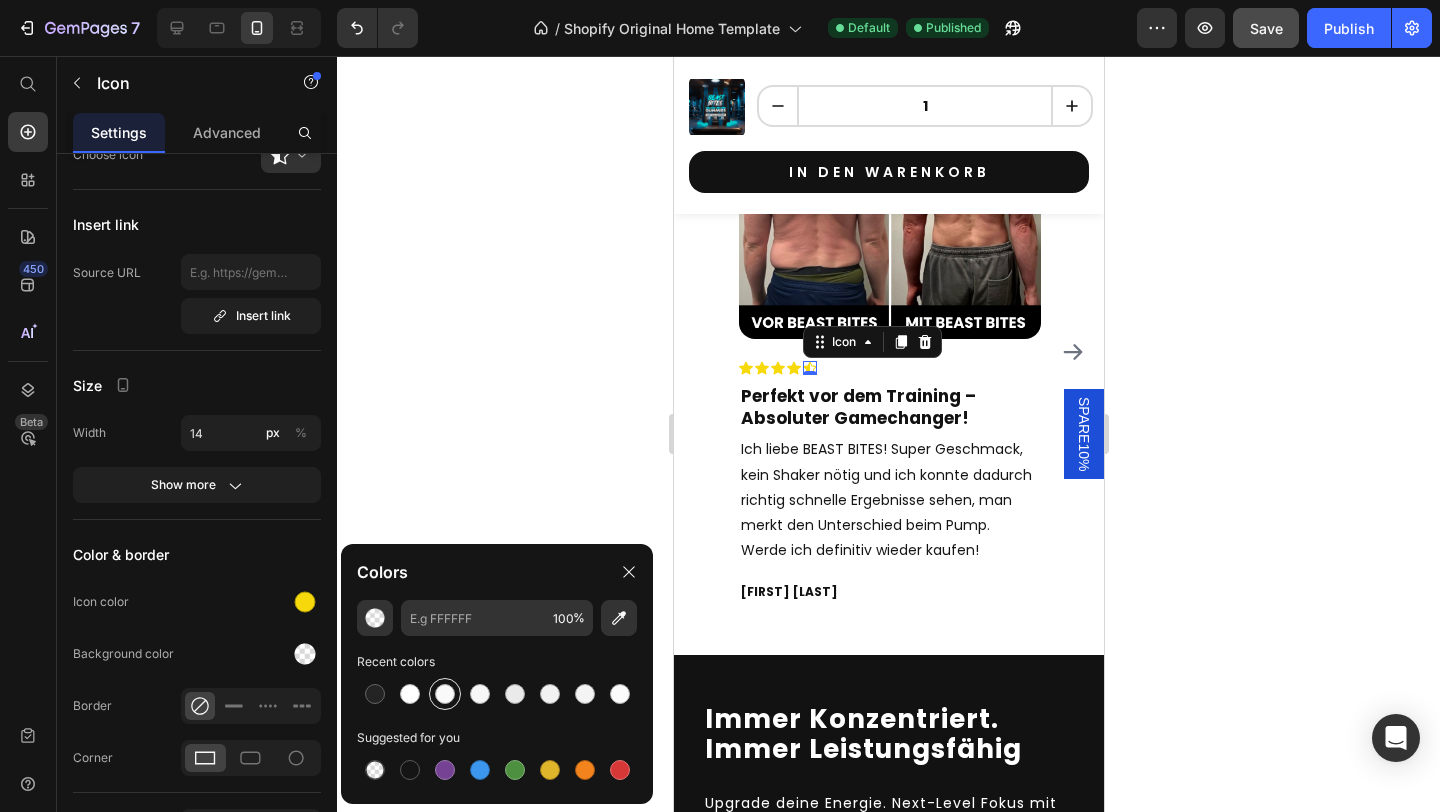 click at bounding box center (445, 694) 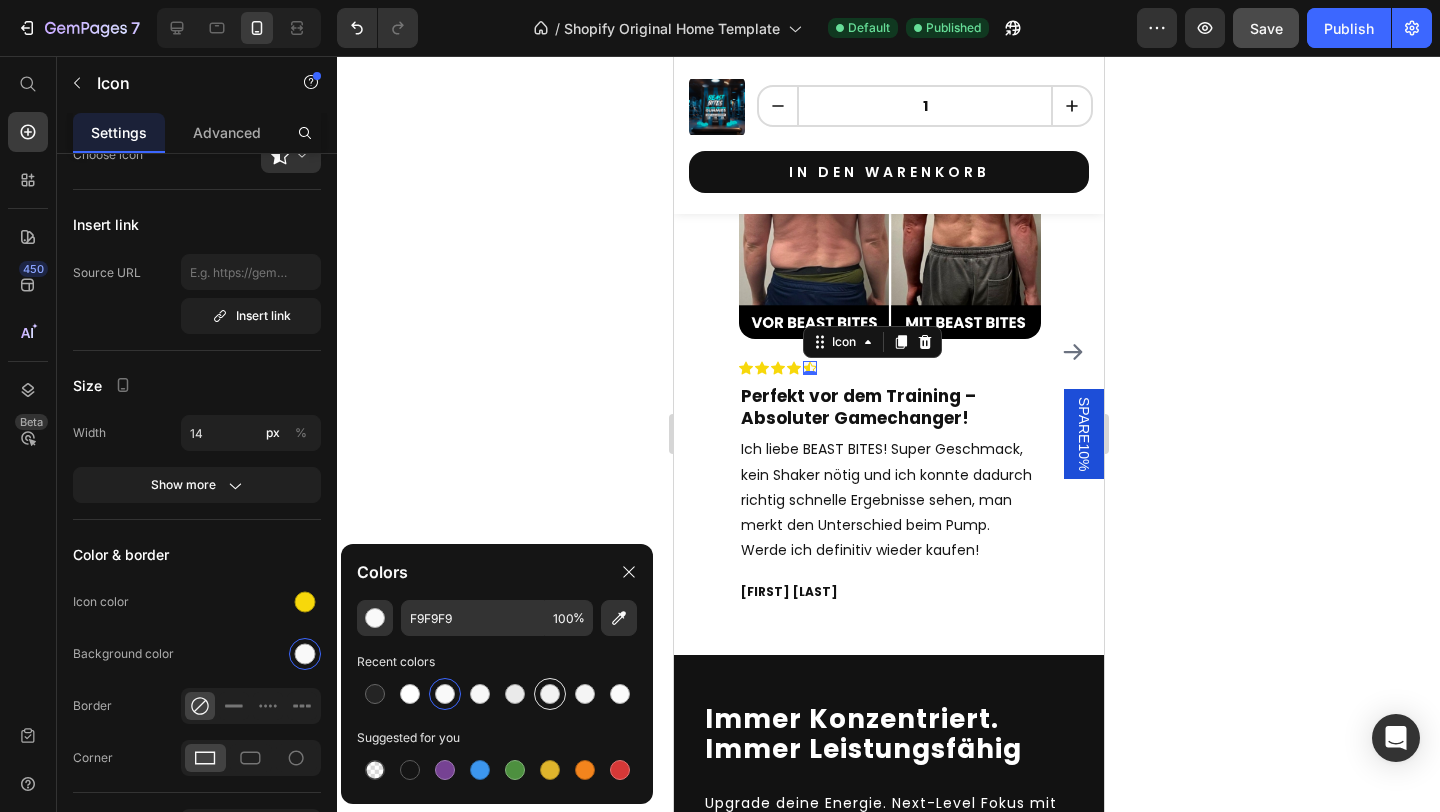 click at bounding box center (550, 694) 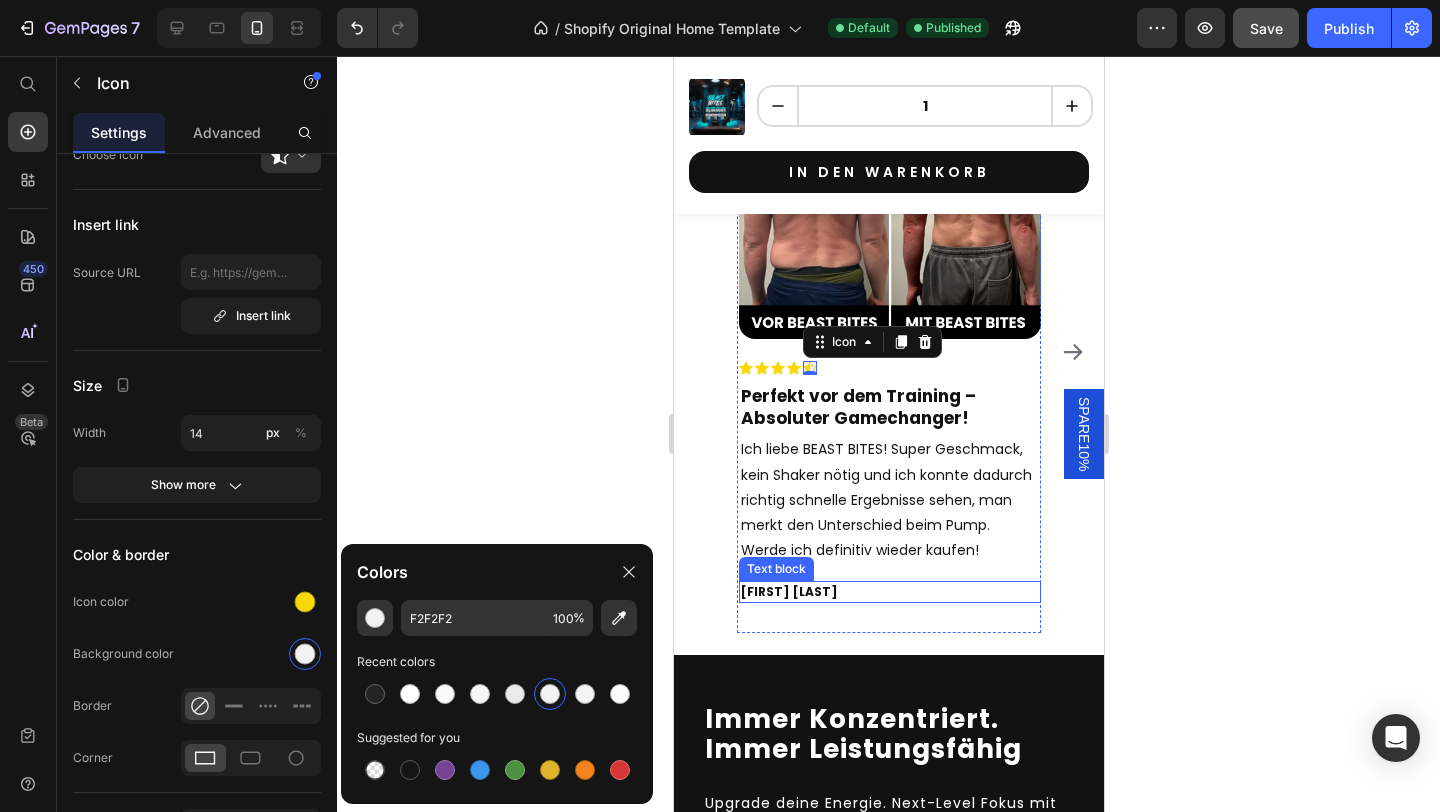 click on "Text block" at bounding box center [775, 569] 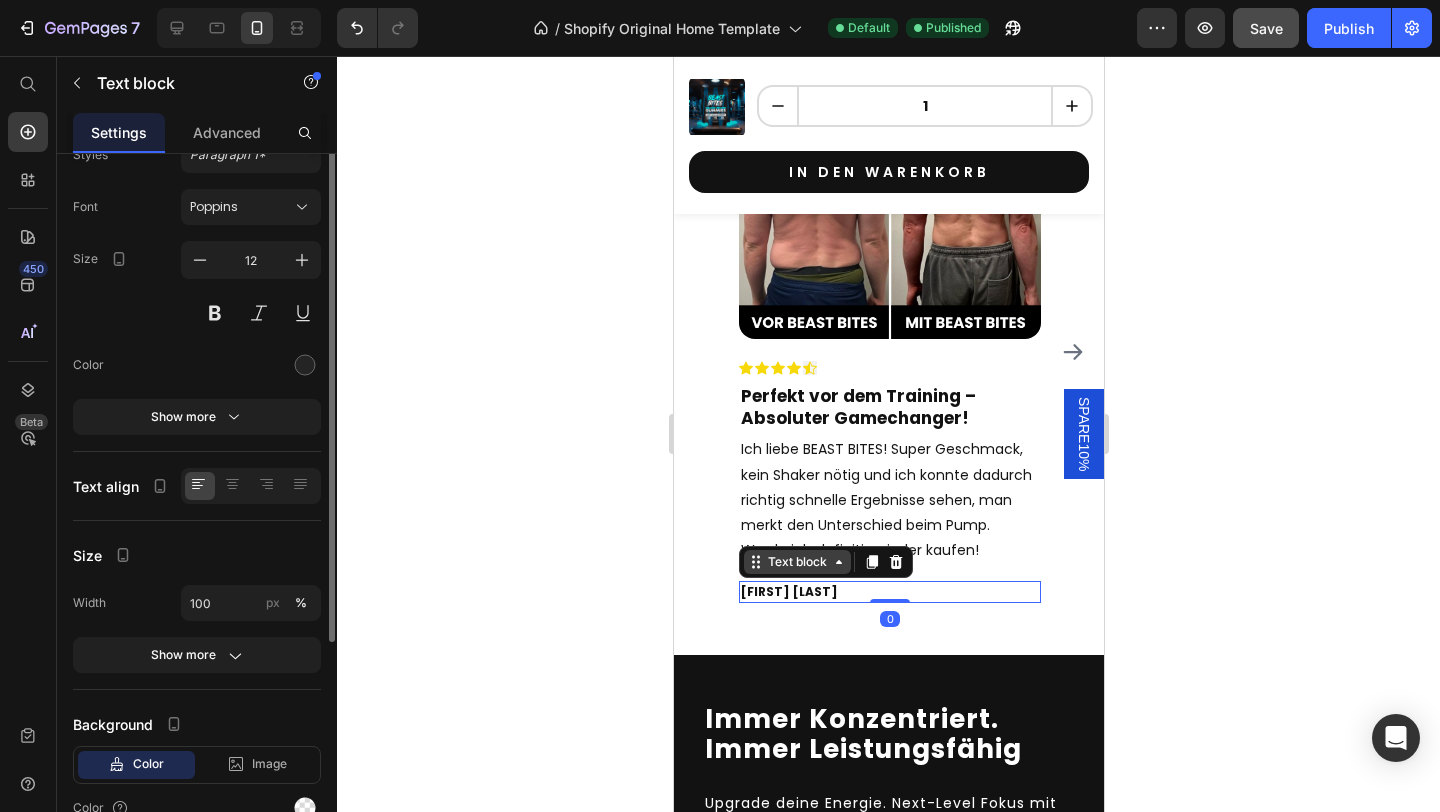 scroll, scrollTop: 0, scrollLeft: 0, axis: both 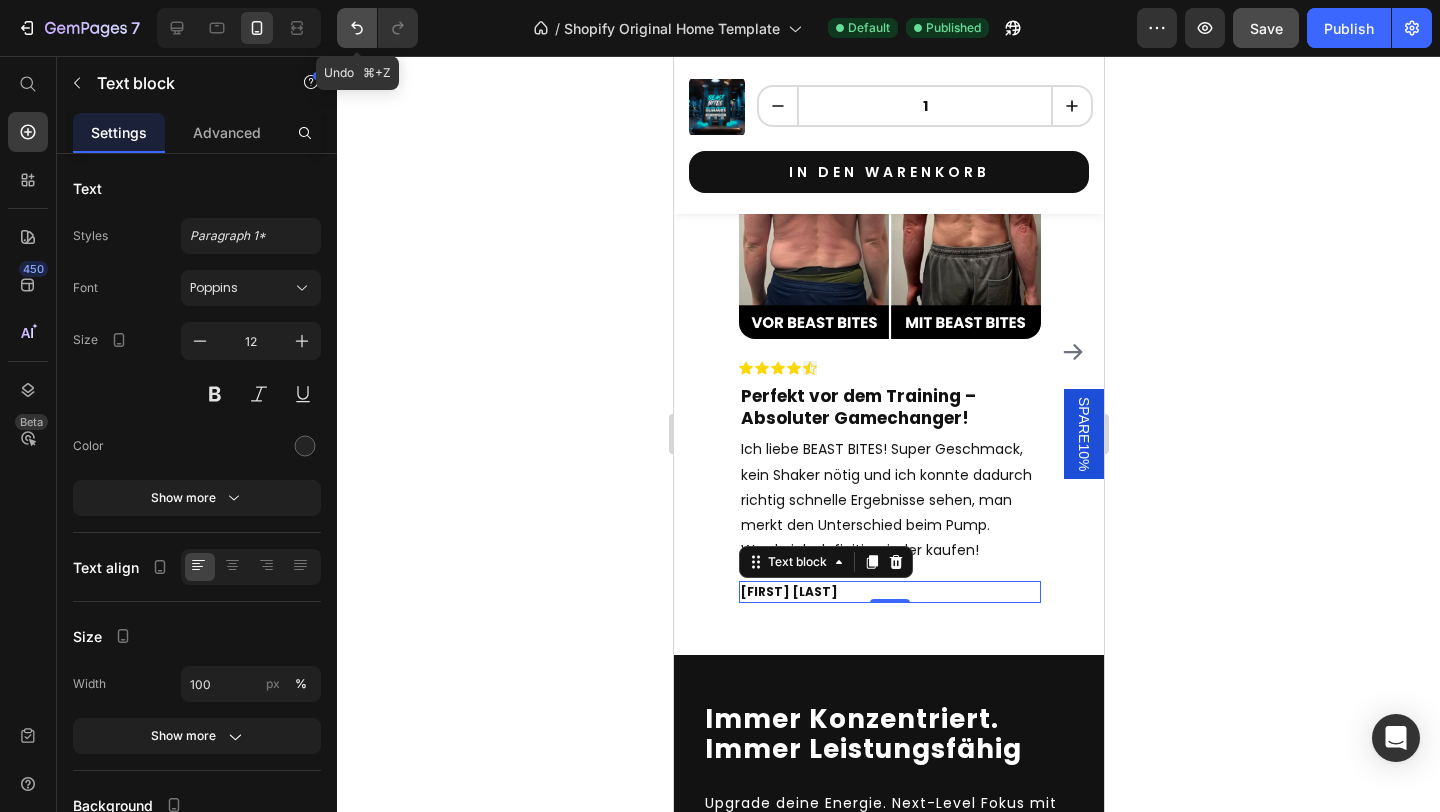click 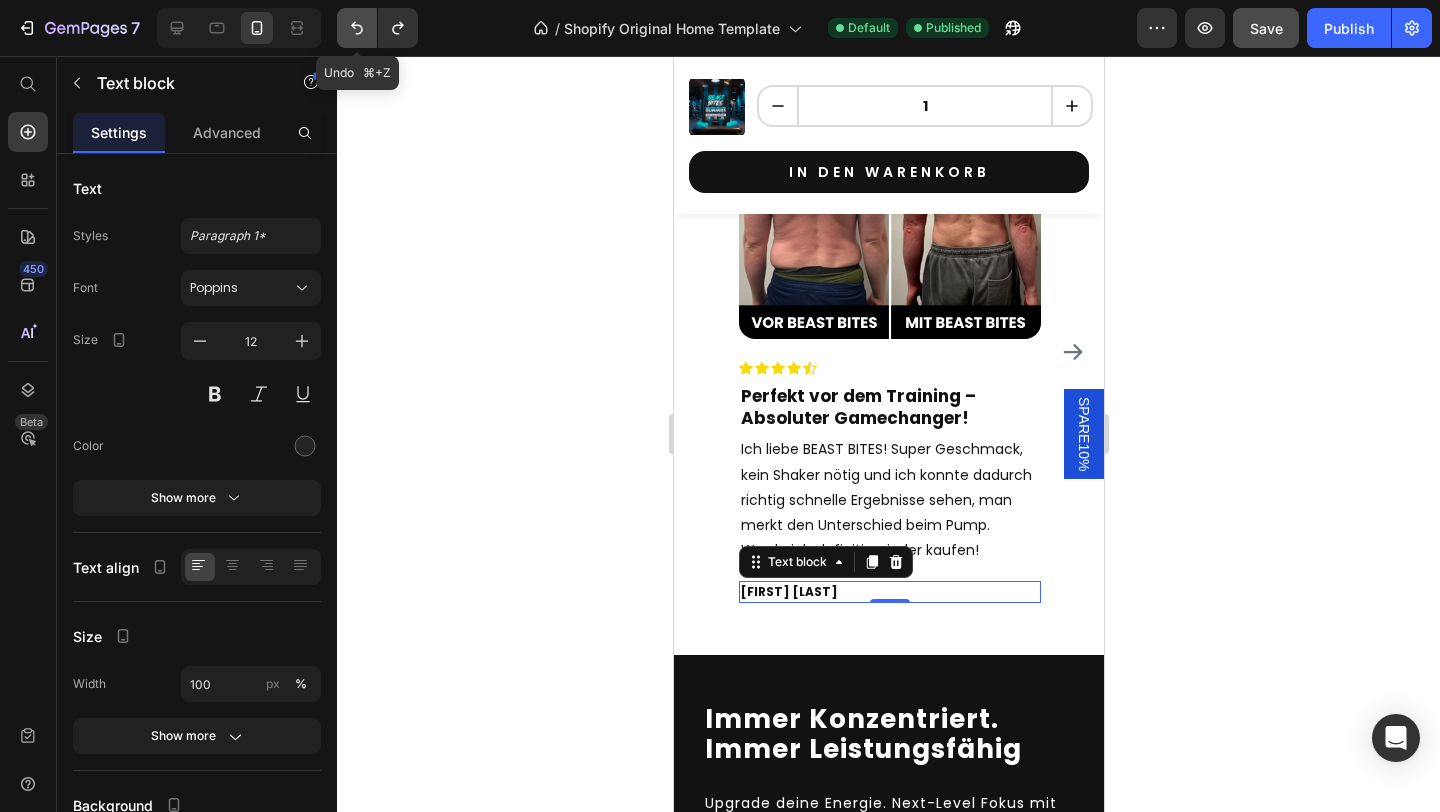 click 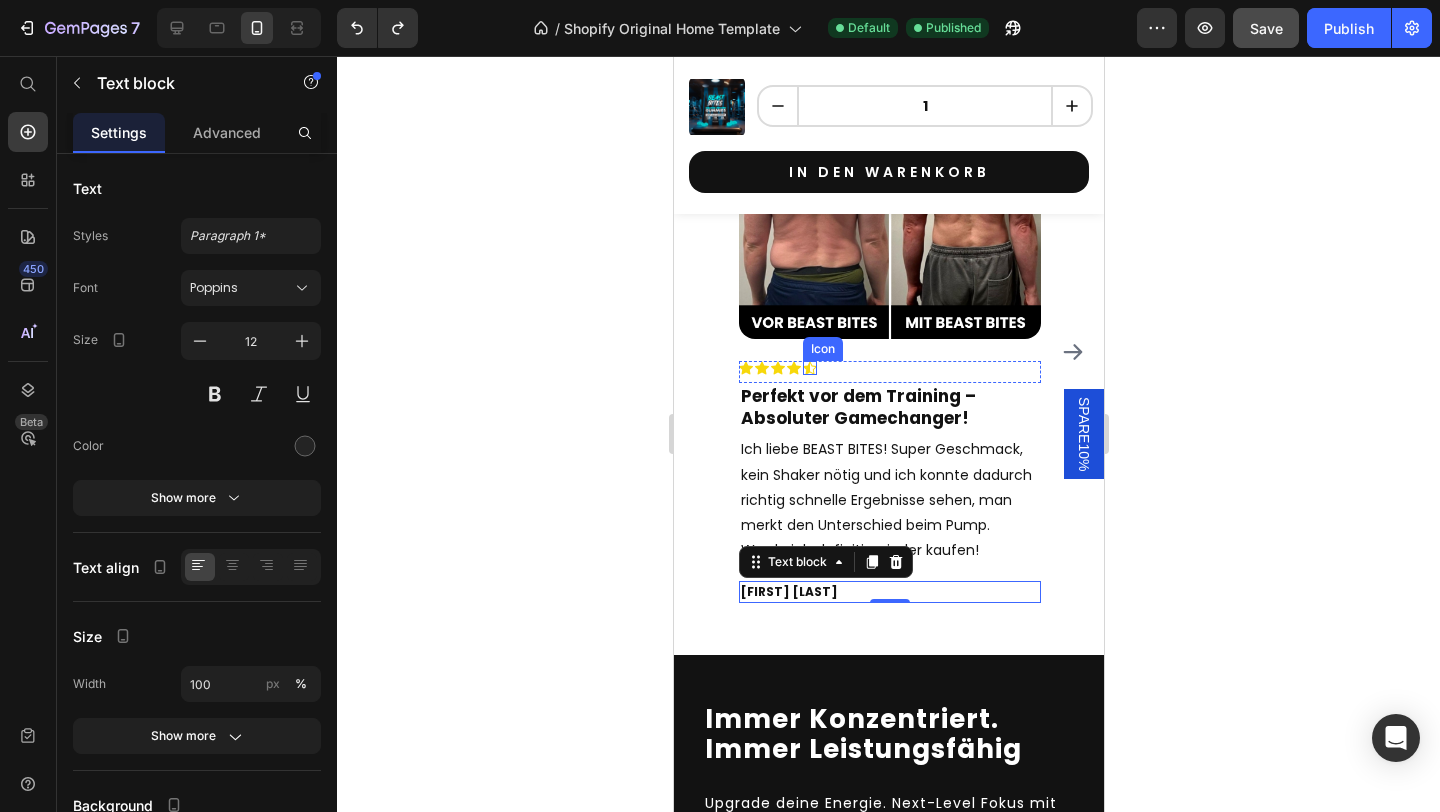 click 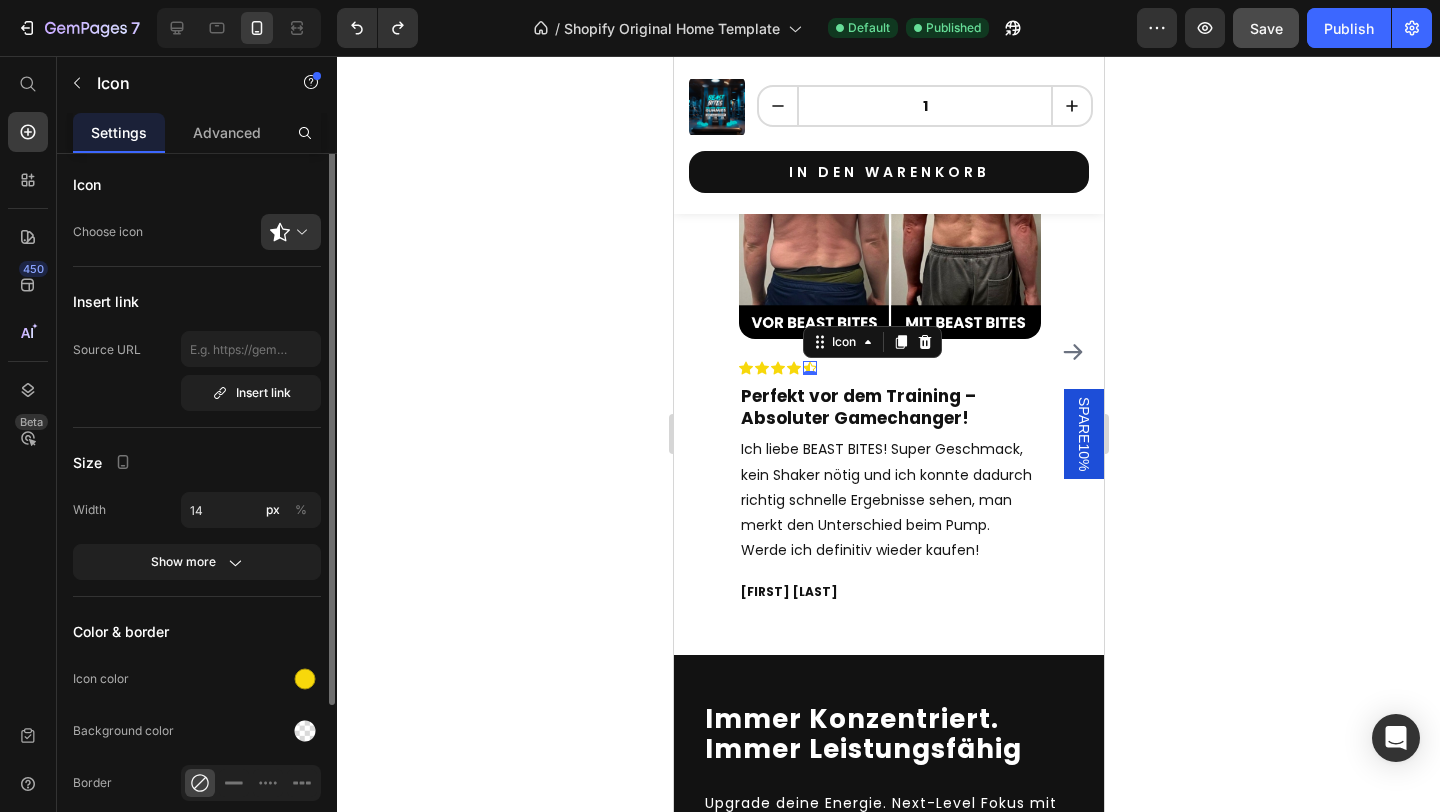 scroll, scrollTop: 0, scrollLeft: 0, axis: both 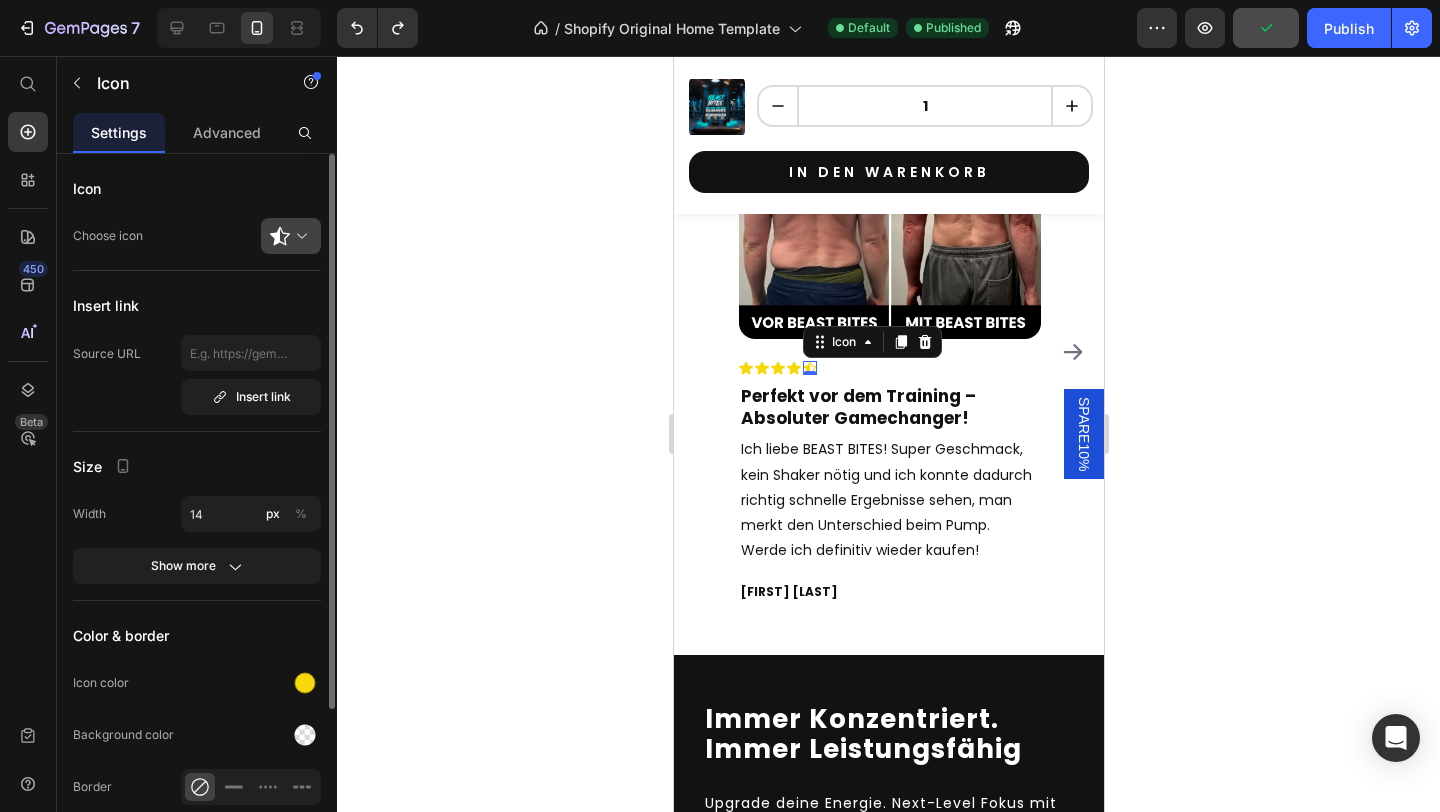 click at bounding box center [299, 236] 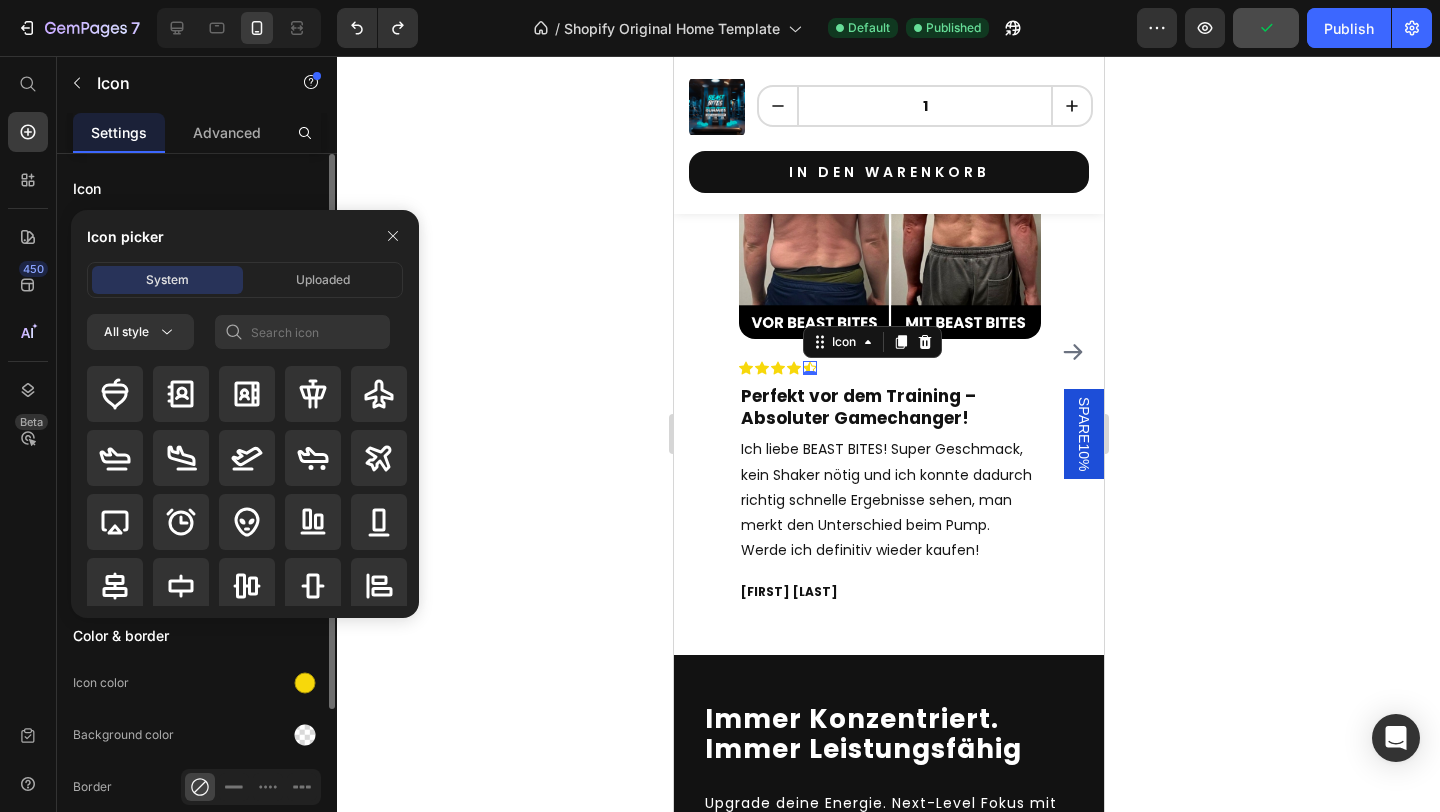 click on "Icon" at bounding box center [197, 188] 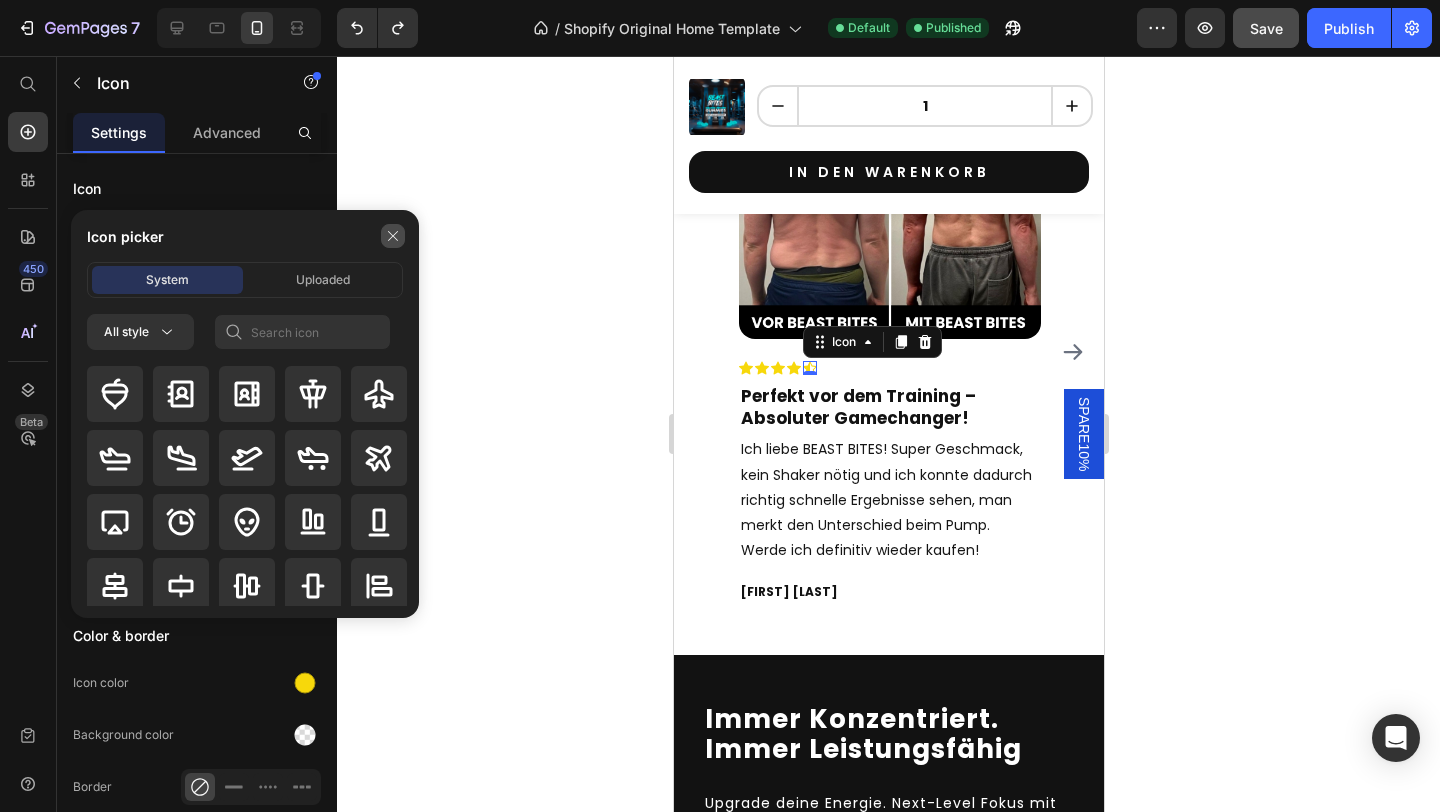 click at bounding box center [393, 236] 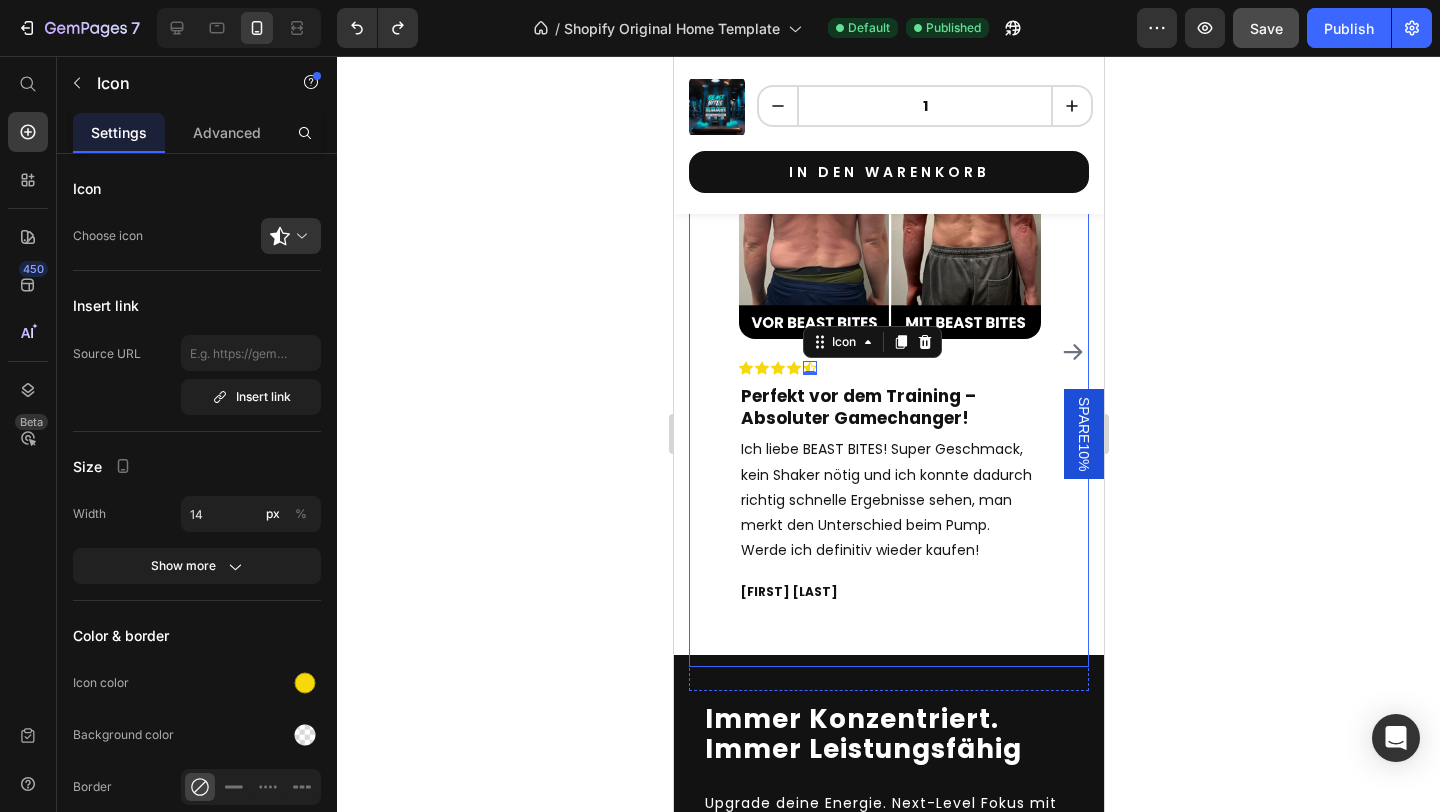 click 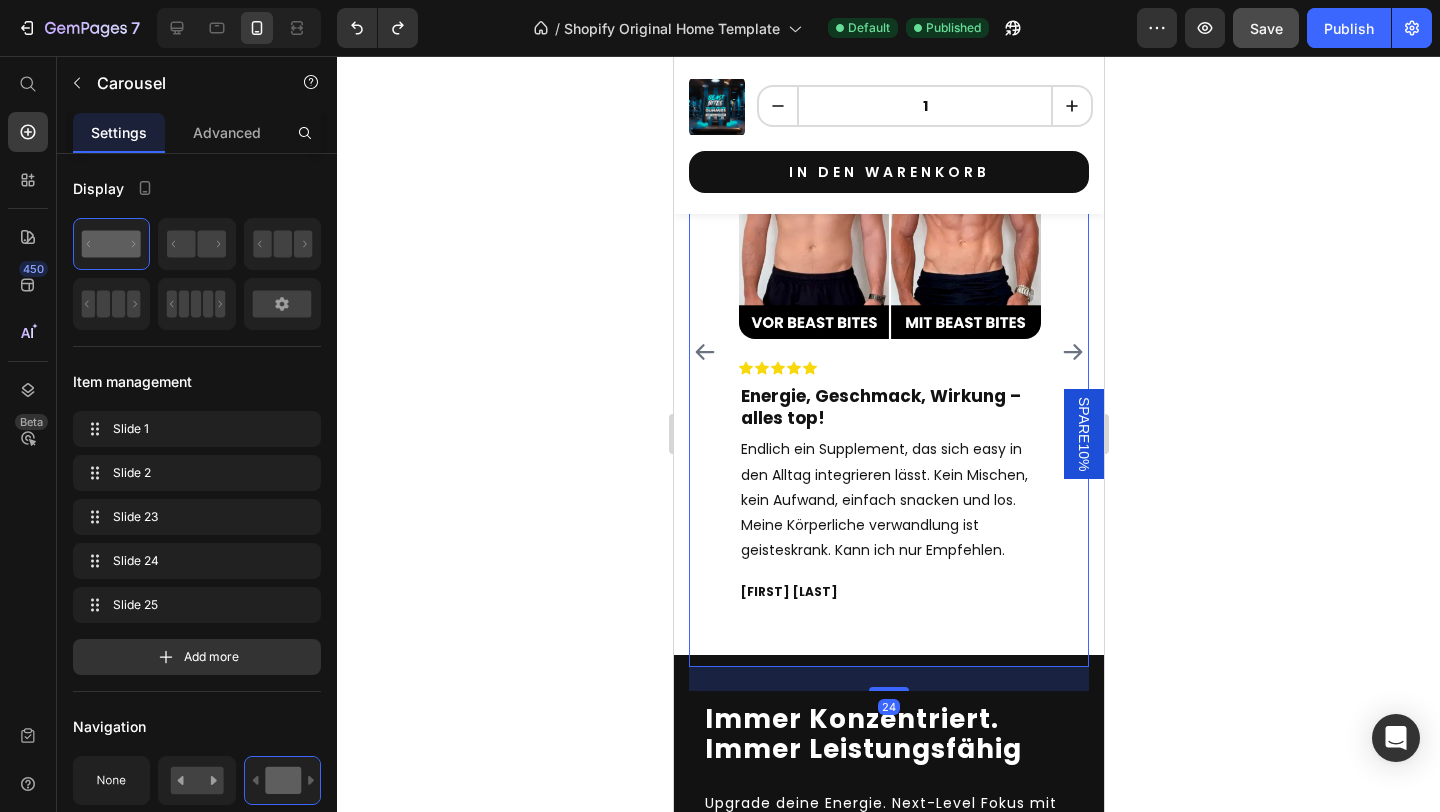 click 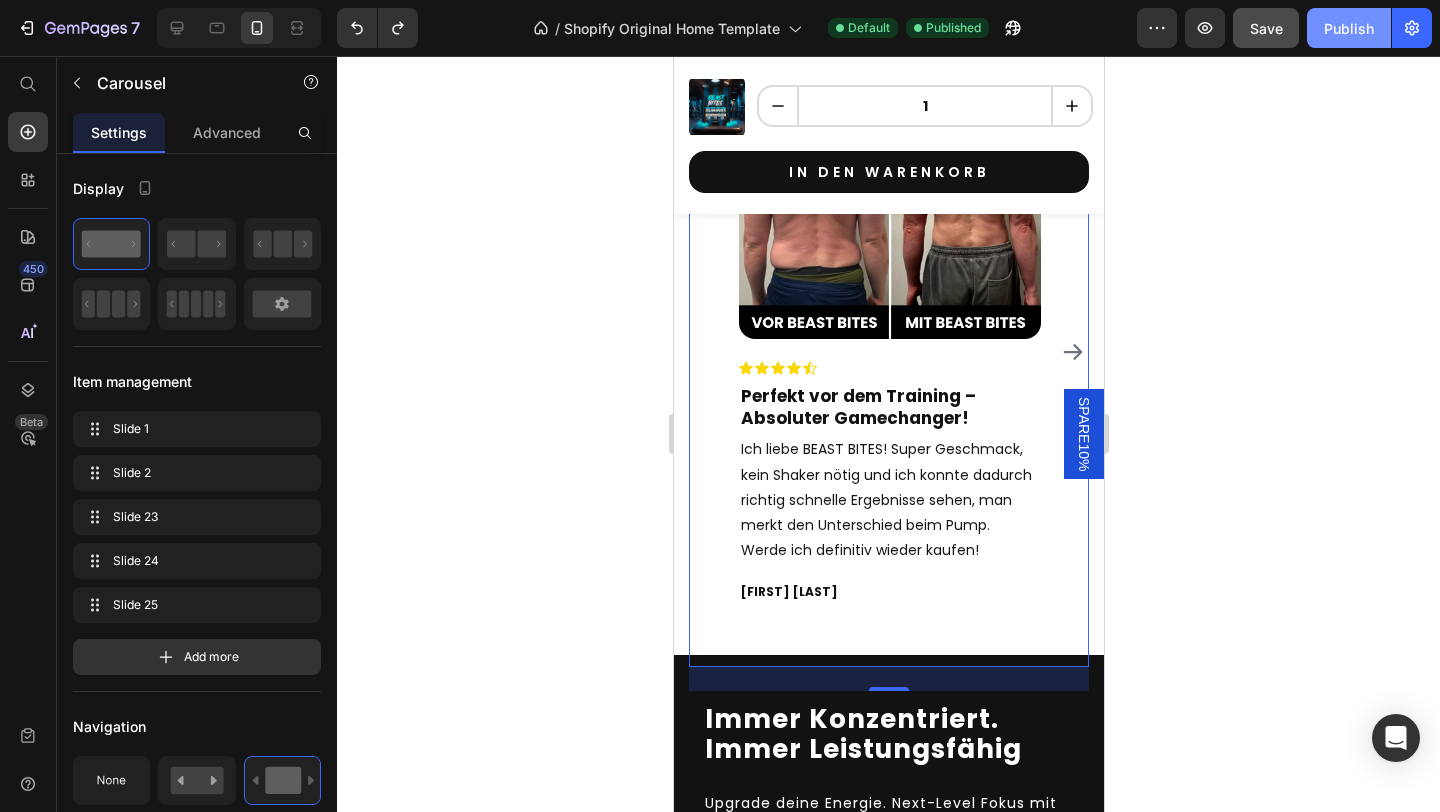 click on "Publish" 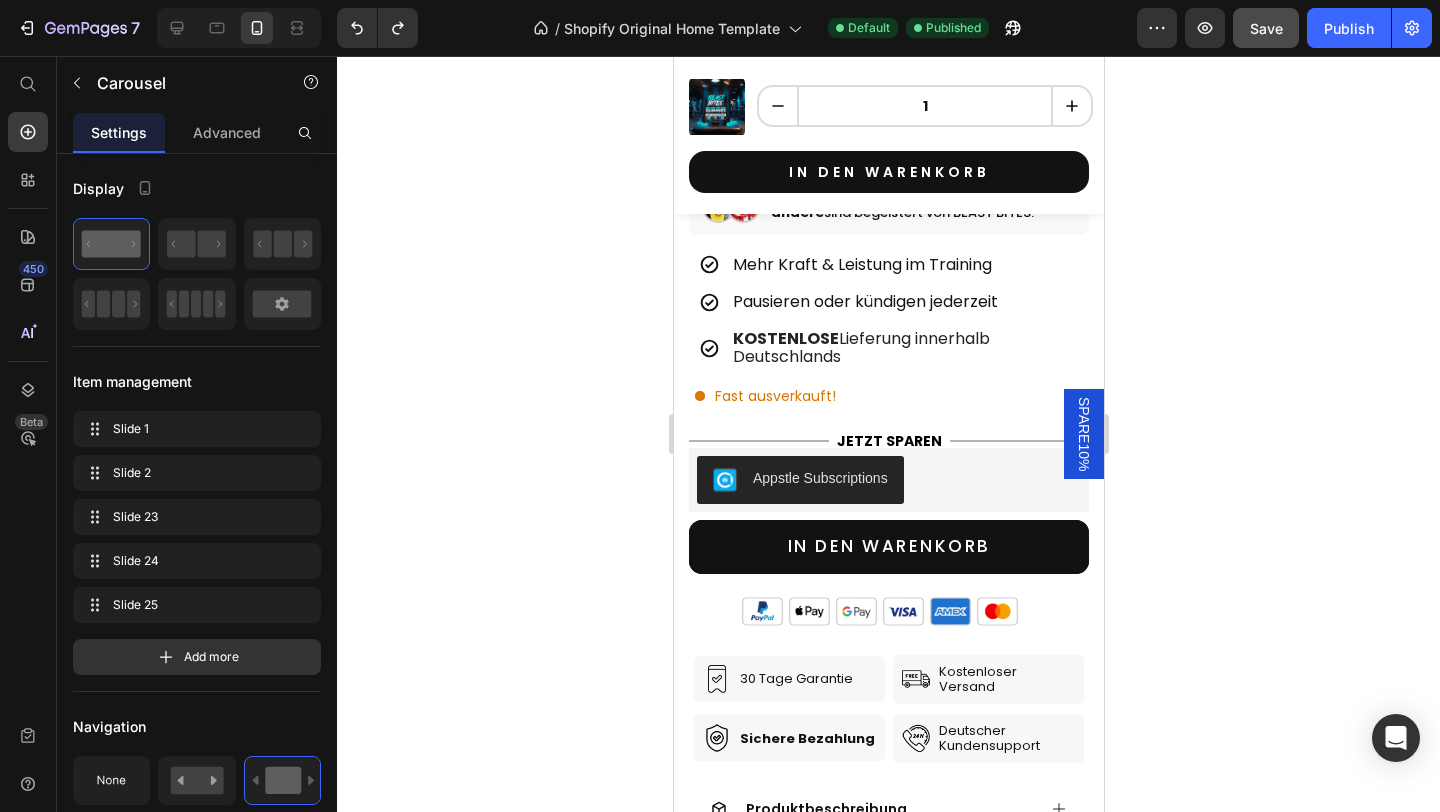 scroll, scrollTop: 0, scrollLeft: 0, axis: both 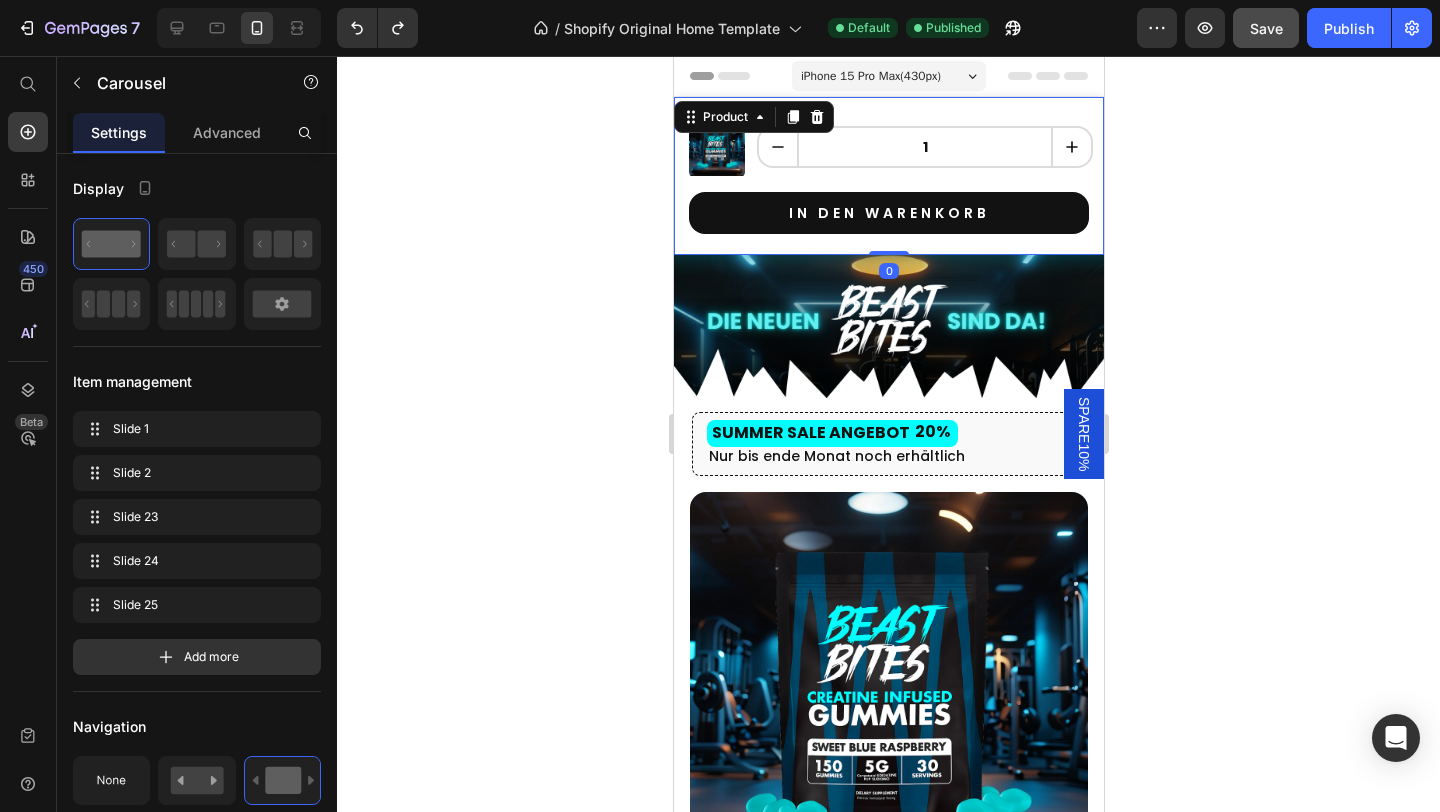 click on "Product Images BEAST BITES - KREATIN GUMMIES Product Title Row 1 Product Quantity In den Warenkorb Product Cart Button Row Row Product   0" at bounding box center [888, 176] 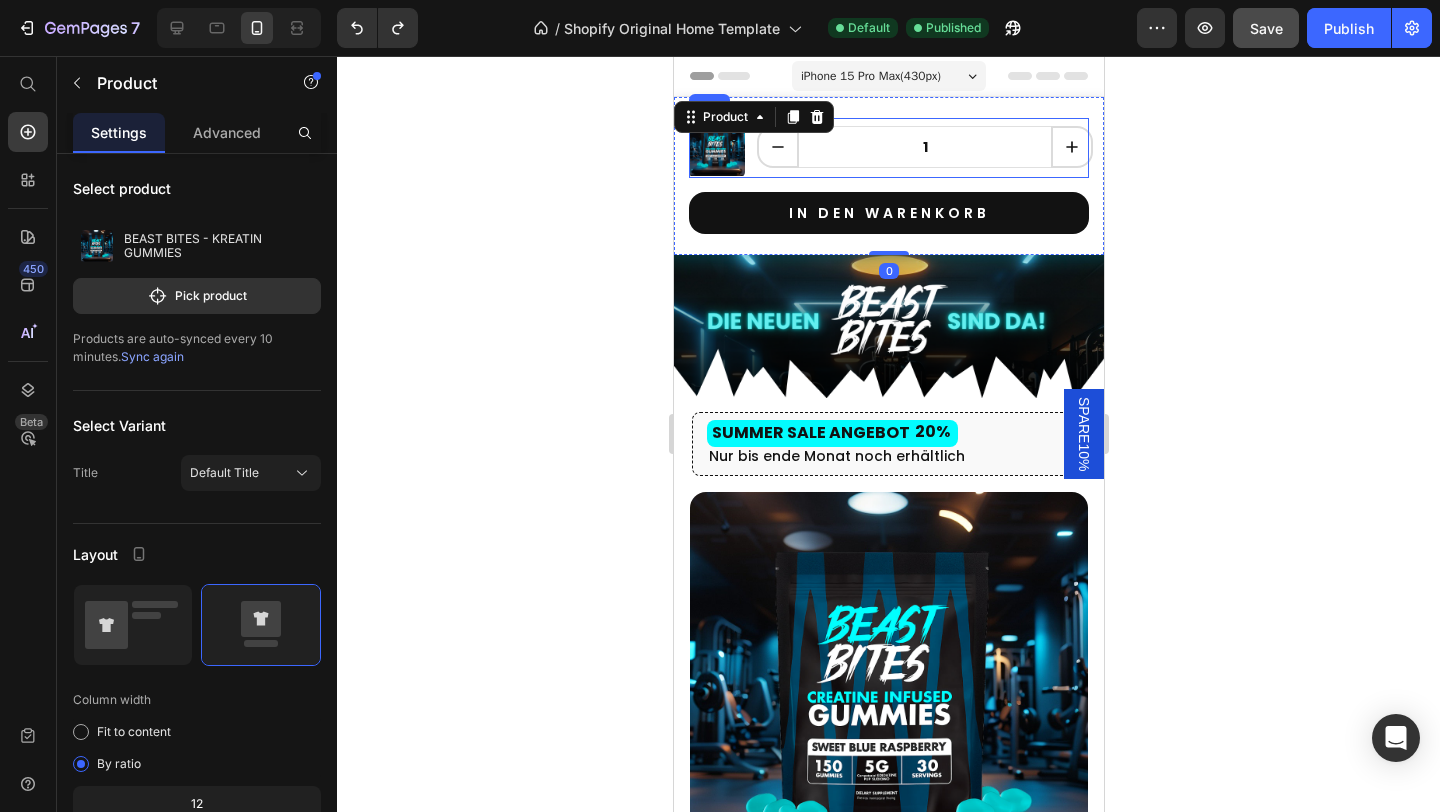 click on "1" at bounding box center [924, 147] 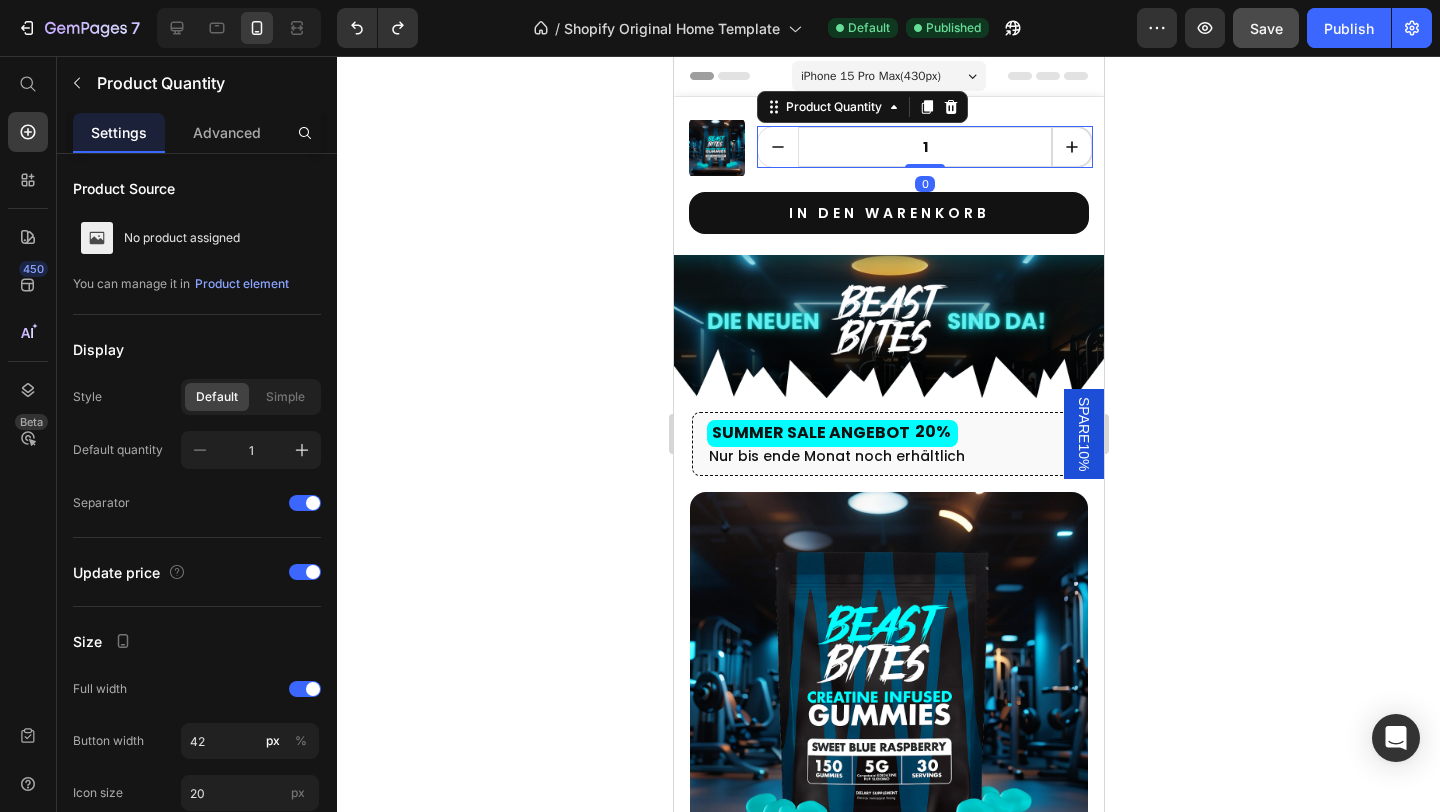 click at bounding box center (777, 147) 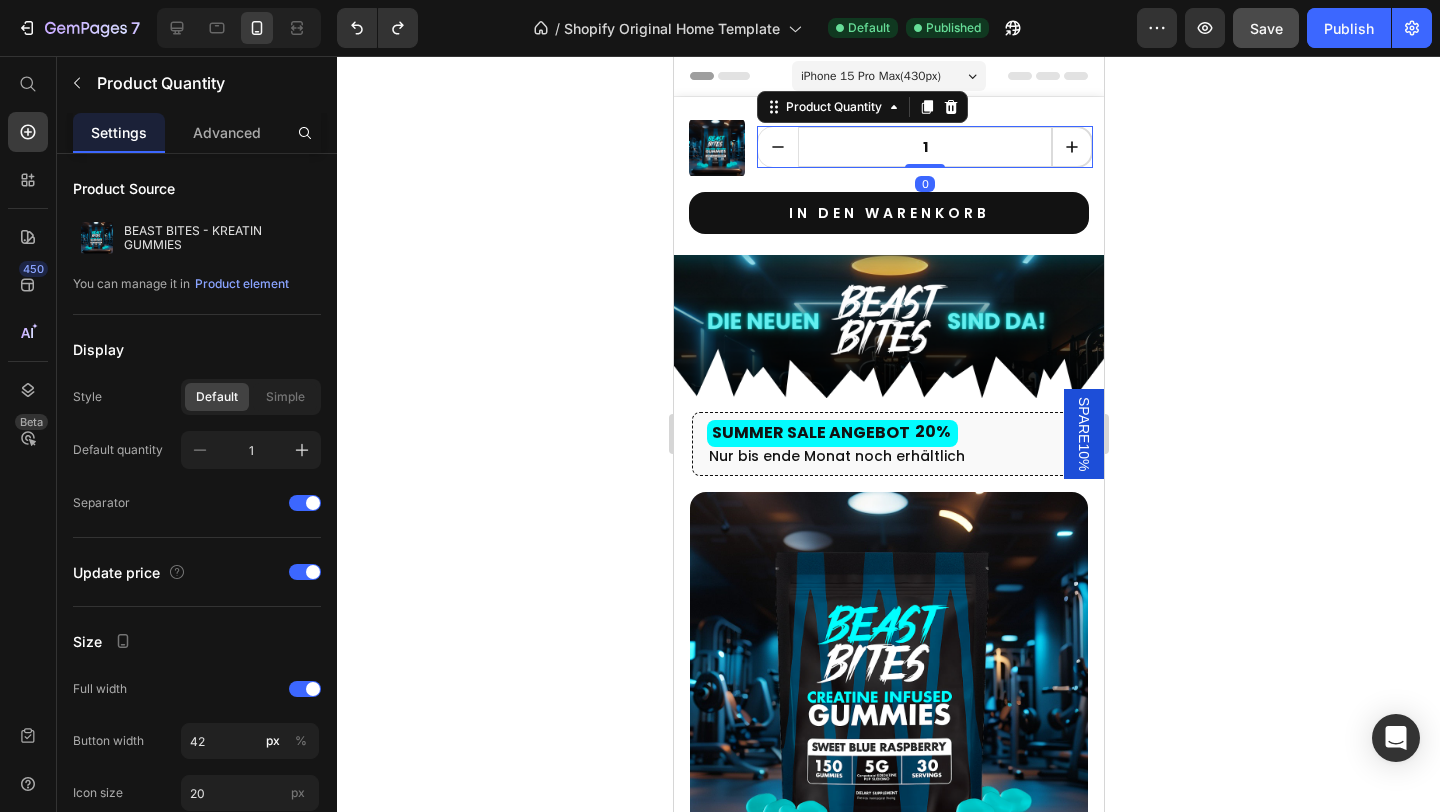 click at bounding box center (777, 147) 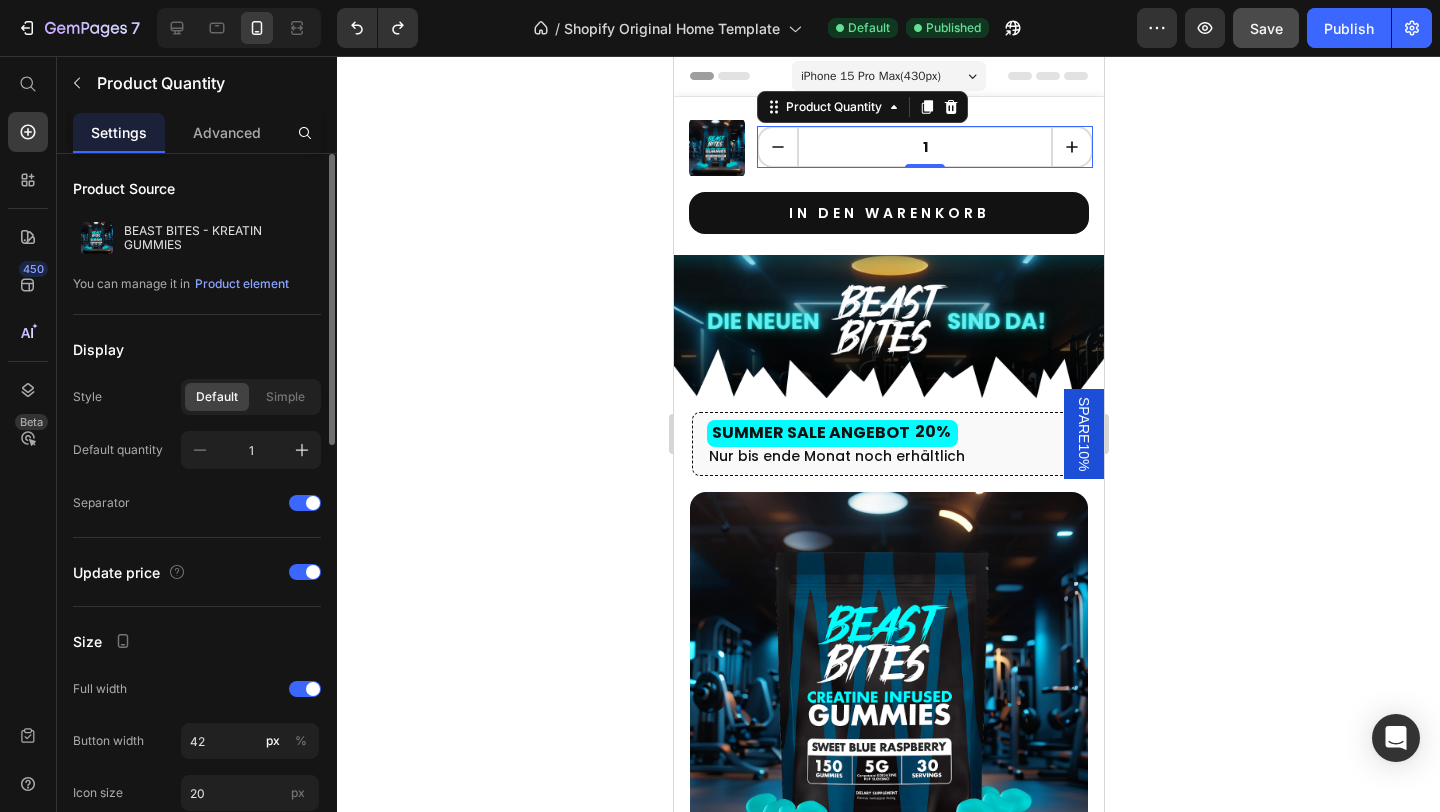 click on "Default Simple" 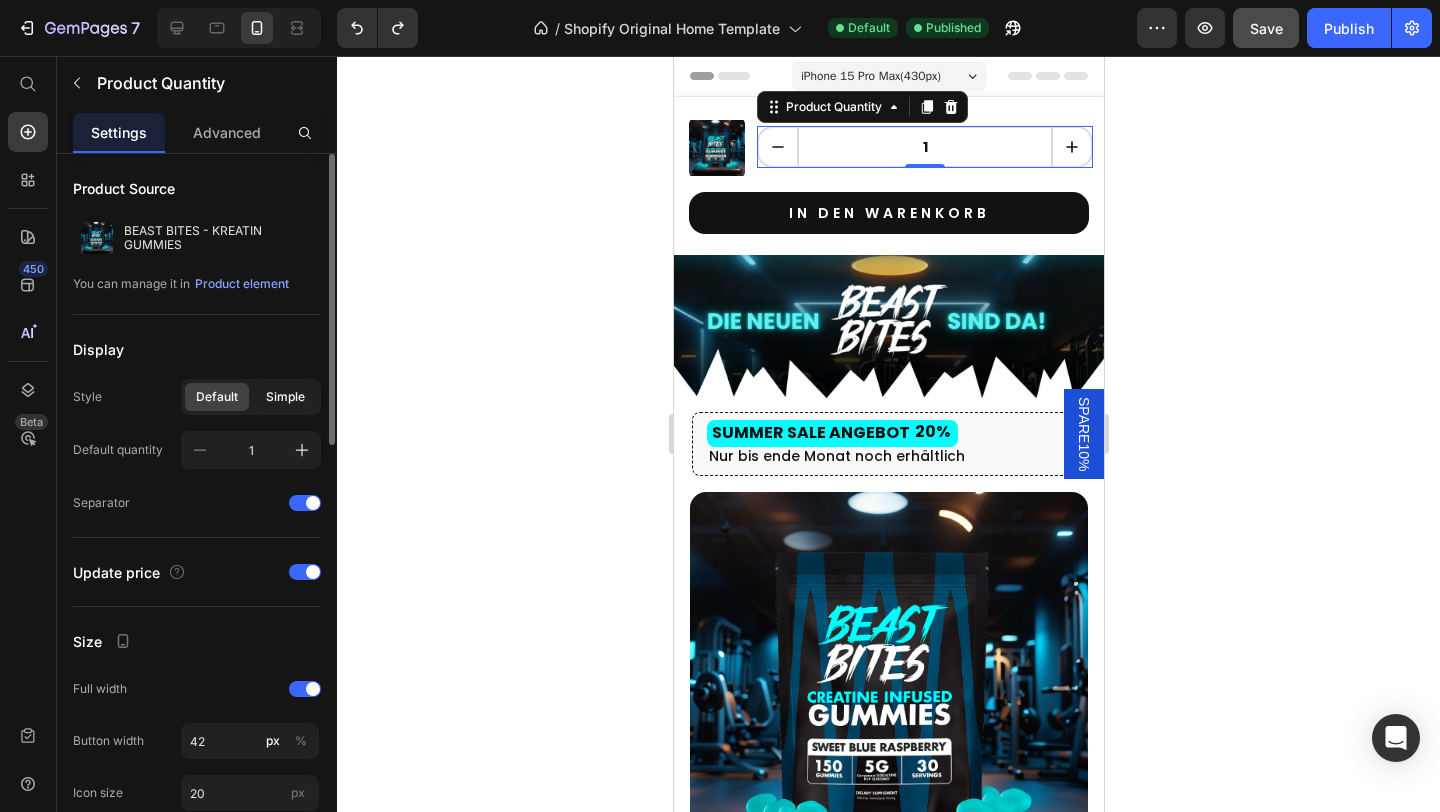 click on "Simple" 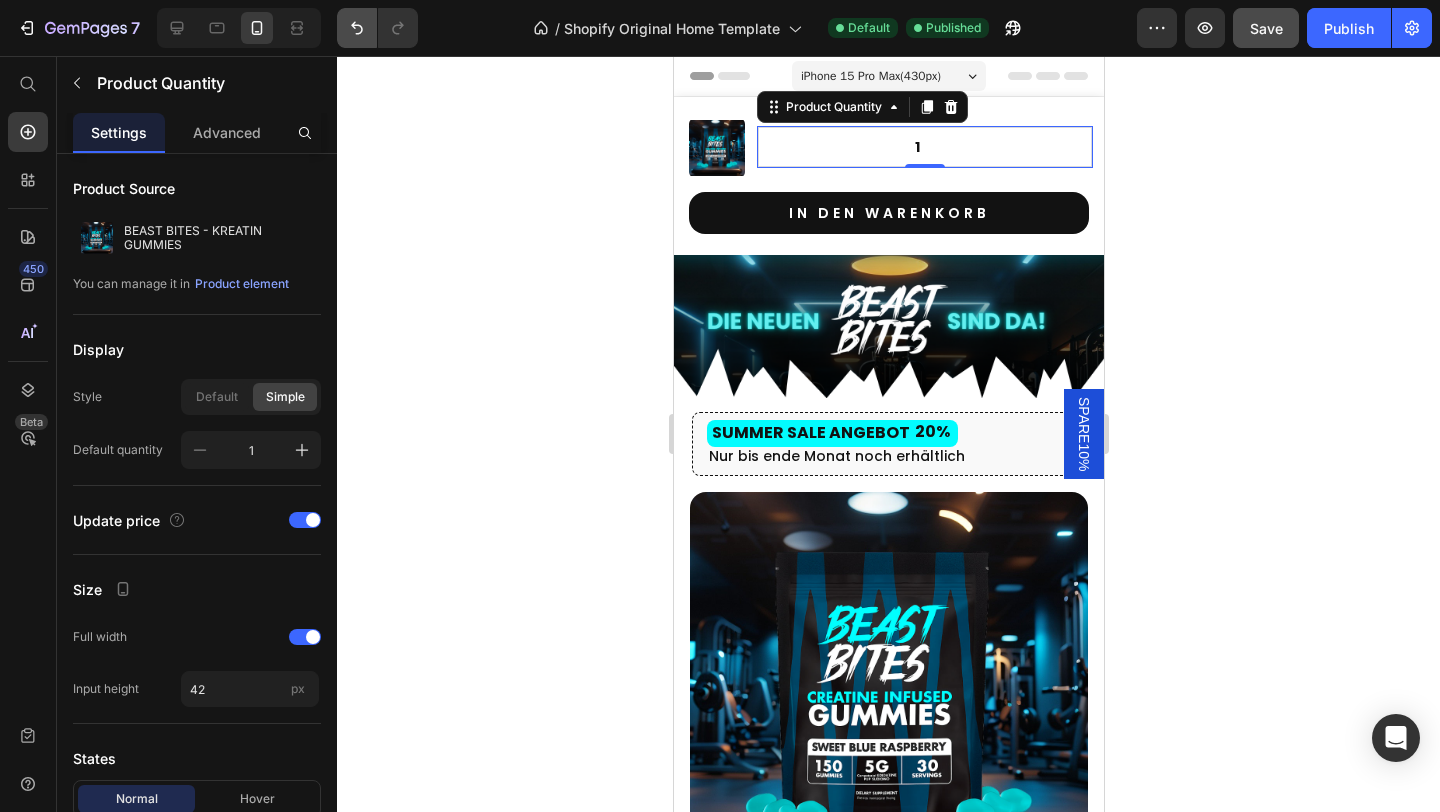 click 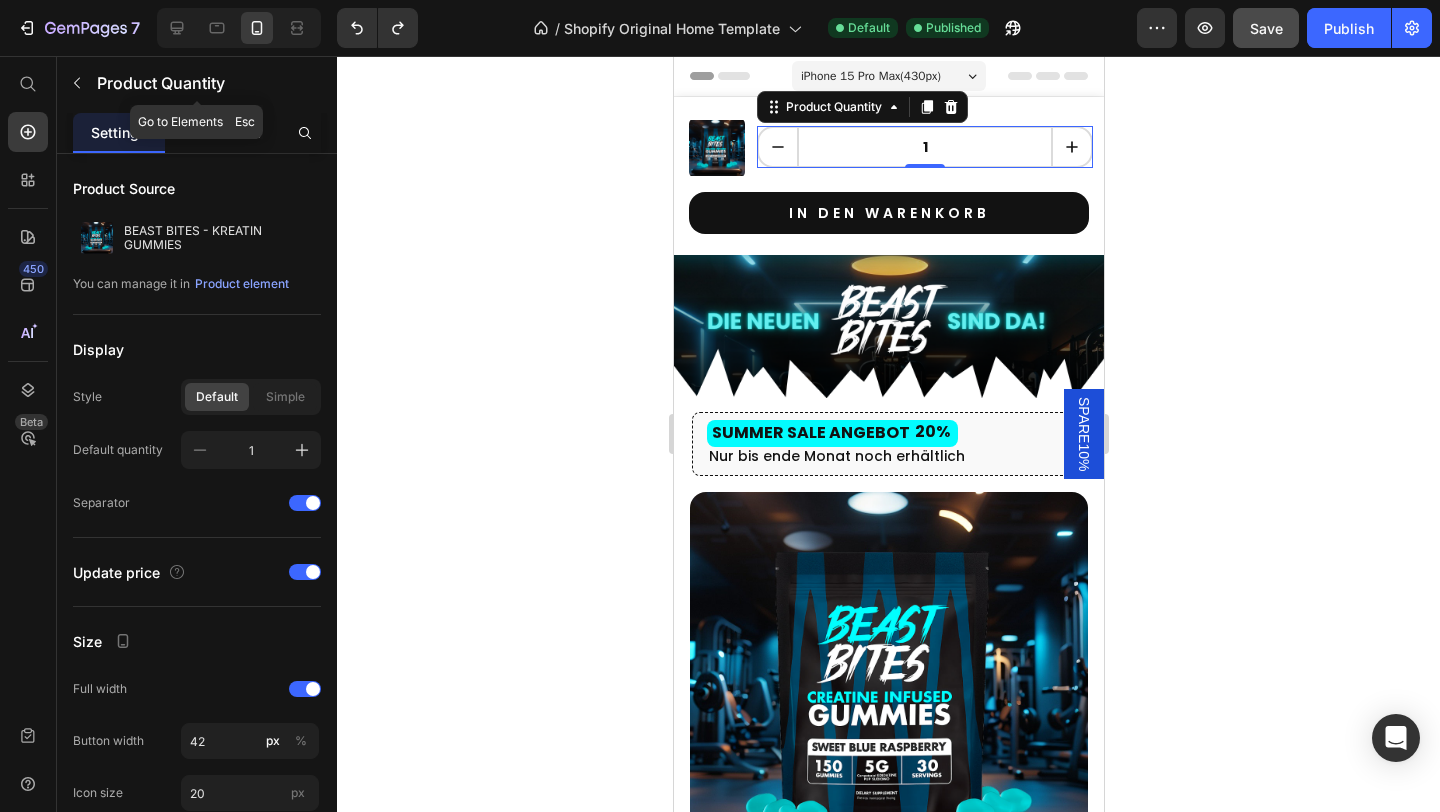 click on "Product Quantity" 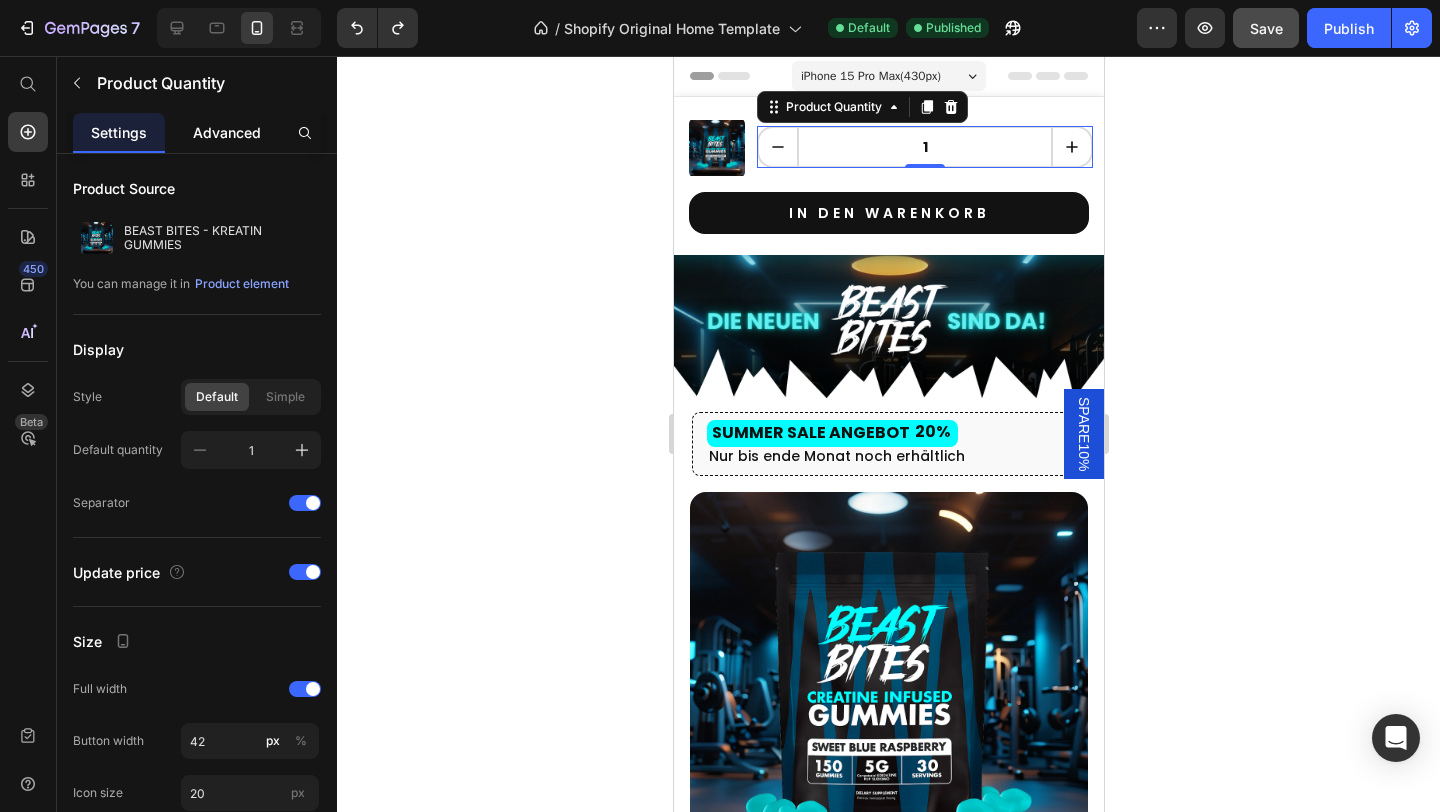 click on "Advanced" 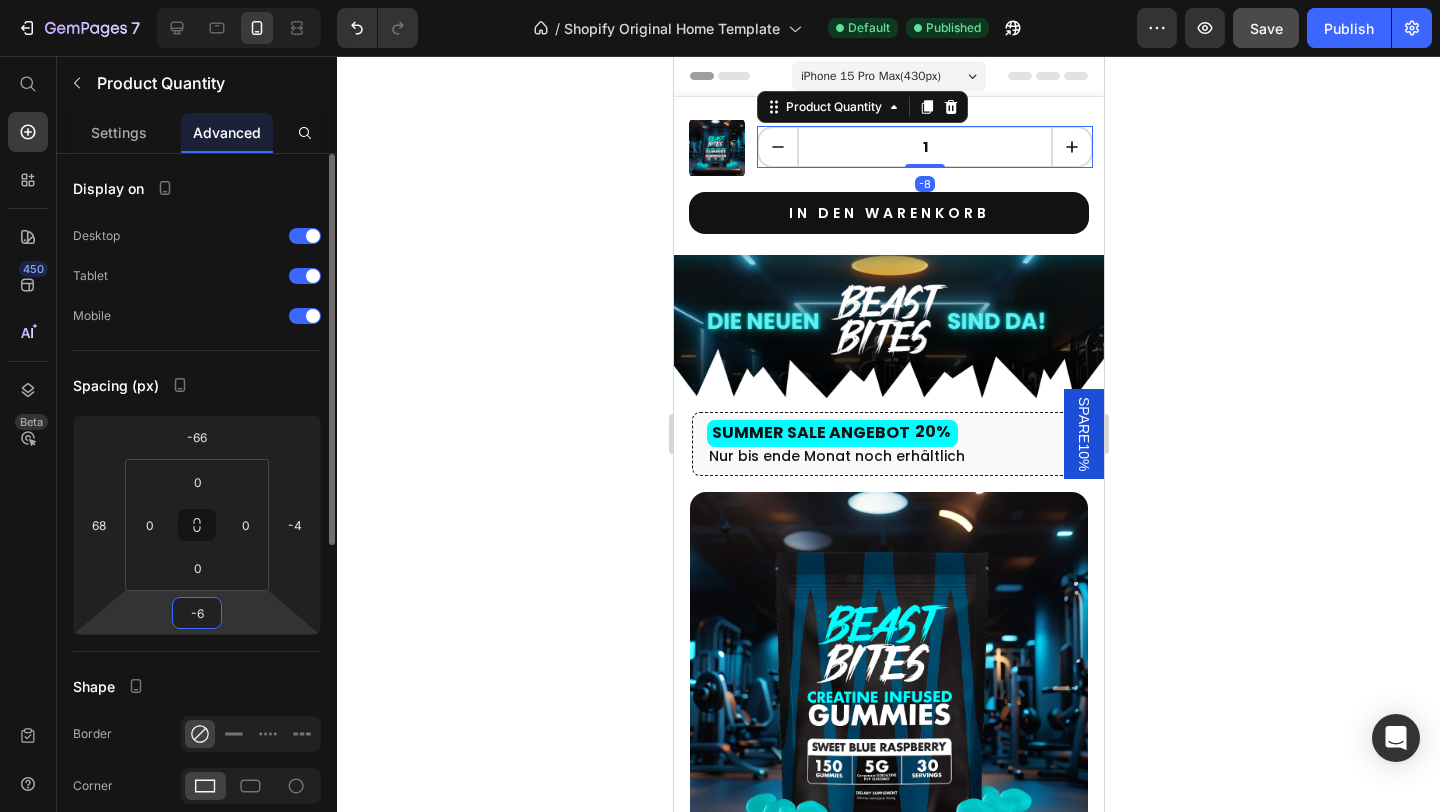 click on "7   /  Shopify Original Home Template Default Published Preview  Save   Publish  450 Beta Start with Sections Elements Hero Section Product Detail Brands Trusted Badges Guarantee Product Breakdown How to use Testimonials Compare Bundle FAQs Social Proof Brand Story Product List Collection Blog List Contact Sticky Add to Cart Custom Footer Browse Library 450 Layout
Row
Row
Row
Row Text
Heading
Text Block Button
Button
Button
Sticky Back to top Media
Image" at bounding box center (720, 0) 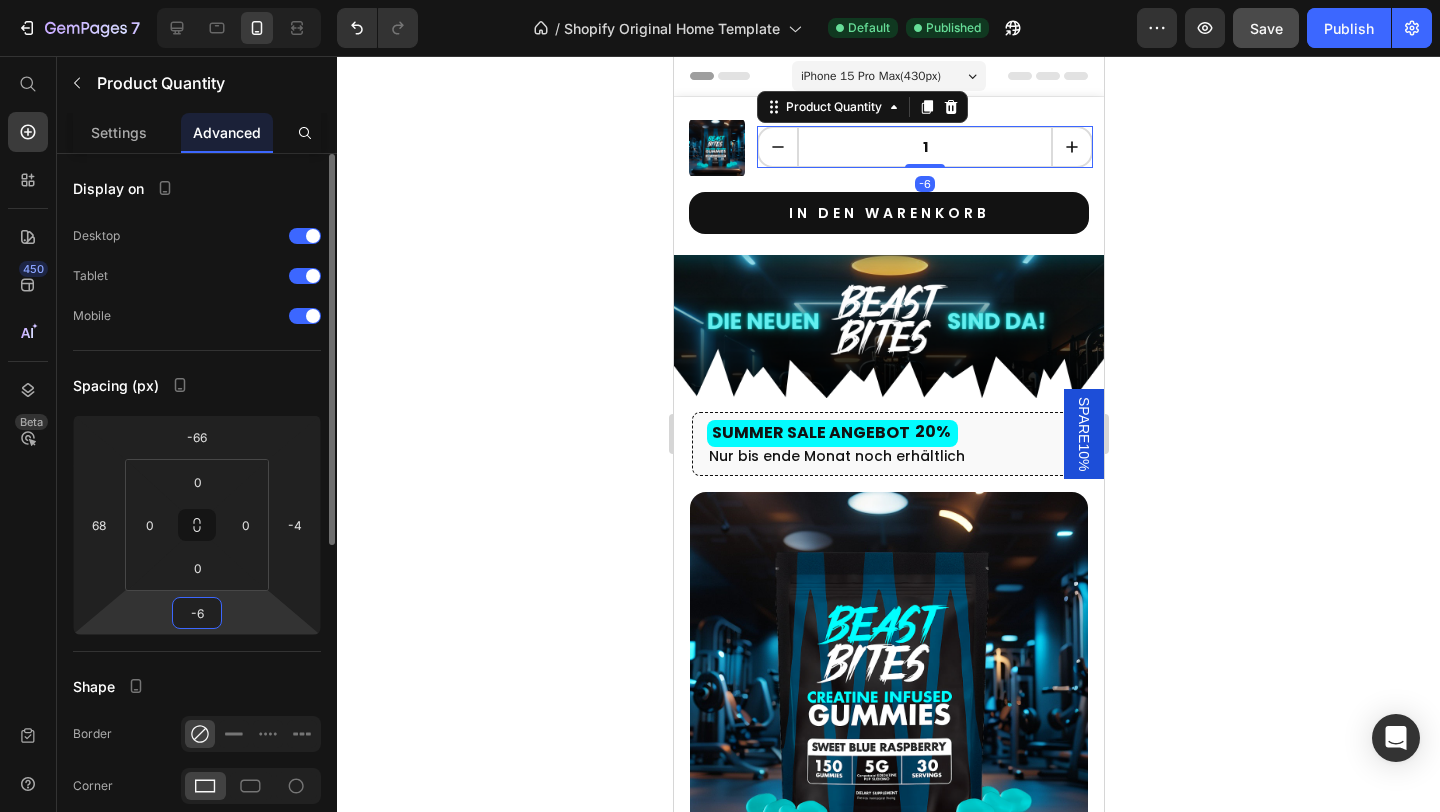 click on "-6" at bounding box center [197, 613] 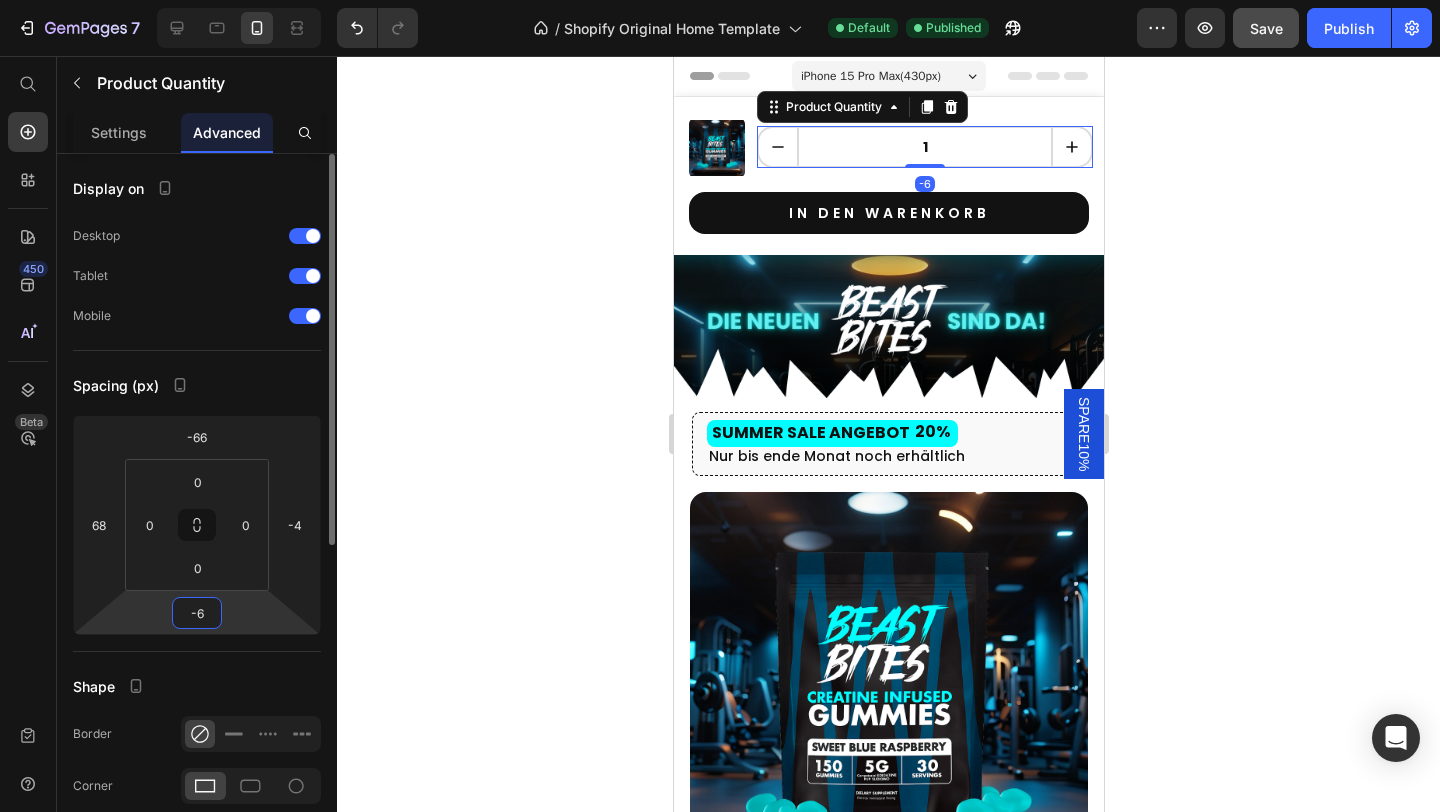 click on "-6" at bounding box center (197, 613) 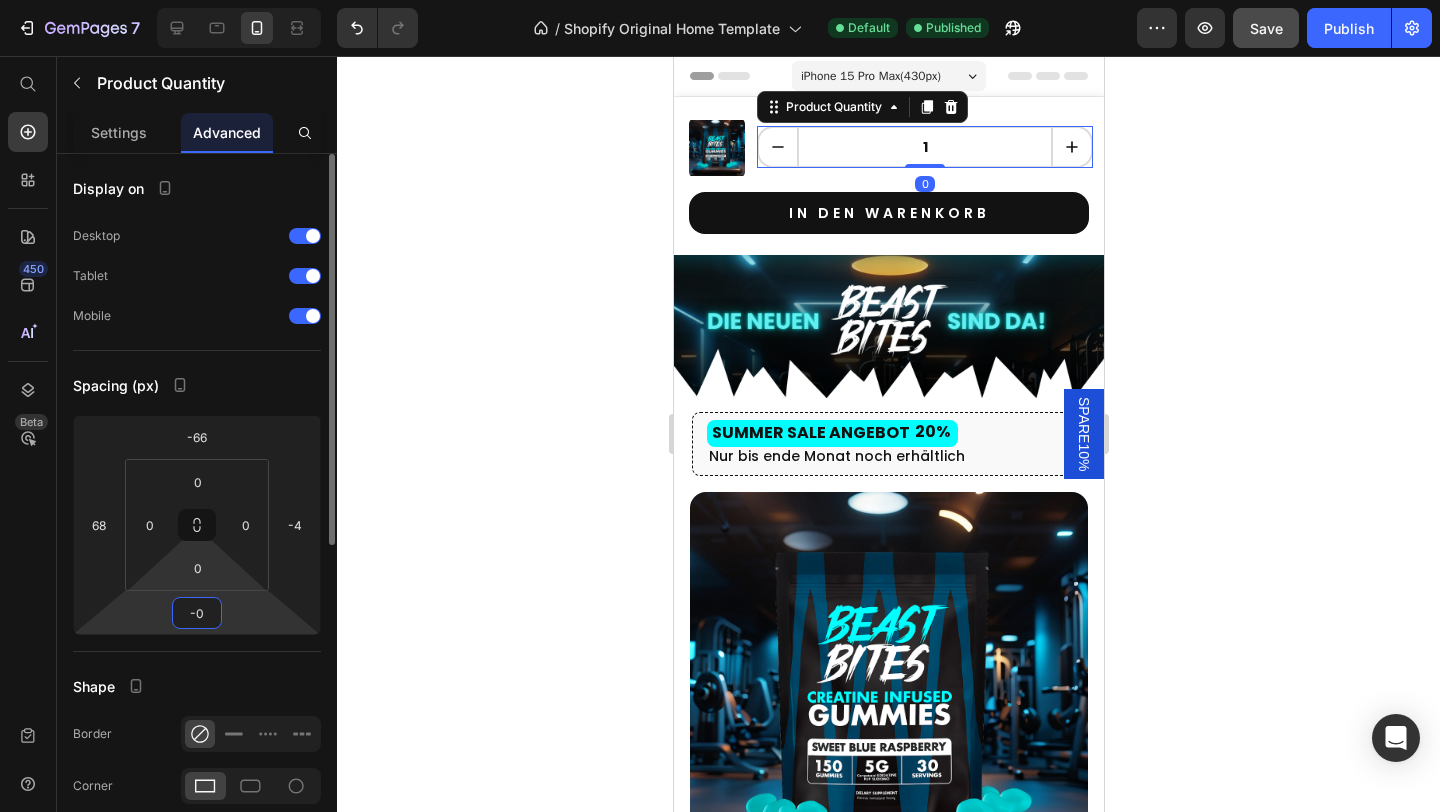 click on "7   /  Shopify Original Home Template Default Published Preview  Save   Publish  450 Beta Start with Sections Elements Hero Section Product Detail Brands Trusted Badges Guarantee Product Breakdown How to use Testimonials Compare Bundle FAQs Social Proof Brand Story Product List Collection Blog List Contact Sticky Add to Cart Custom Footer Browse Library 450 Layout
Row
Row
Row
Row Text
Heading
Text Block Button
Button
Button
Sticky Back to top Media
Image" at bounding box center (720, 0) 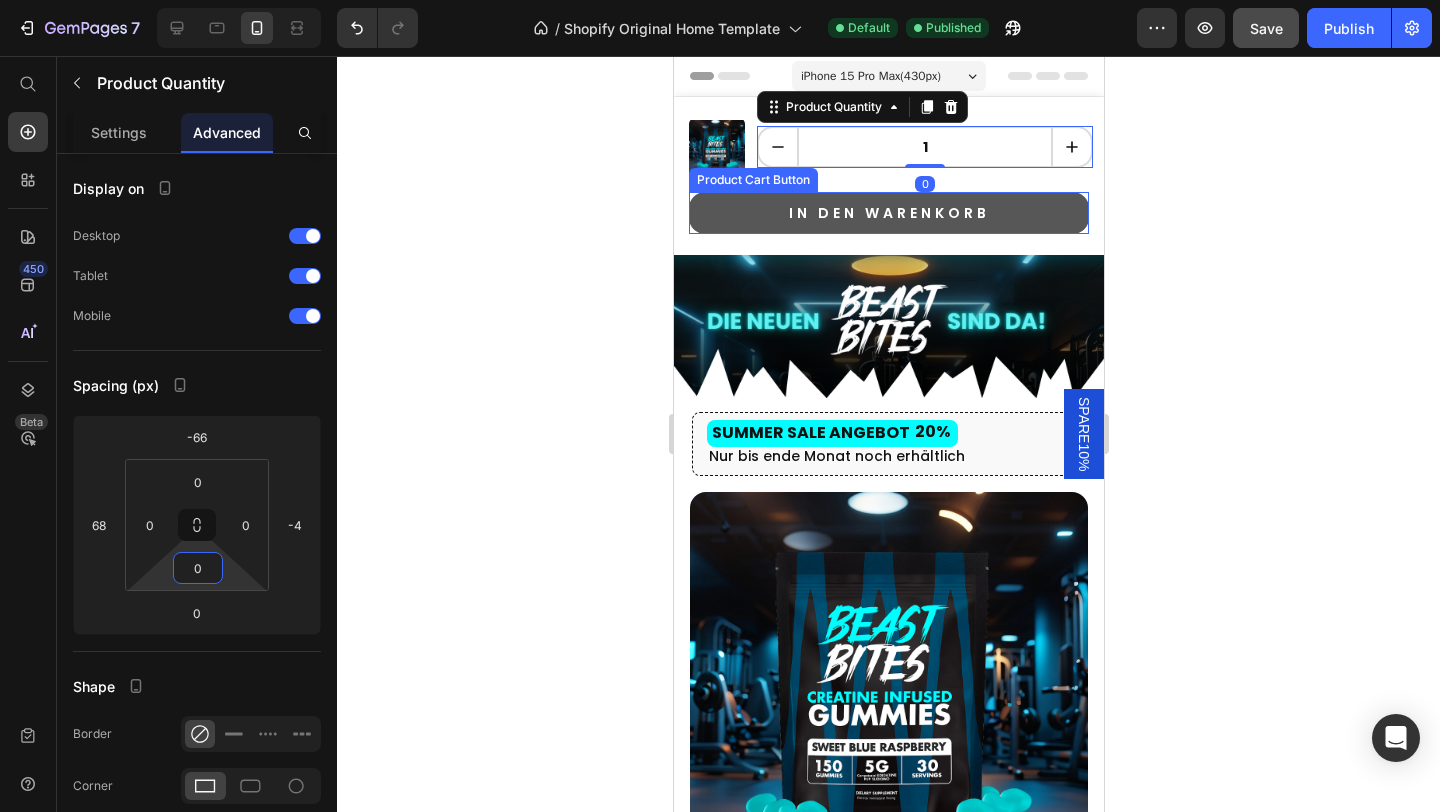 click on "In den Warenkorb" at bounding box center [888, 213] 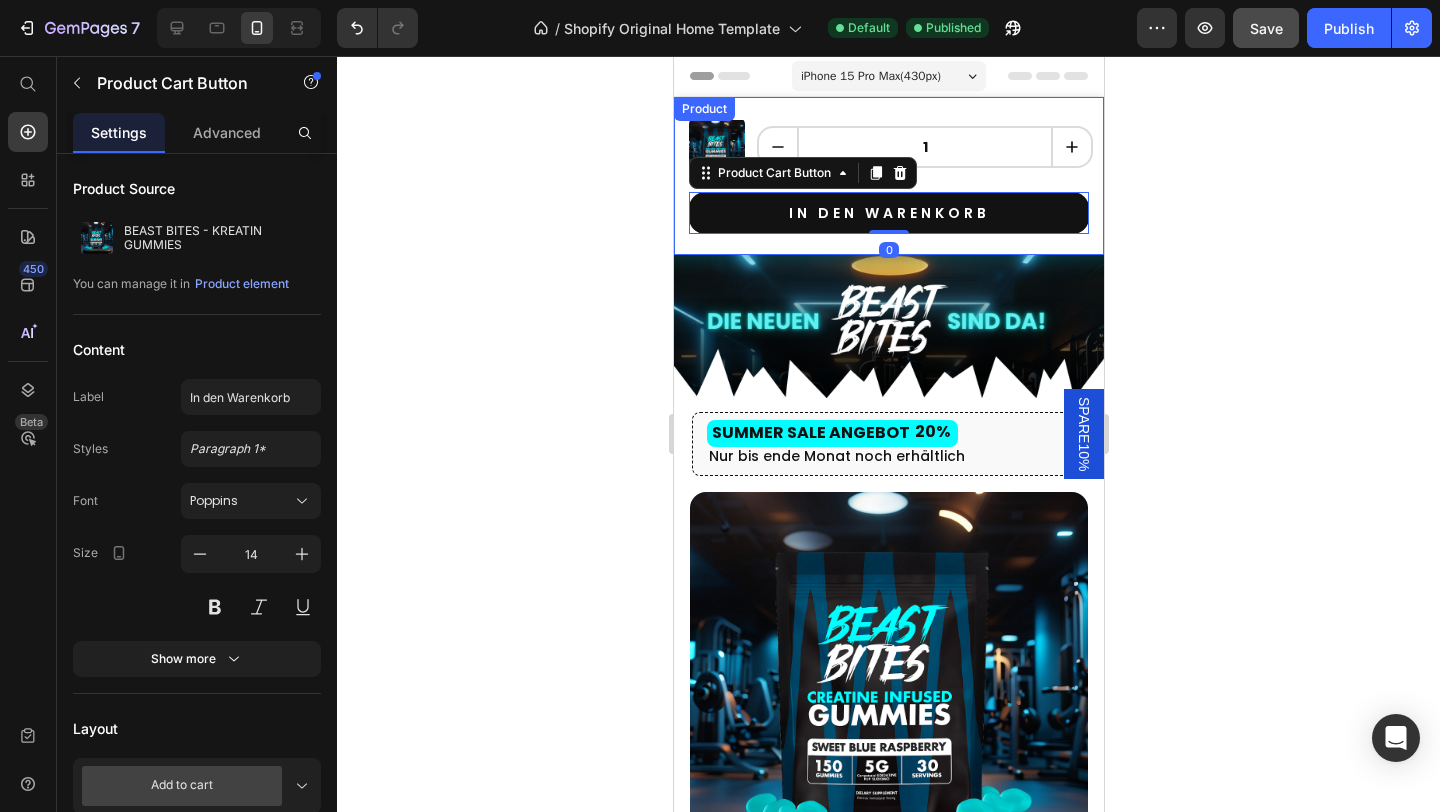 click on "Product Images BEAST BITES - KREATIN GUMMIES Product Title Row 1 Product Quantity In den Warenkorb Product Cart Button   0 Row Row Product" at bounding box center [888, 176] 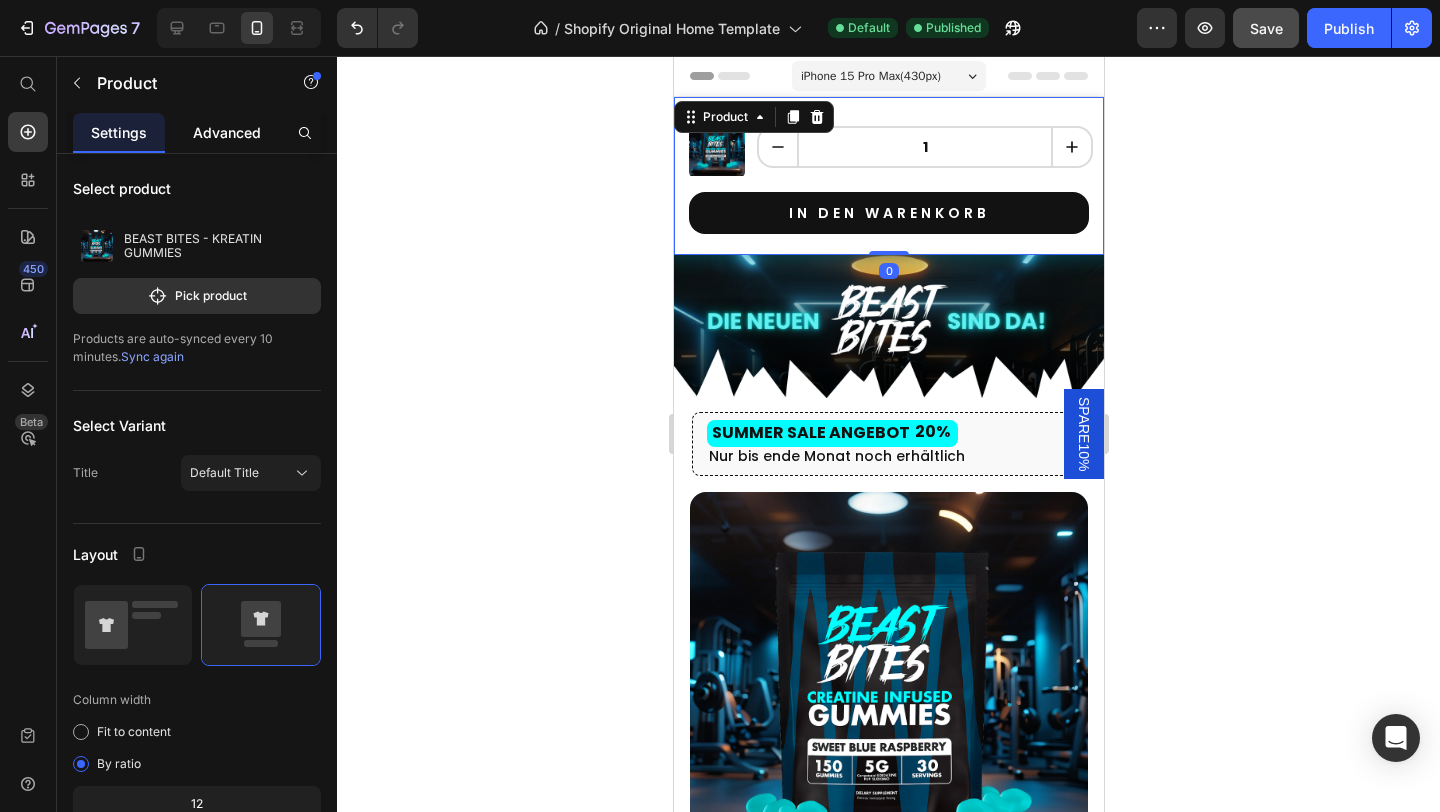 click on "Advanced" at bounding box center (227, 132) 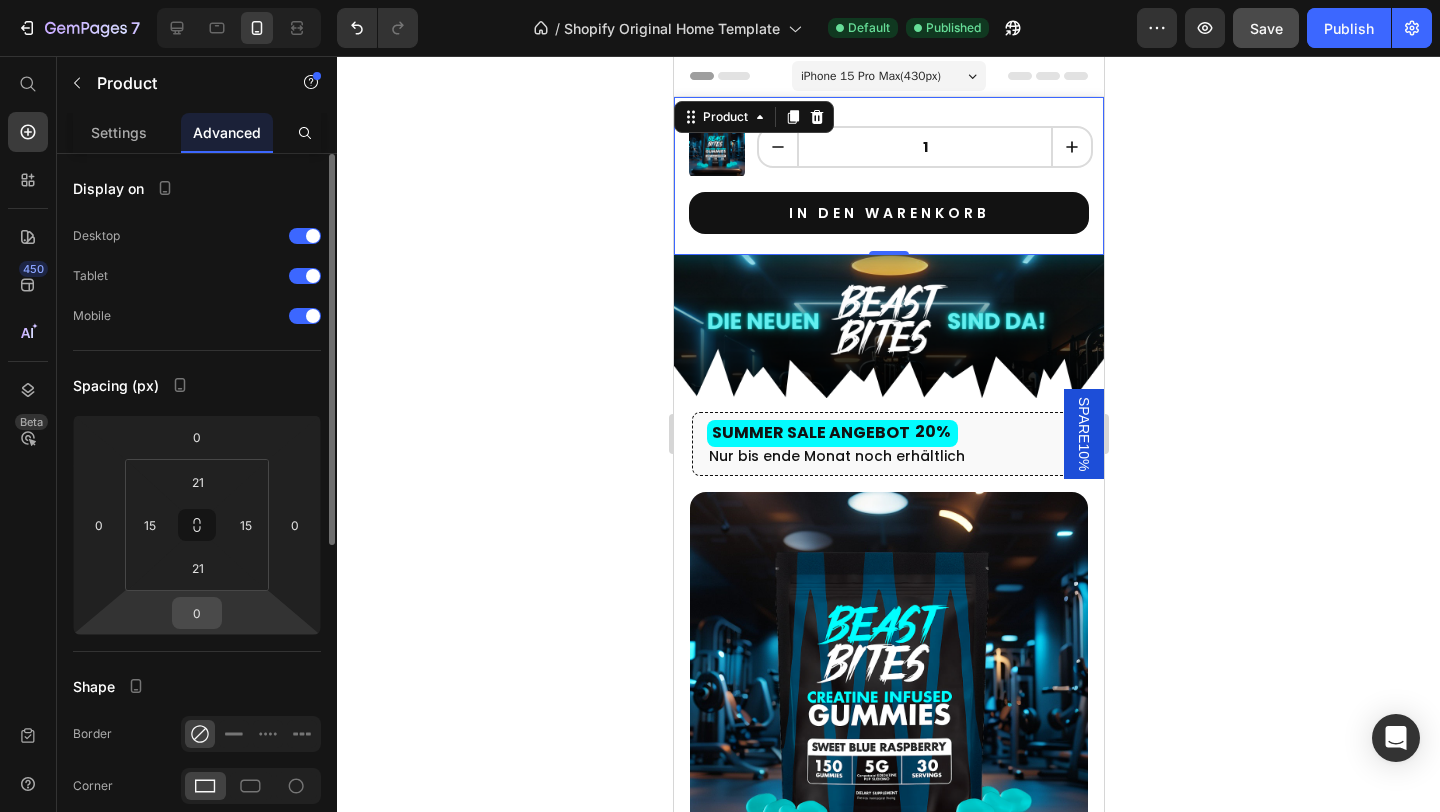 click on "0" at bounding box center (197, 613) 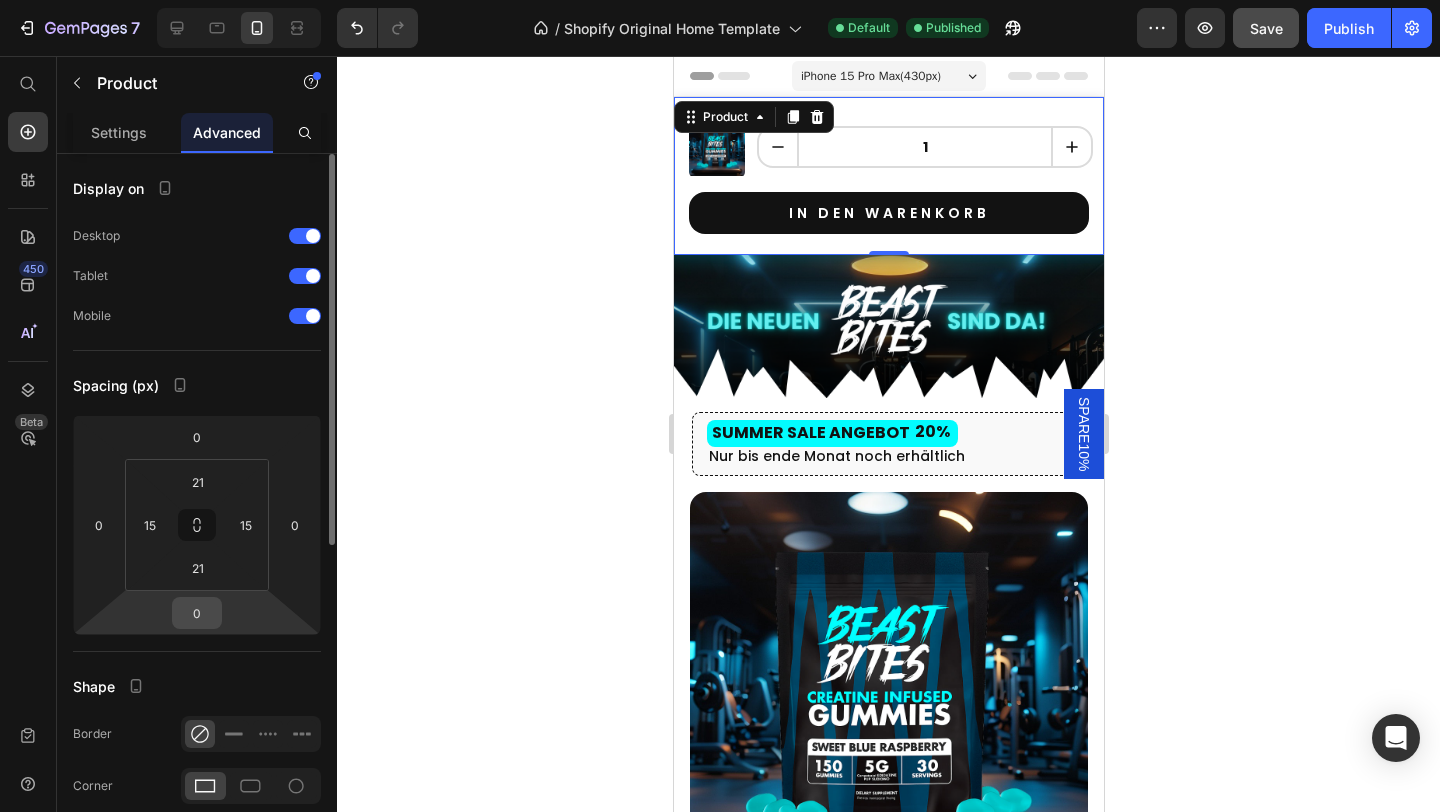 click on "0" at bounding box center [197, 613] 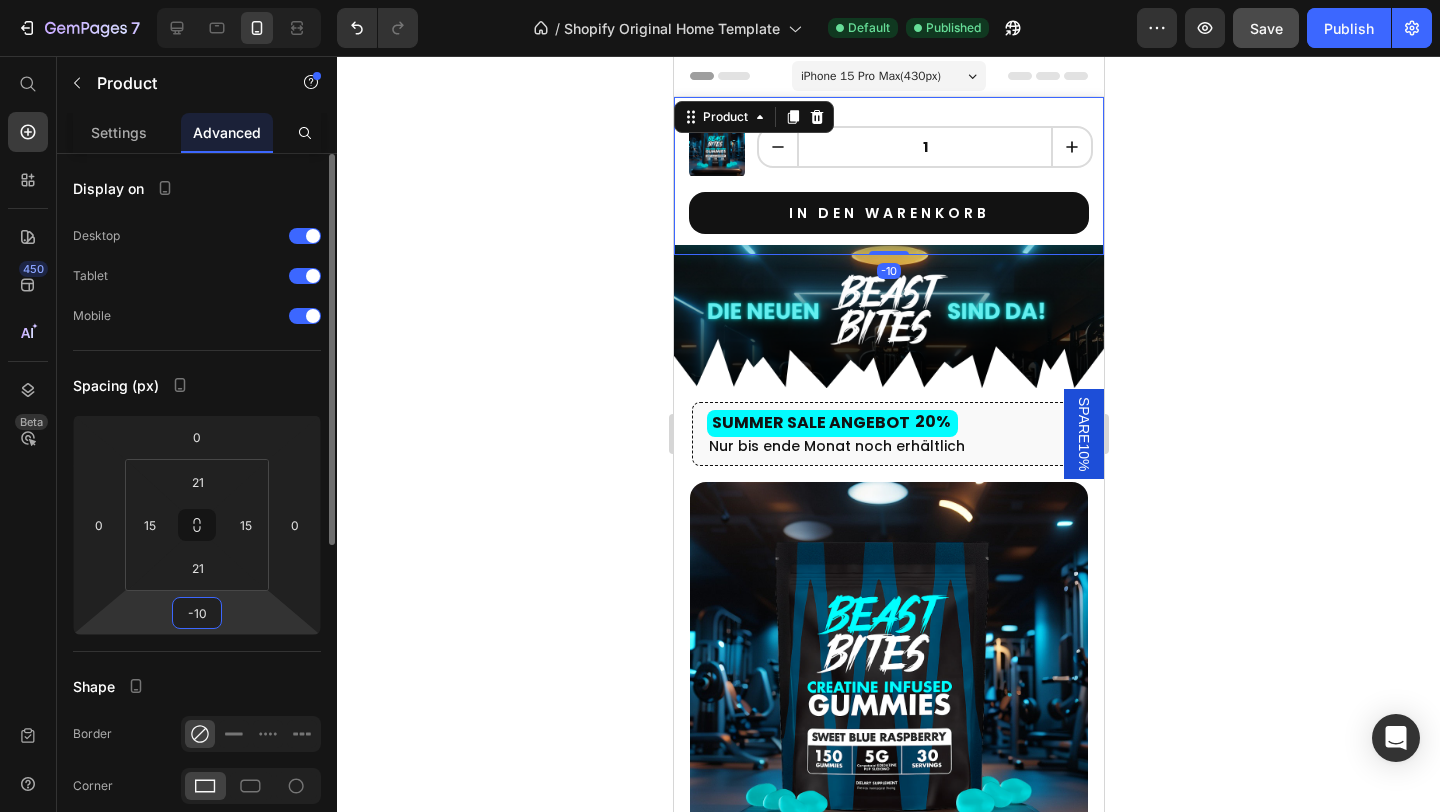 click on "7   /  Shopify Original Home Template Default Published Preview  Save   Publish  450 Beta Start with Sections Elements Hero Section Product Detail Brands Trusted Badges Guarantee Product Breakdown How to use Testimonials Compare Bundle FAQs Social Proof Brand Story Product List Collection Blog List Contact Sticky Add to Cart Custom Footer Browse Library 450 Layout
Row
Row
Row
Row Text
Heading
Text Block Button
Button
Button
Sticky Back to top Media
Image" at bounding box center [720, 0] 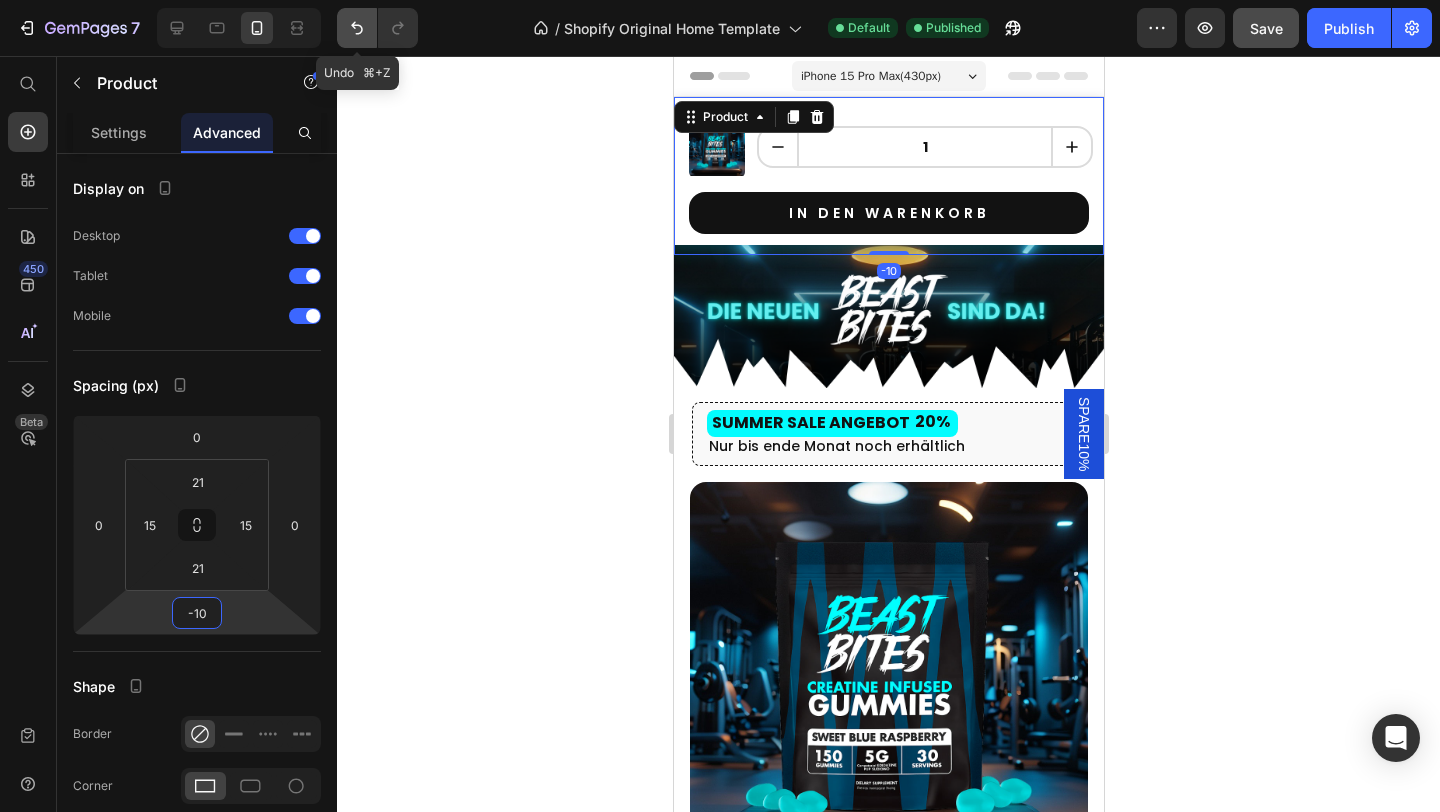 click 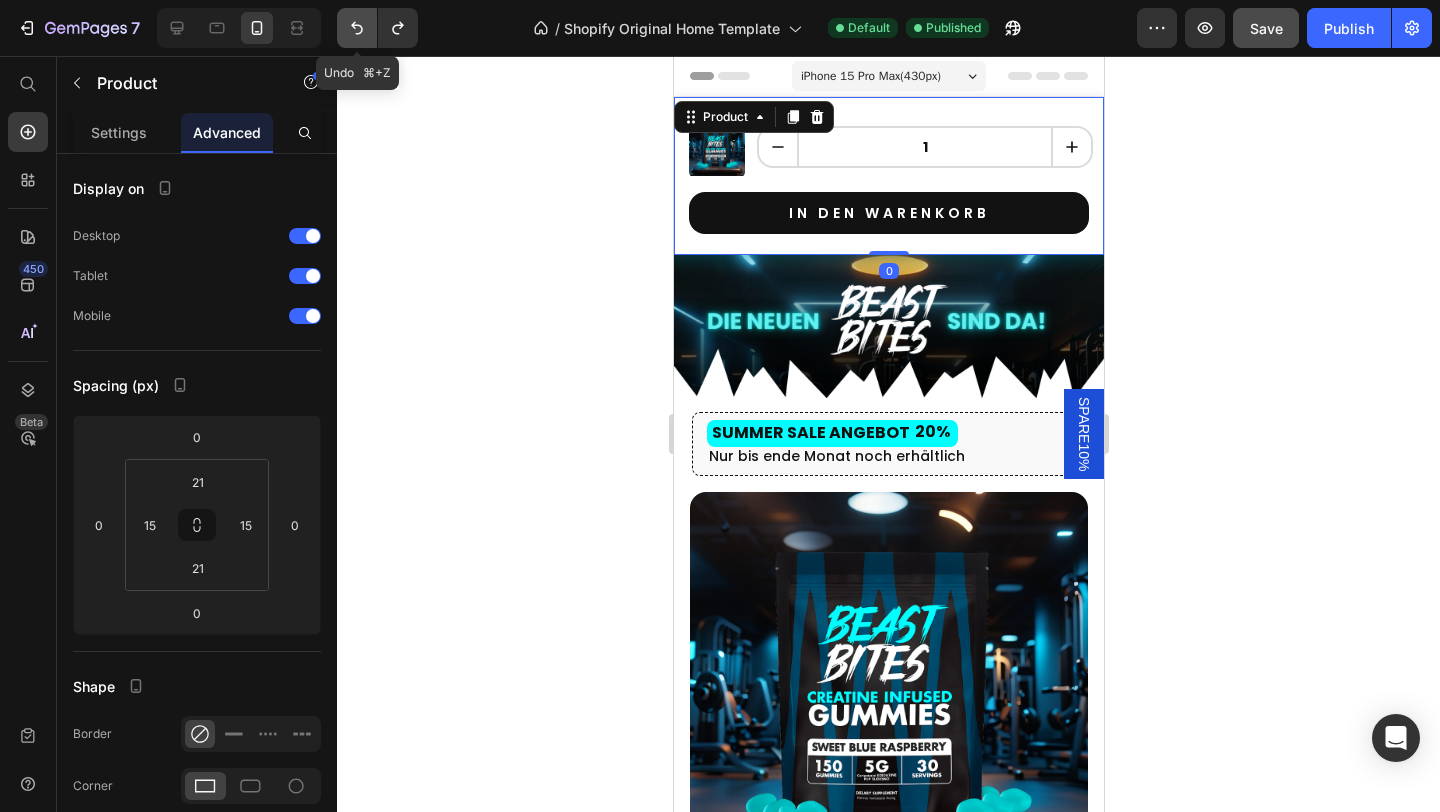 click 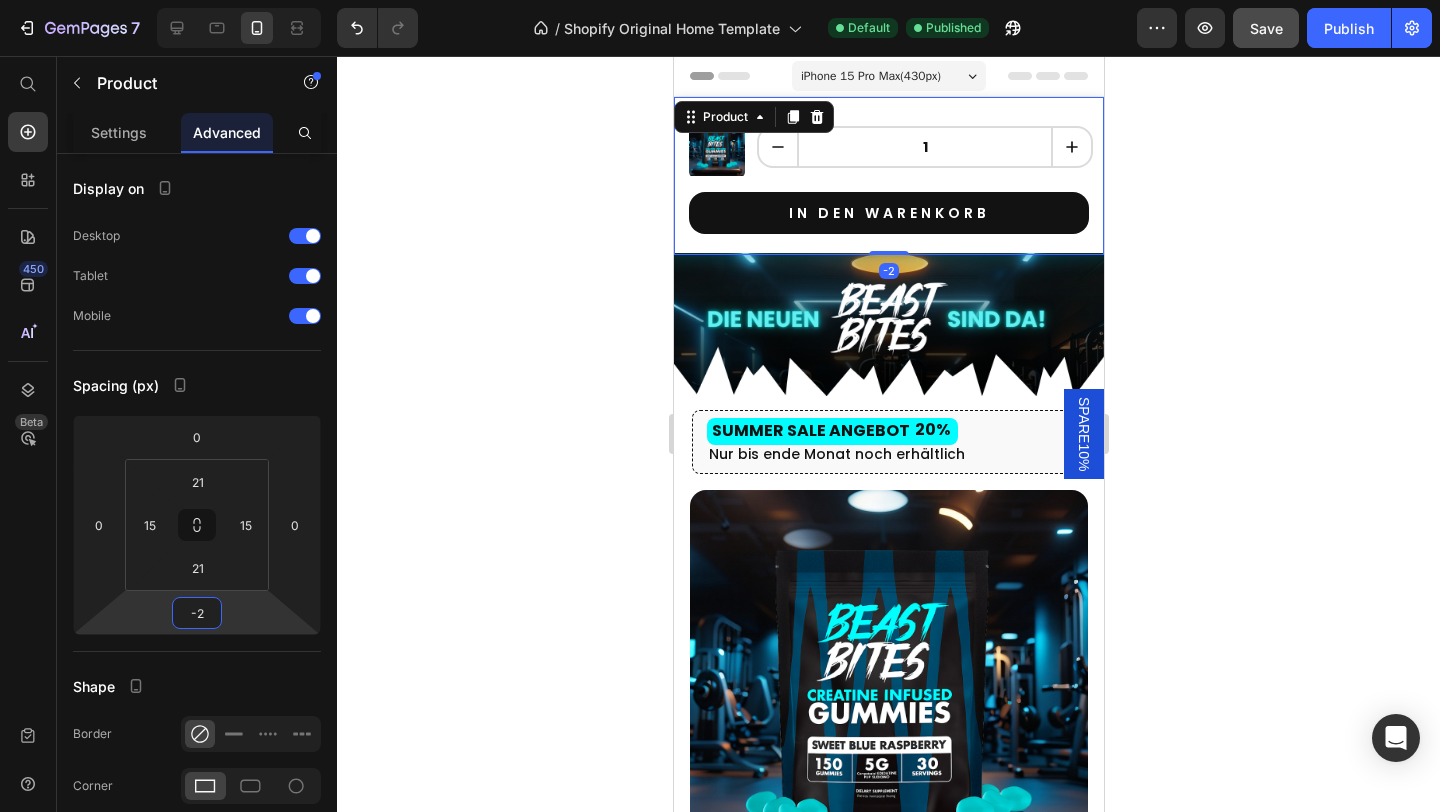 type on "0" 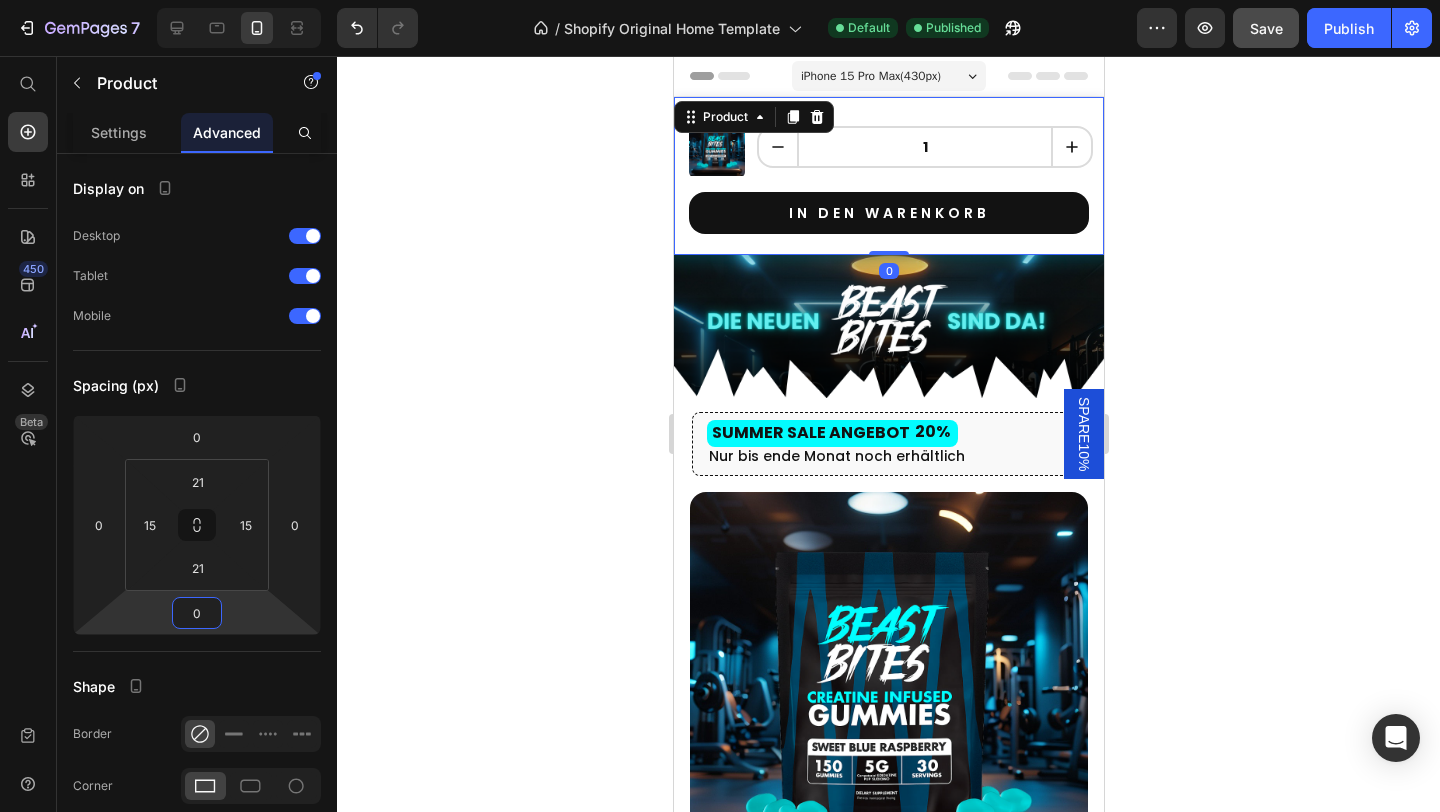 click on "7   /  Shopify Original Home Template Default Published Preview  Save   Publish  450 Beta Start with Sections Elements Hero Section Product Detail Brands Trusted Badges Guarantee Product Breakdown How to use Testimonials Compare Bundle FAQs Social Proof Brand Story Product List Collection Blog List Contact Sticky Add to Cart Custom Footer Browse Library 450 Layout
Row
Row
Row
Row Text
Heading
Text Block Button
Button
Button
Sticky Back to top Media
Image" at bounding box center (720, 0) 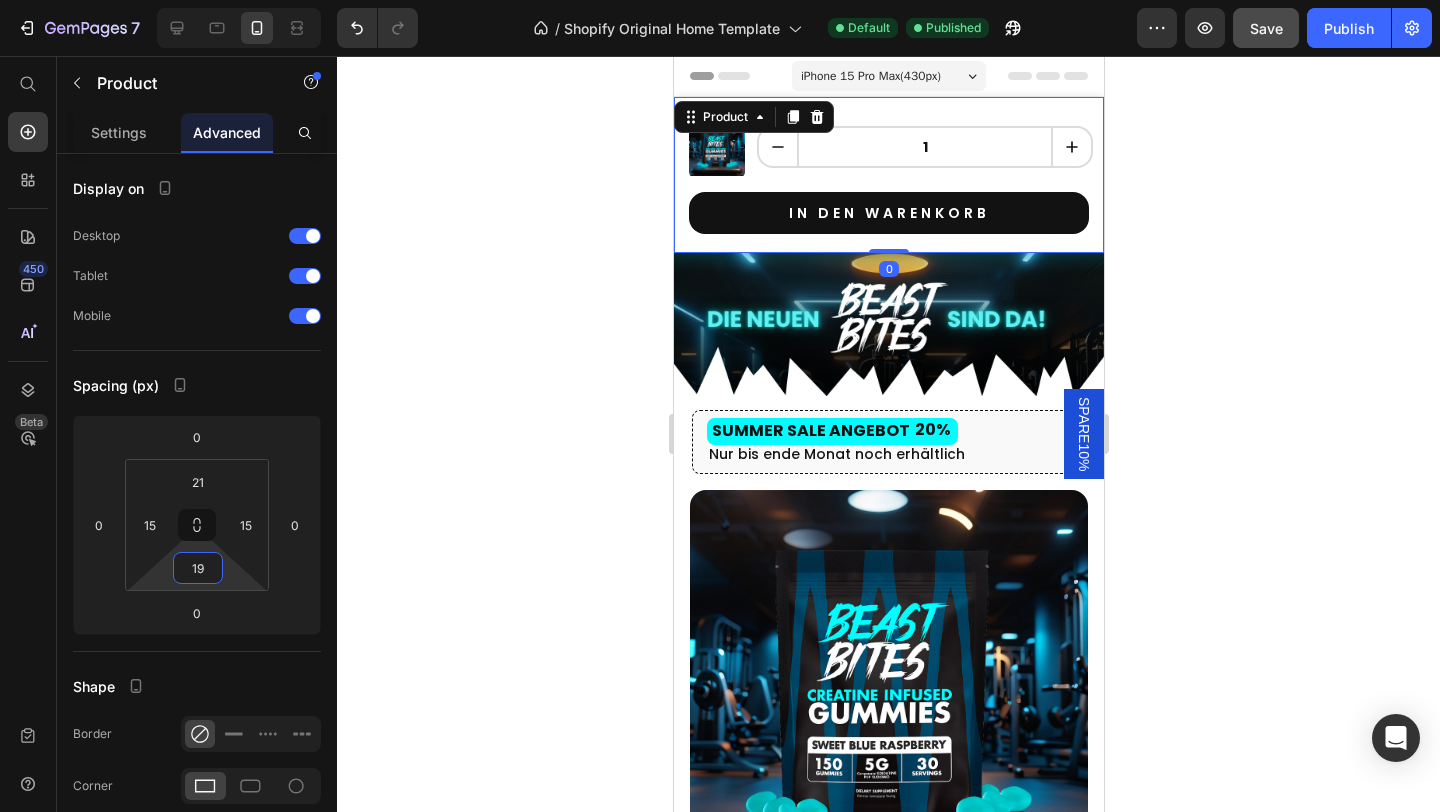type on "17" 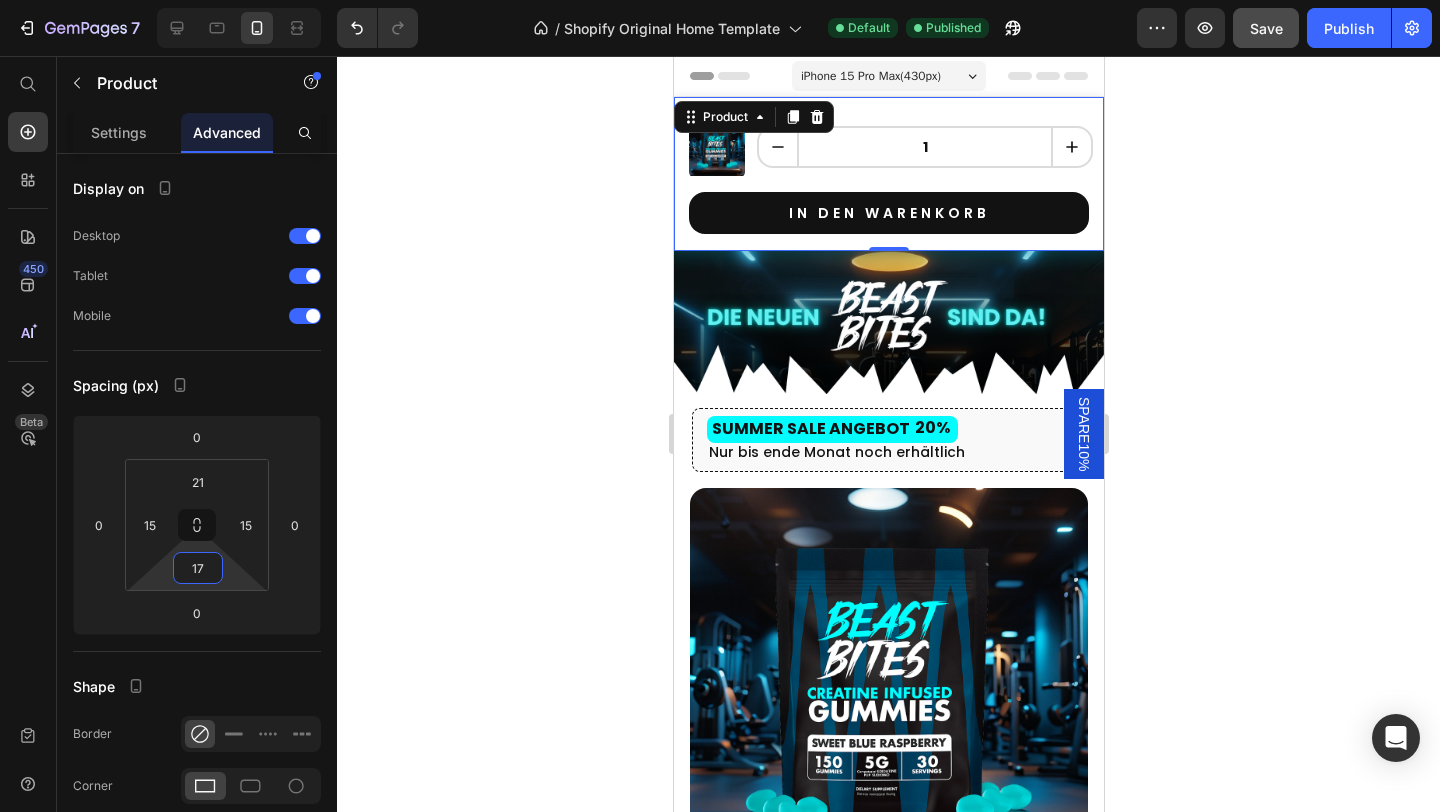 click on "7   /  Shopify Original Home Template Default Published Preview  Save   Publish  450 Beta Start with Sections Elements Hero Section Product Detail Brands Trusted Badges Guarantee Product Breakdown How to use Testimonials Compare Bundle FAQs Social Proof Brand Story Product List Collection Blog List Contact Sticky Add to Cart Custom Footer Browse Library 450 Layout
Row
Row
Row
Row Text
Heading
Text Block Button
Button
Button
Sticky Back to top Media
Image" at bounding box center (720, 0) 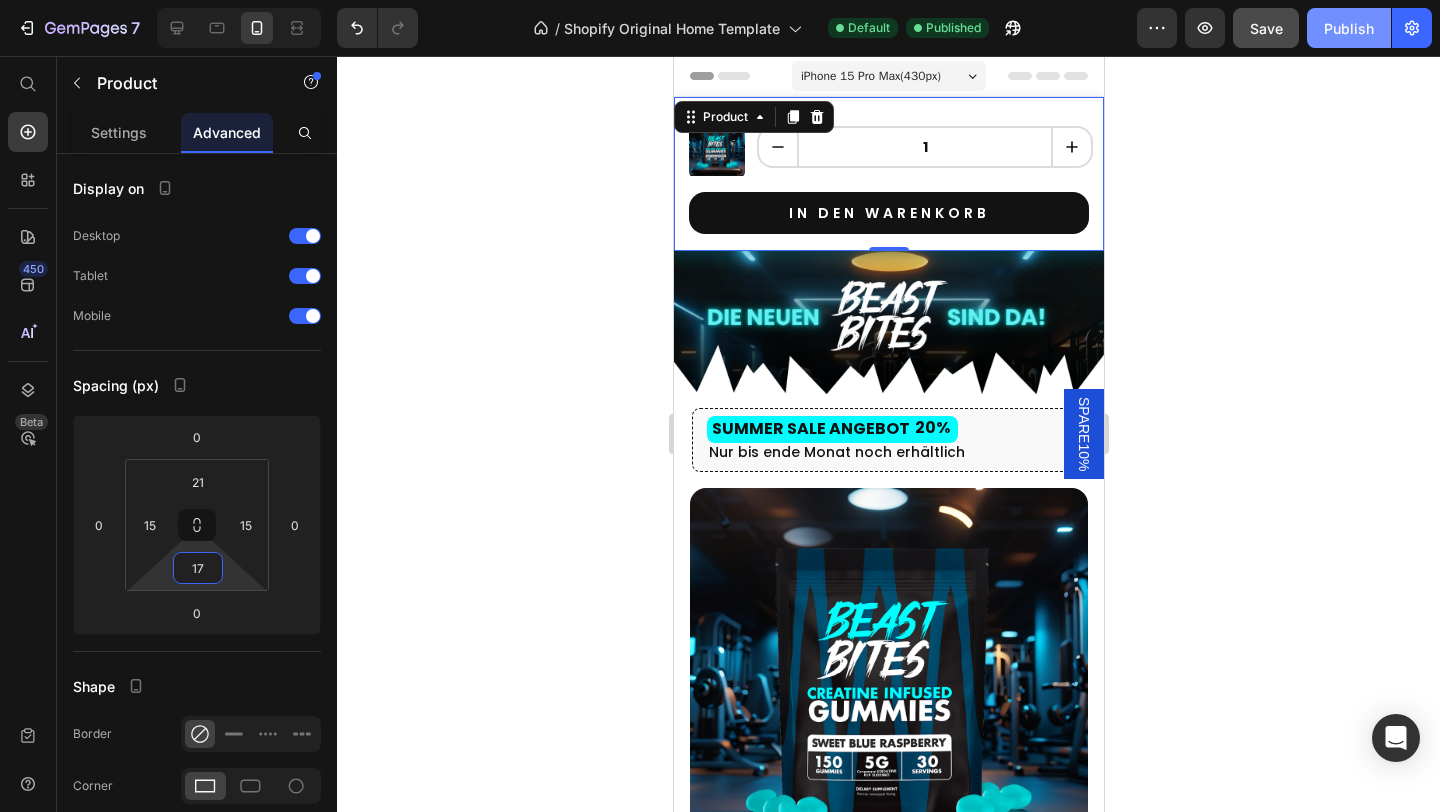 click on "Publish" 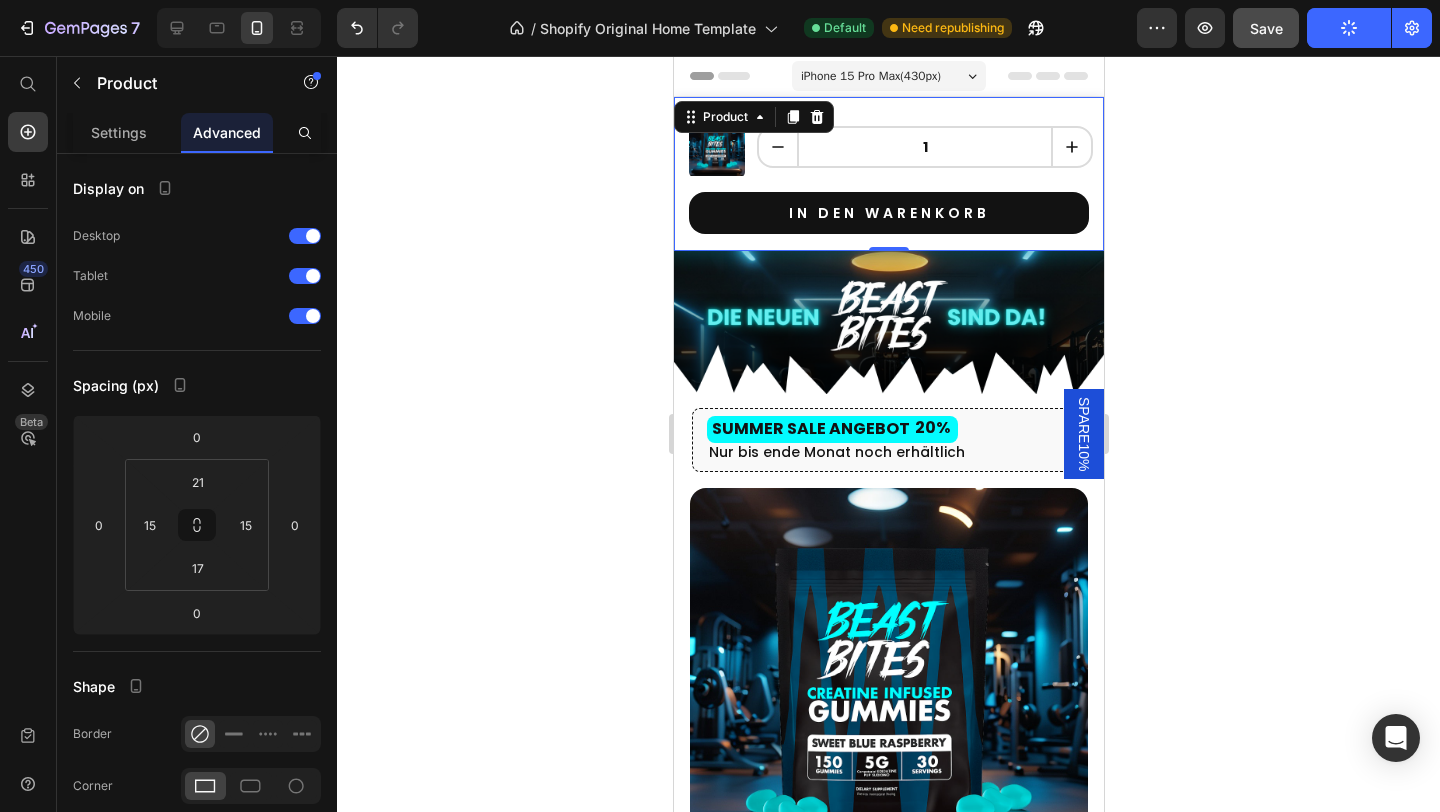 click on "Product Images BEAST BITES - KREATIN GUMMIES Product Title Row 1 Product Quantity In den Warenkorb Product Cart Button Row Row Product   0" at bounding box center (888, 174) 